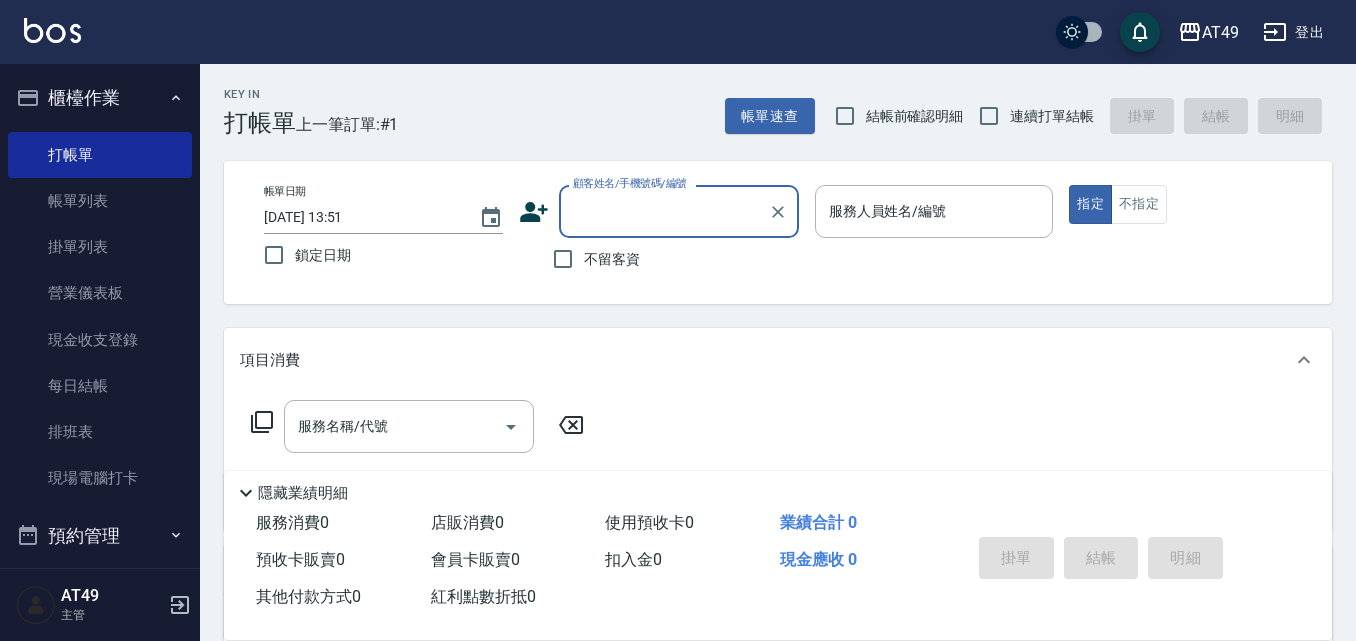 scroll, scrollTop: 0, scrollLeft: 0, axis: both 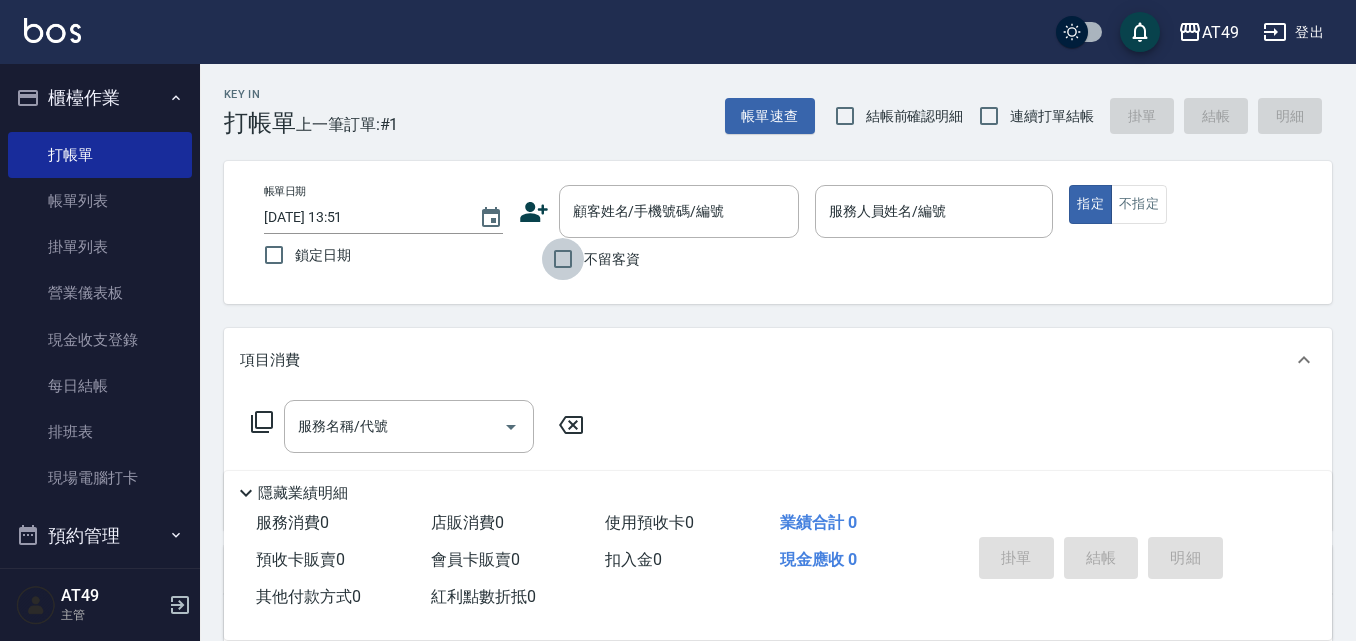 click on "不留客資" at bounding box center [563, 259] 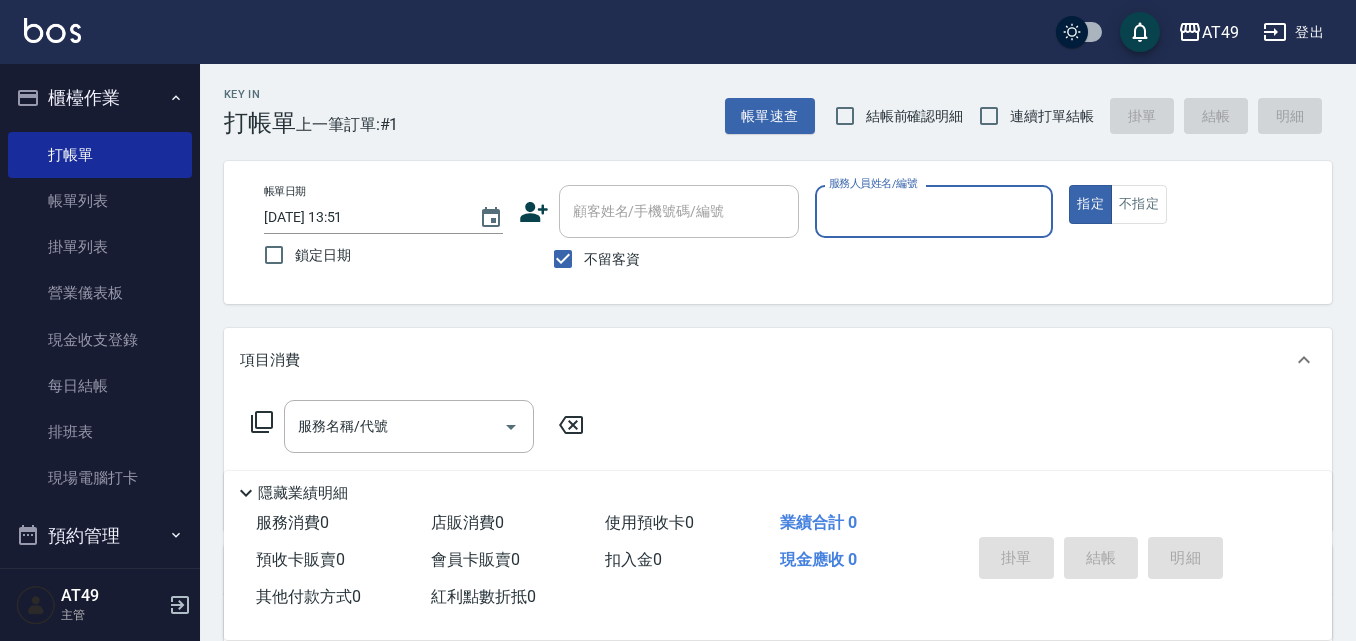 click on "服務人員姓名/編號" at bounding box center [934, 211] 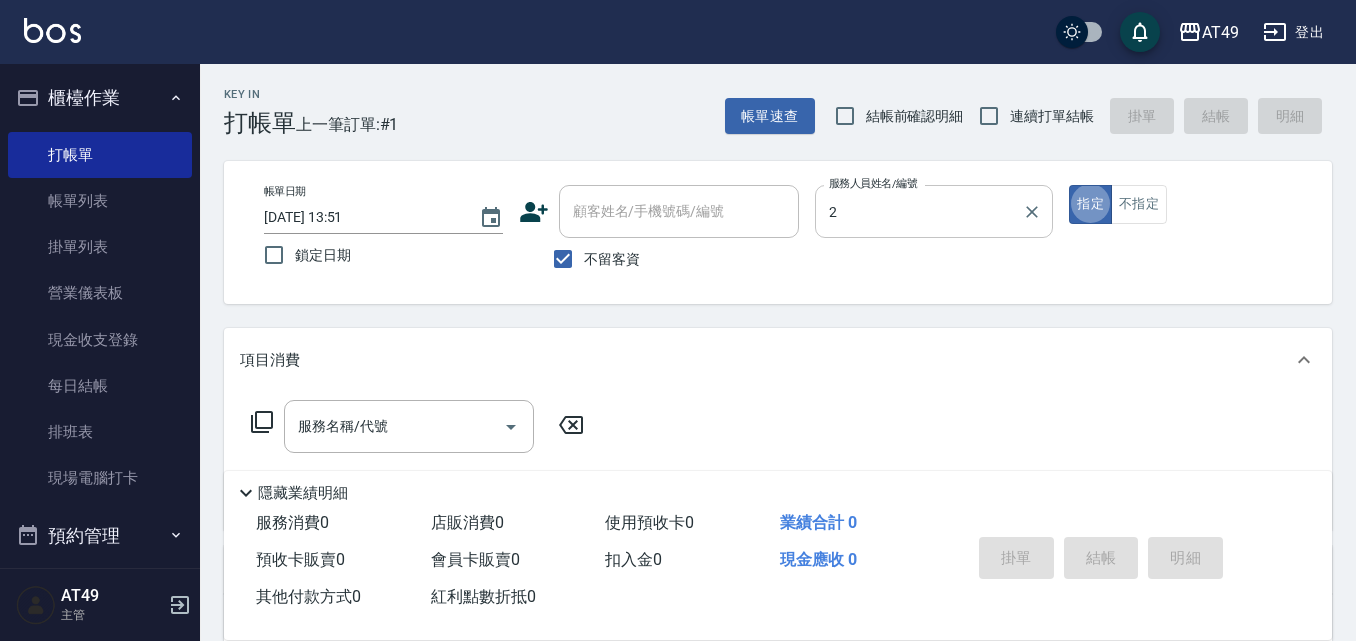 type on "Bobo-2" 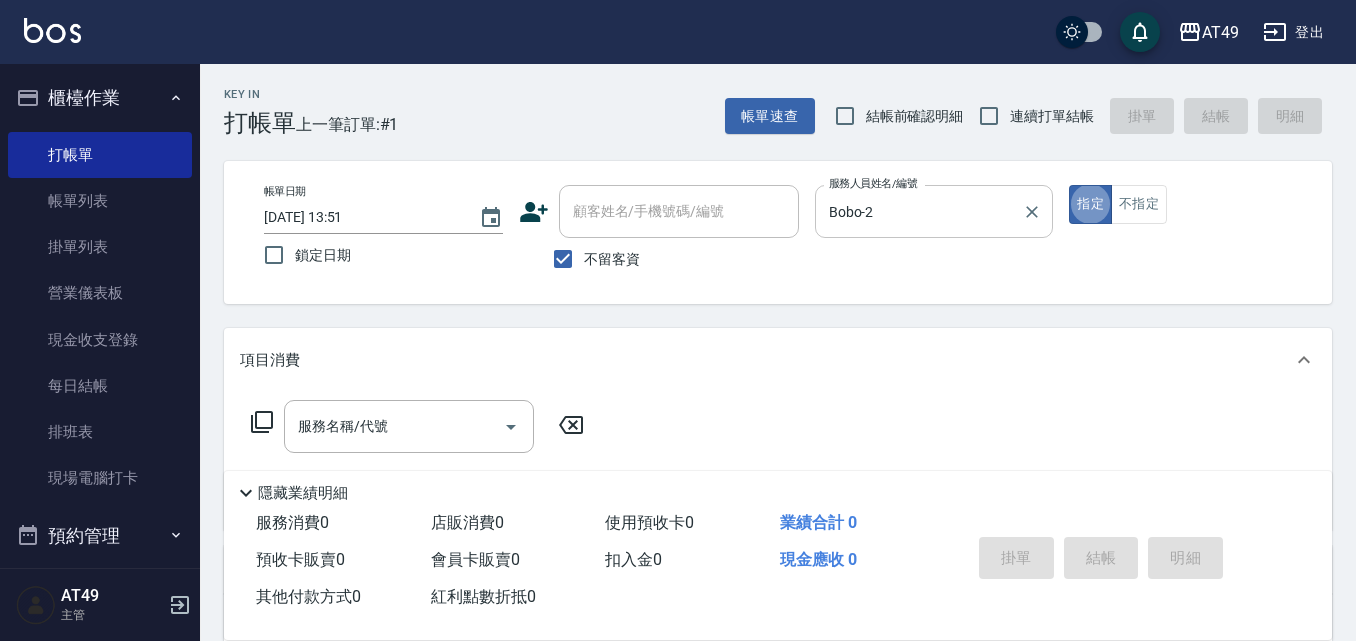 type on "true" 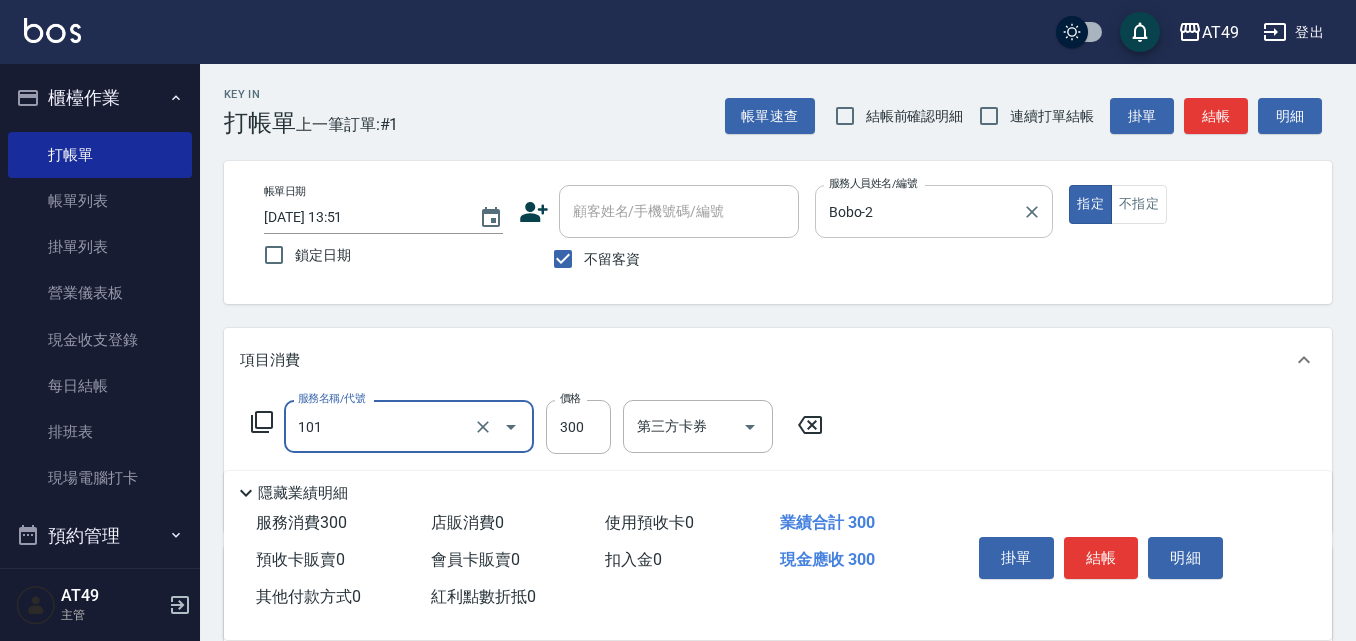 type on "一般洗髮(101)" 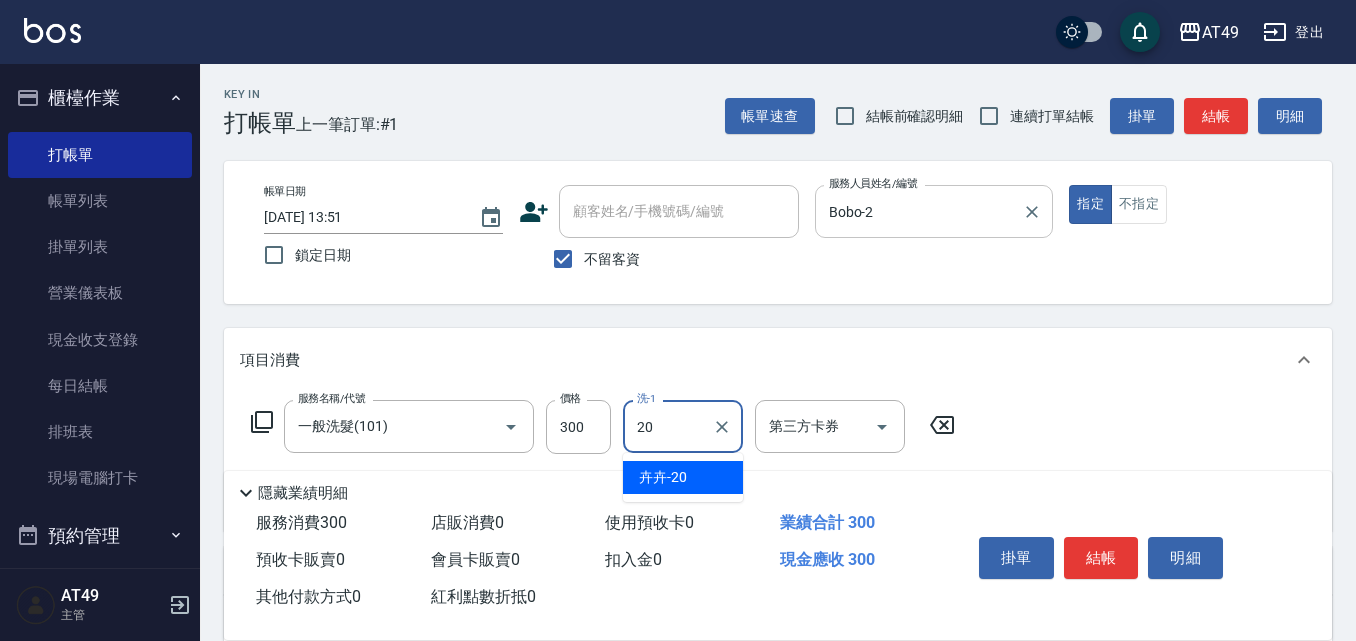 type on "卉卉-20" 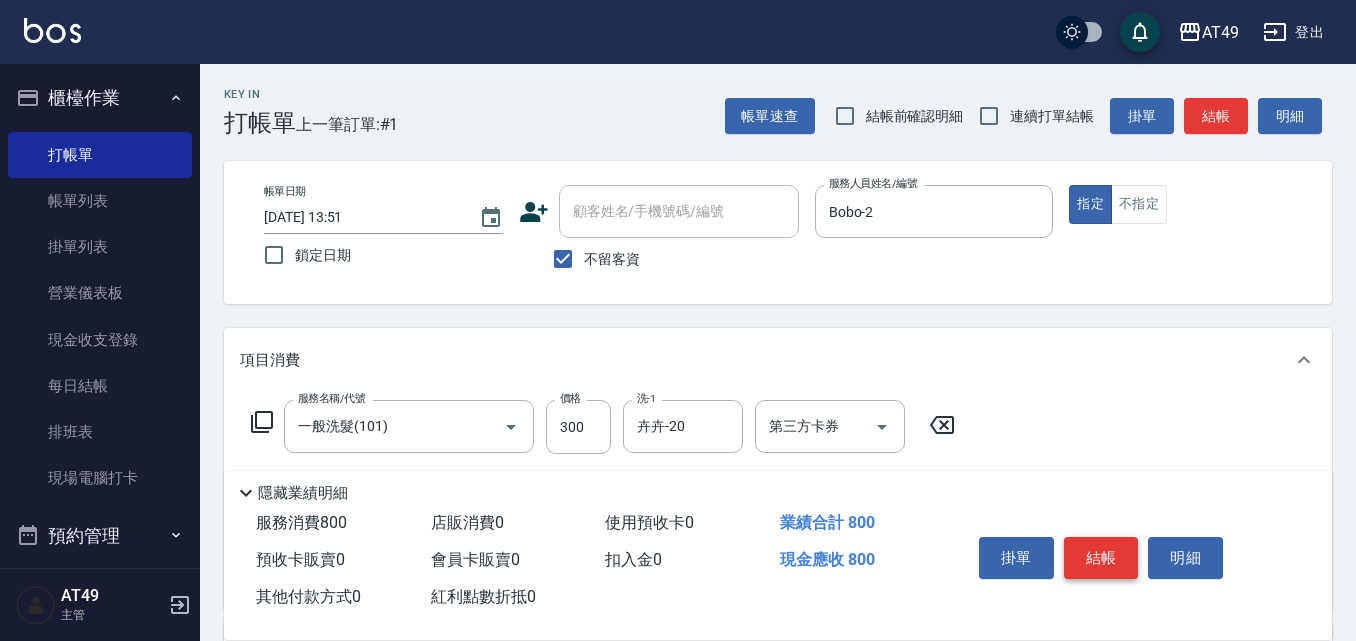 type on "精緻剪髮(201)" 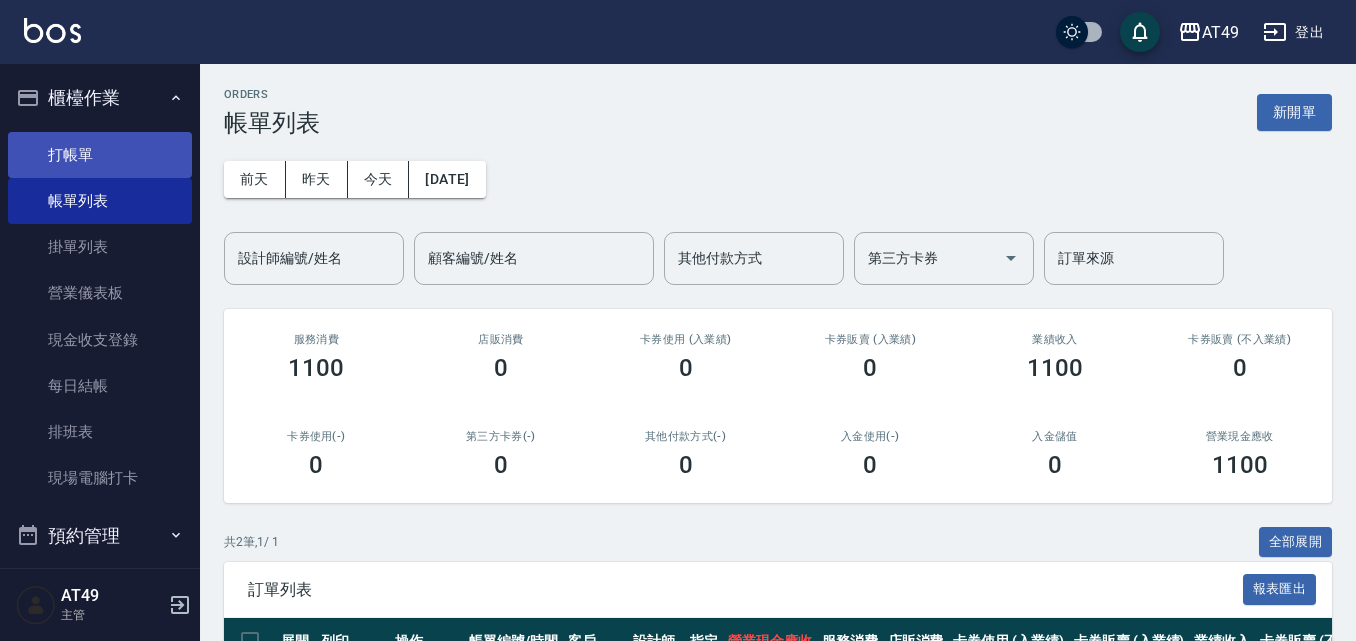 click on "打帳單" at bounding box center [100, 155] 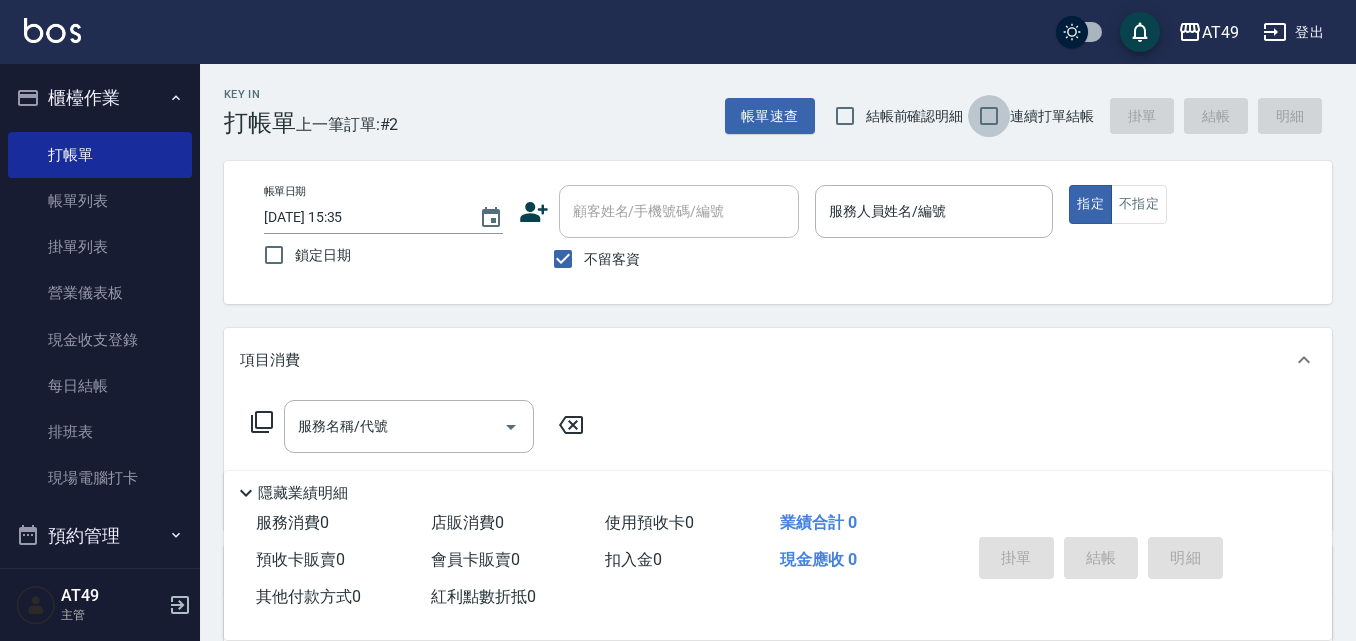 click on "連續打單結帳" at bounding box center (989, 116) 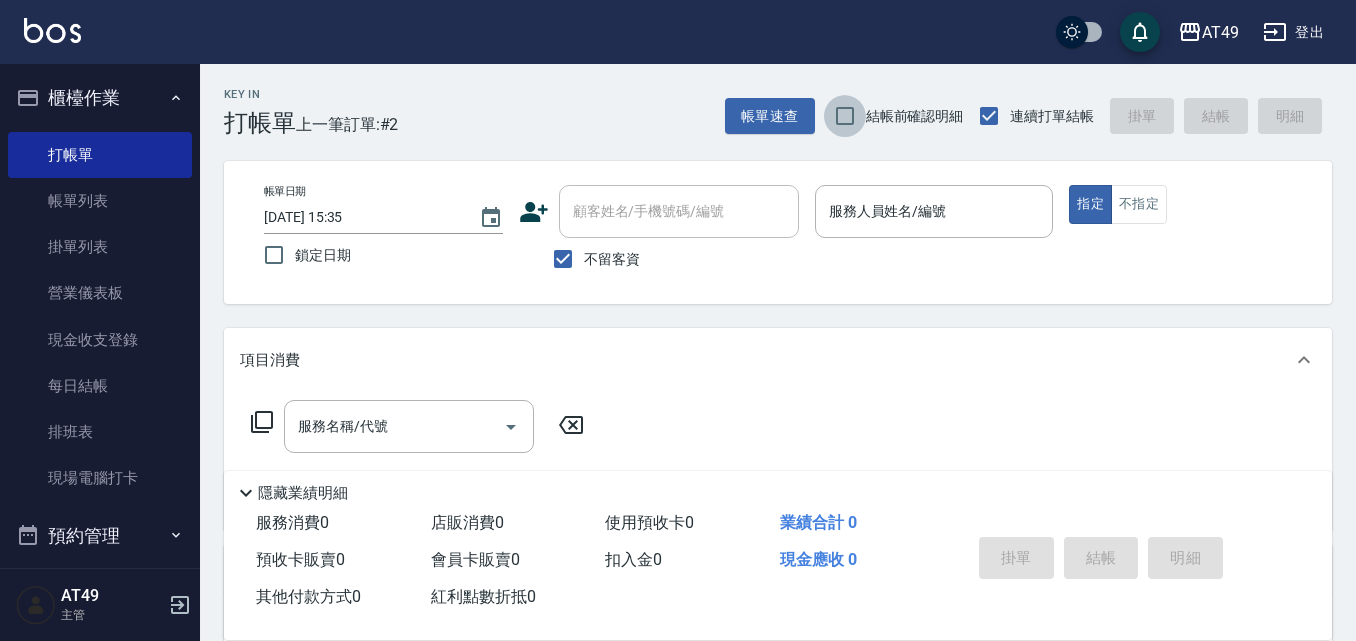 click on "結帳前確認明細" at bounding box center (845, 116) 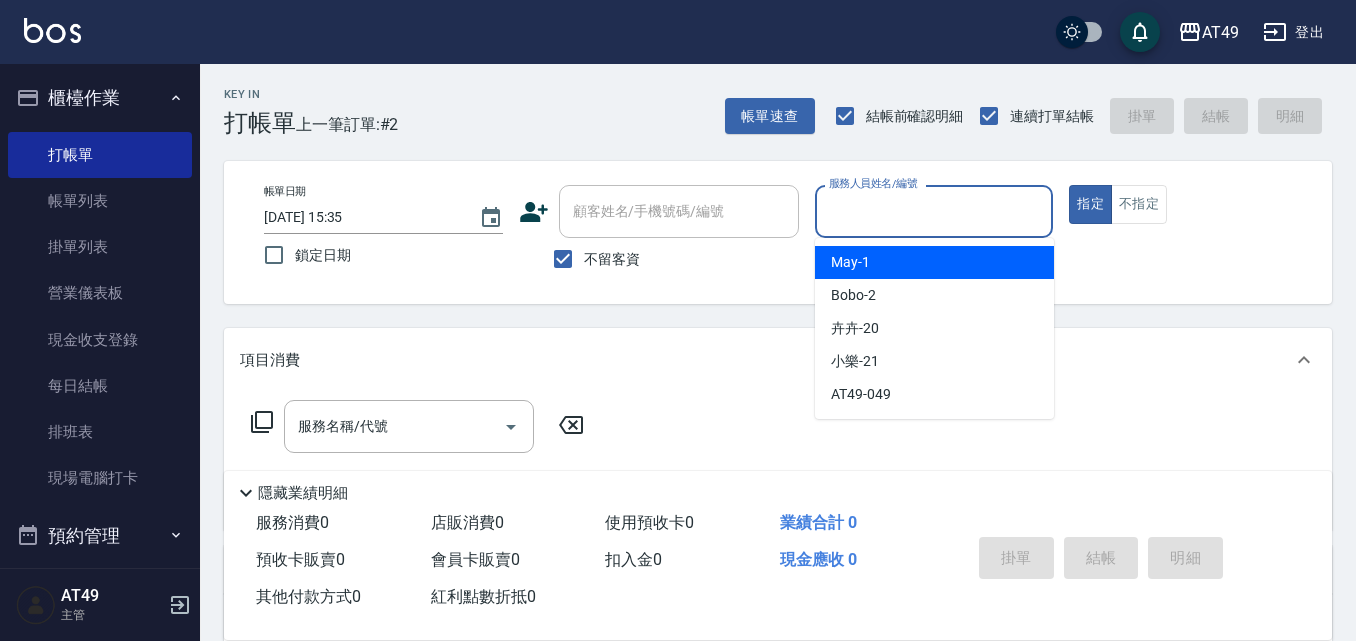 click on "服務人員姓名/編號" at bounding box center [934, 211] 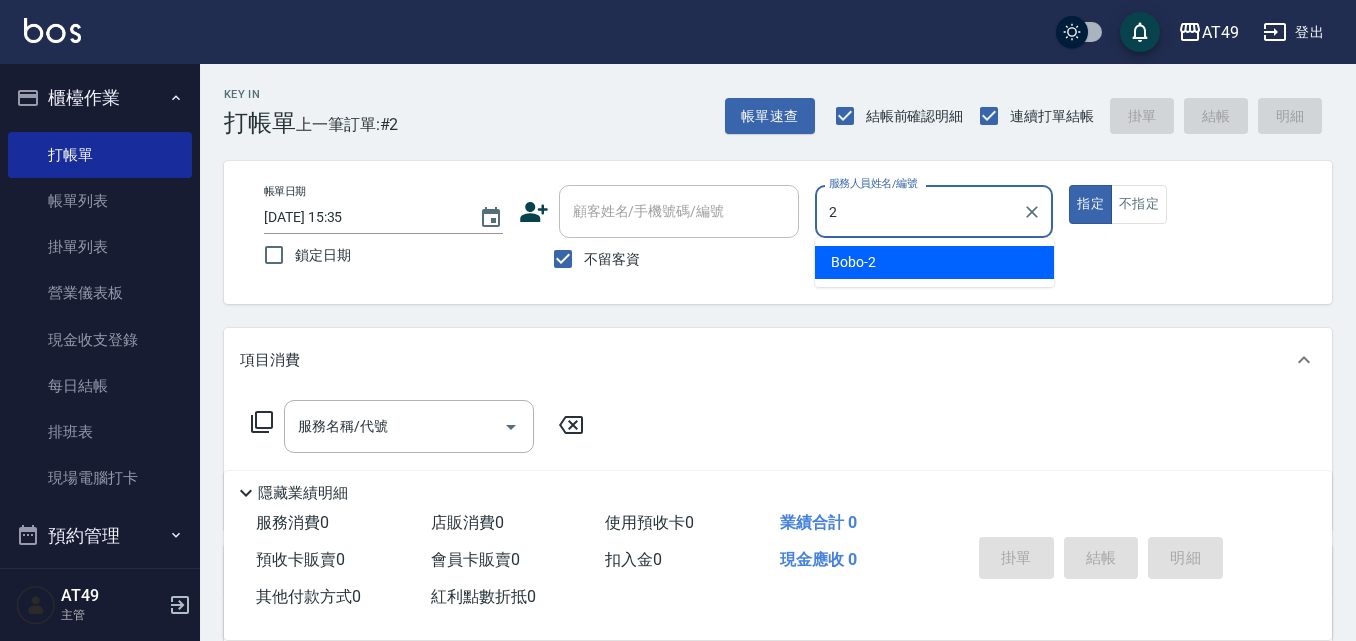 type on "Bobo-2" 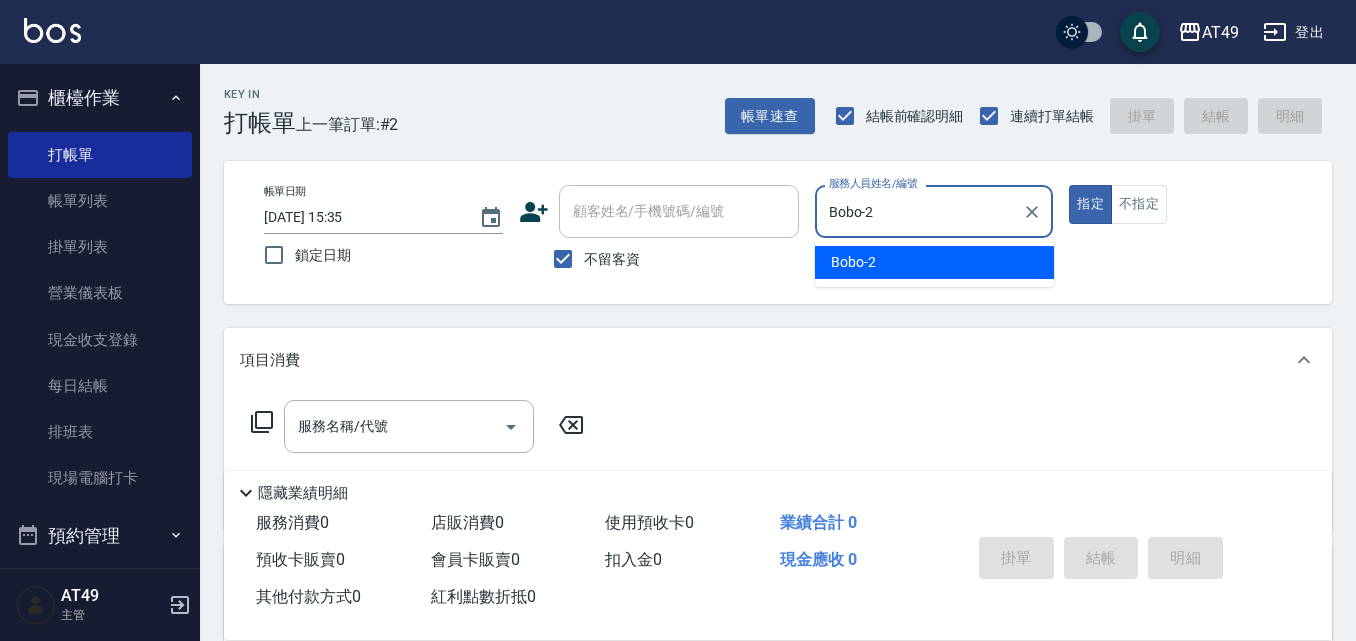 type on "true" 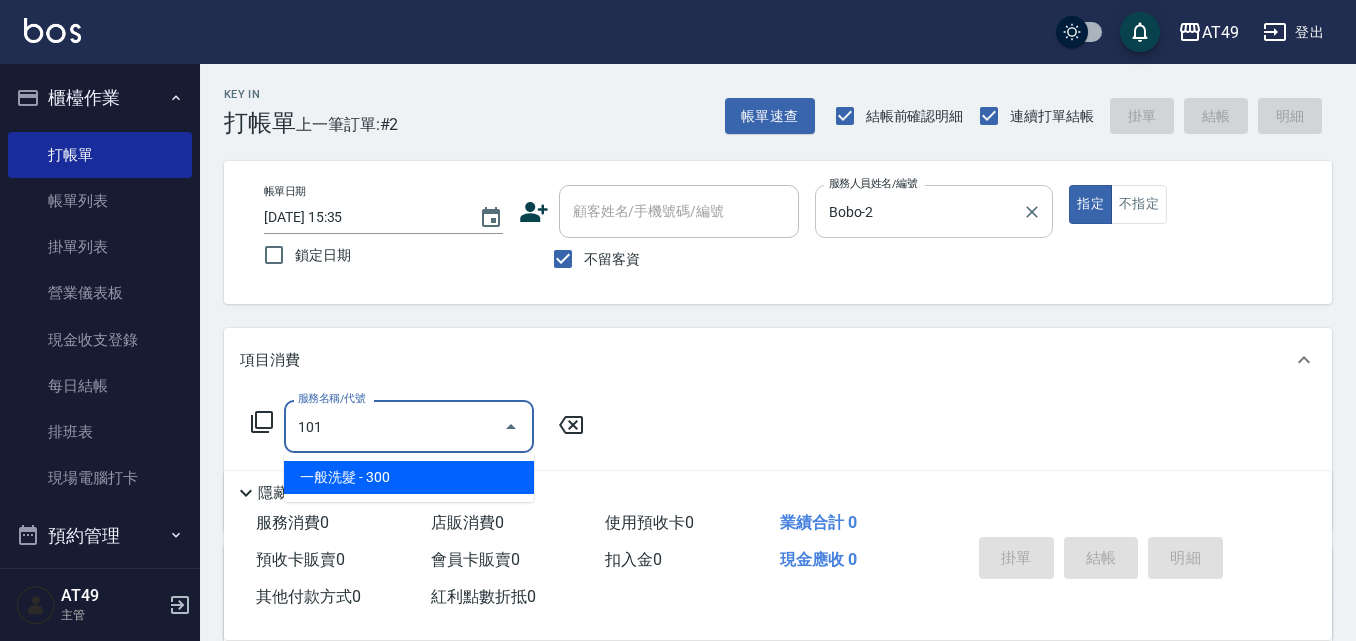 type on "一般洗髮(101)" 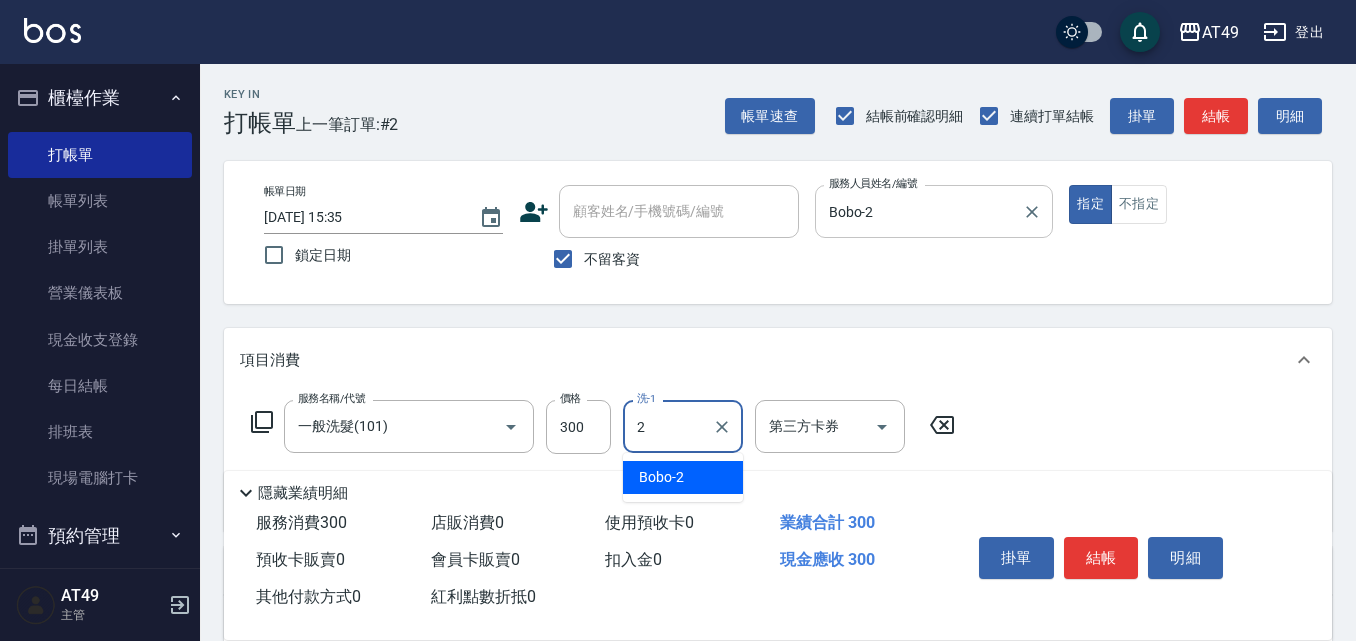type on "Bobo-2" 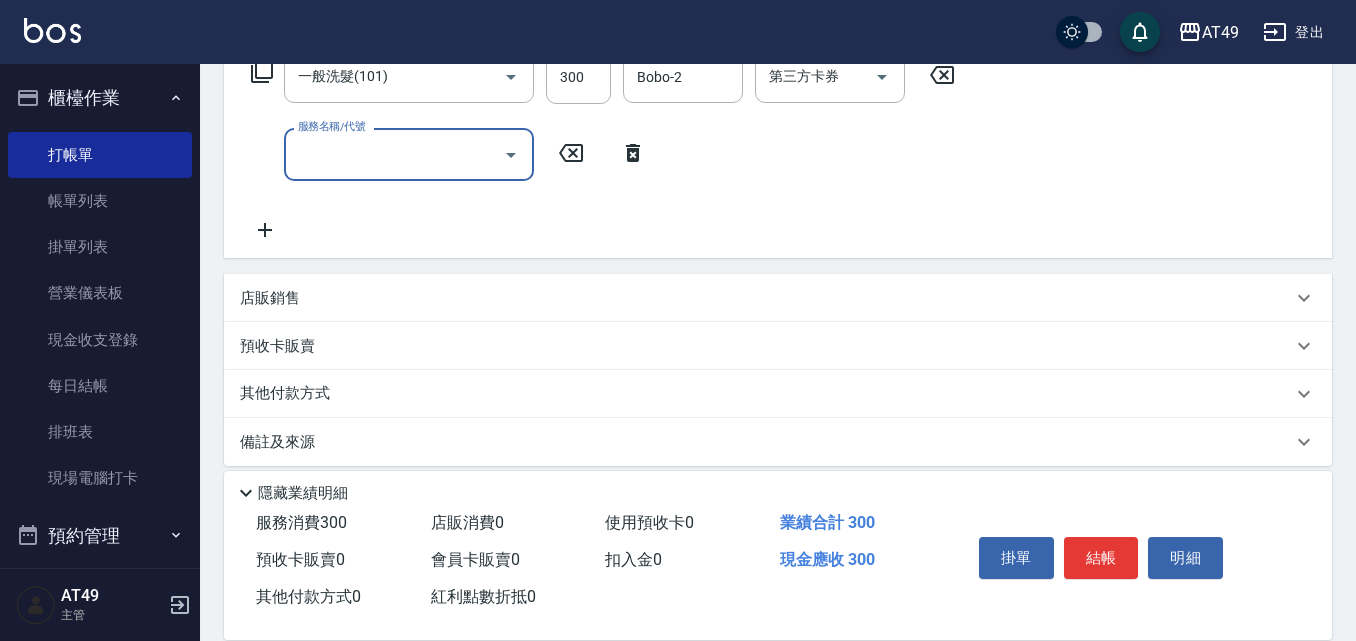 scroll, scrollTop: 367, scrollLeft: 0, axis: vertical 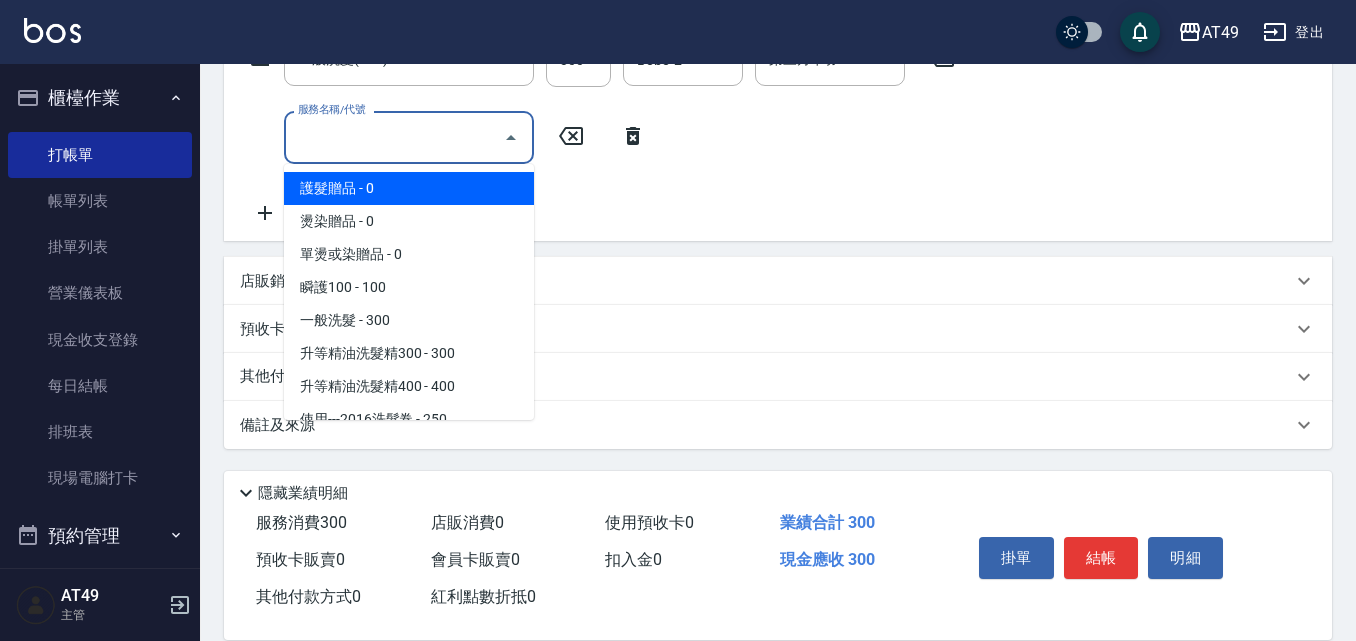 click on "服務名稱/代號" at bounding box center [394, 137] 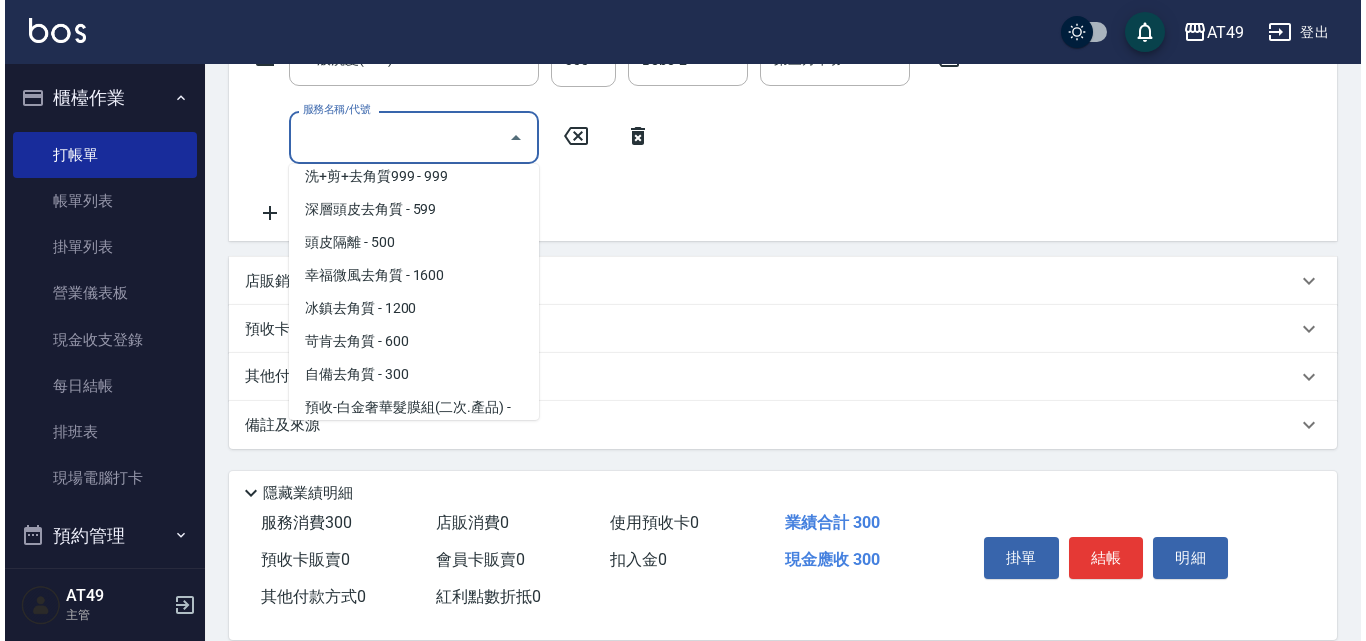 scroll, scrollTop: 1398, scrollLeft: 0, axis: vertical 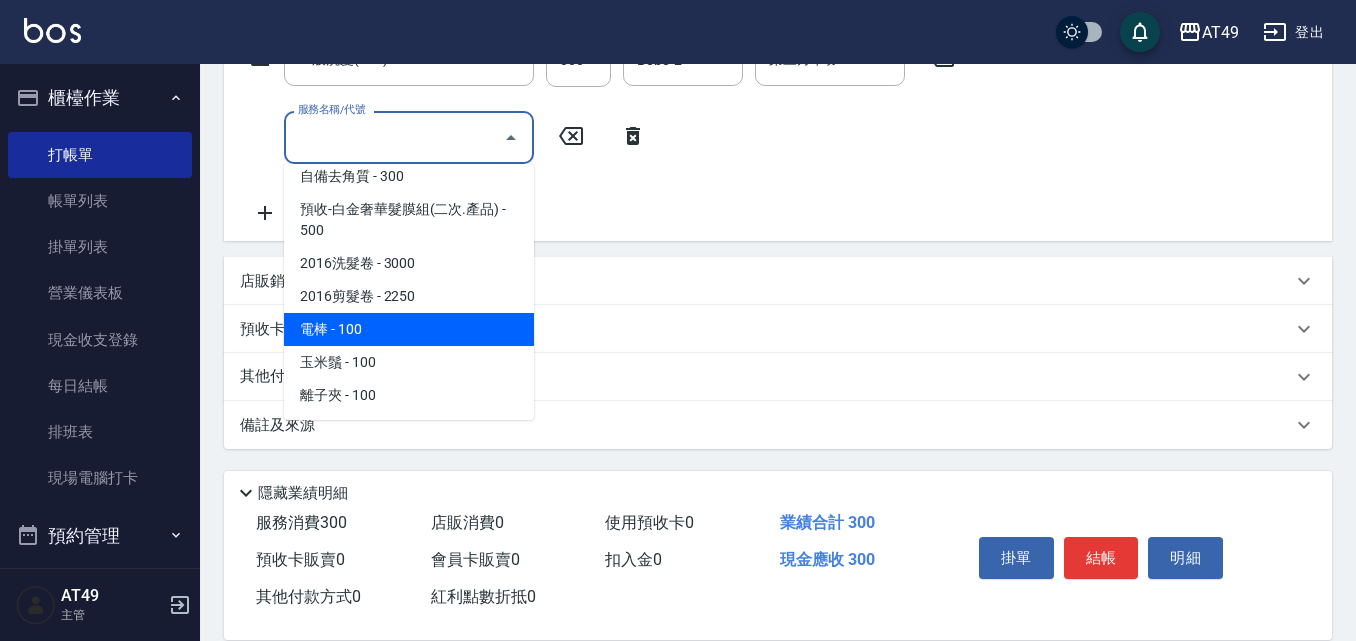 click on "電棒 - 100" at bounding box center (409, 329) 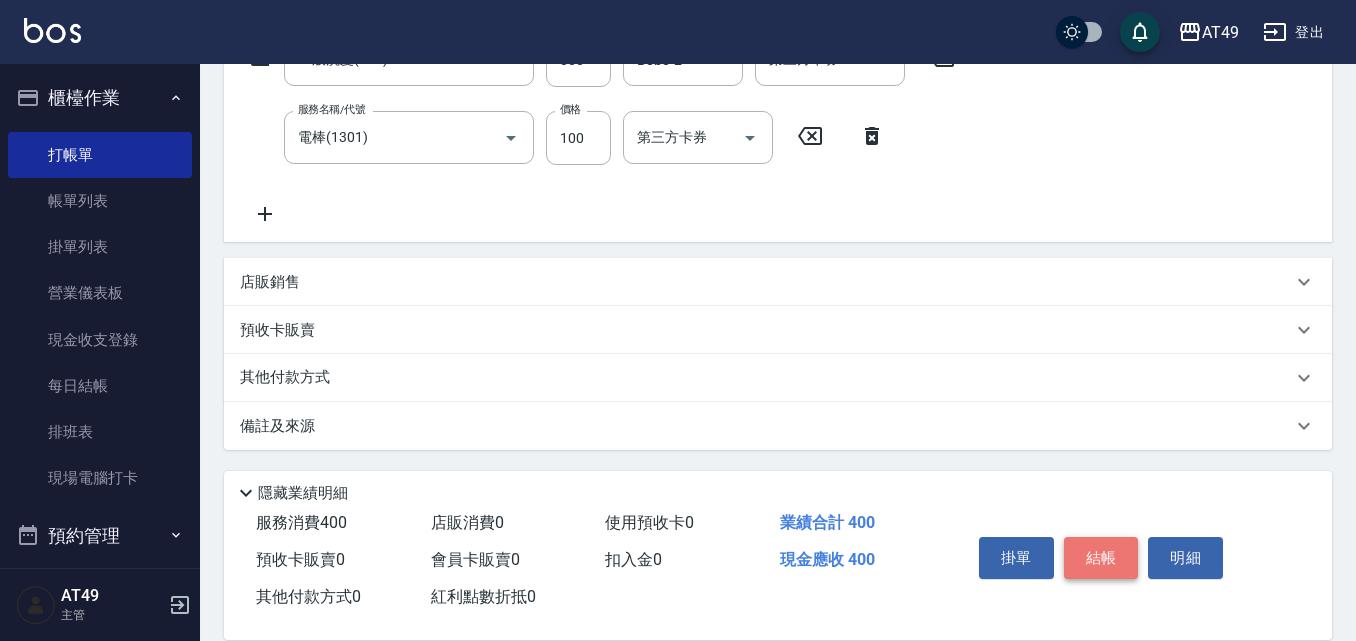 click on "結帳" at bounding box center [1101, 558] 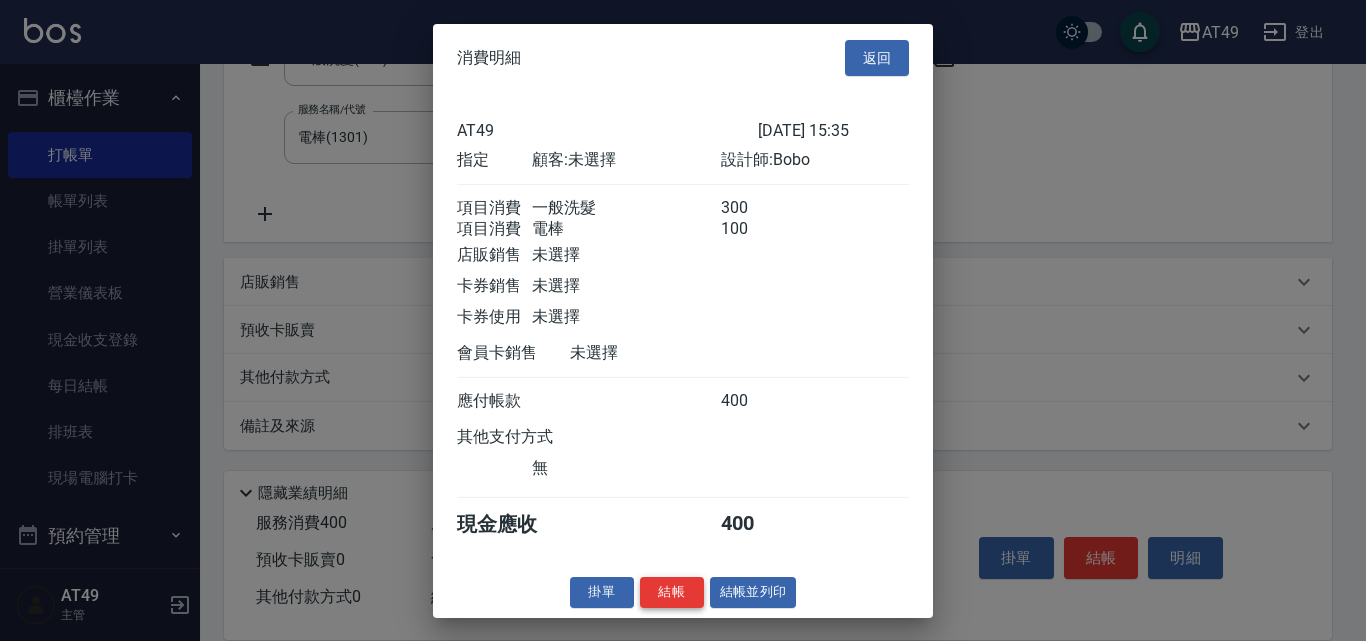 click on "結帳" at bounding box center (672, 592) 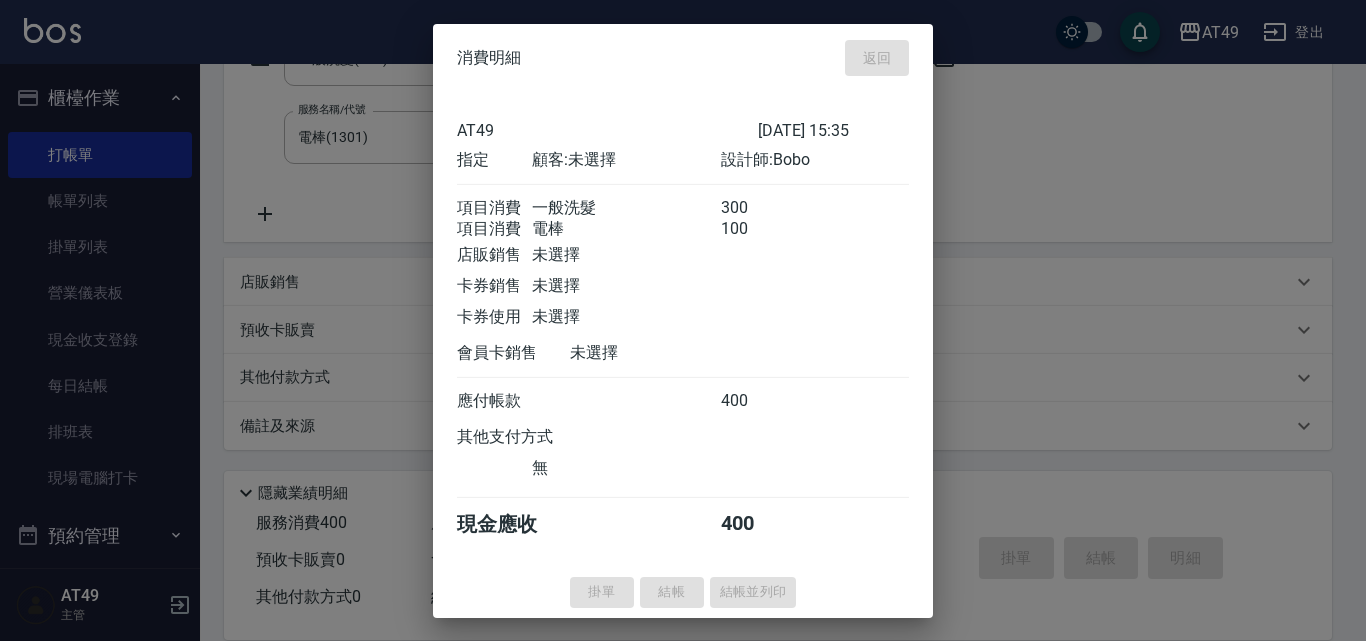 type on "2025/07/14 15:36" 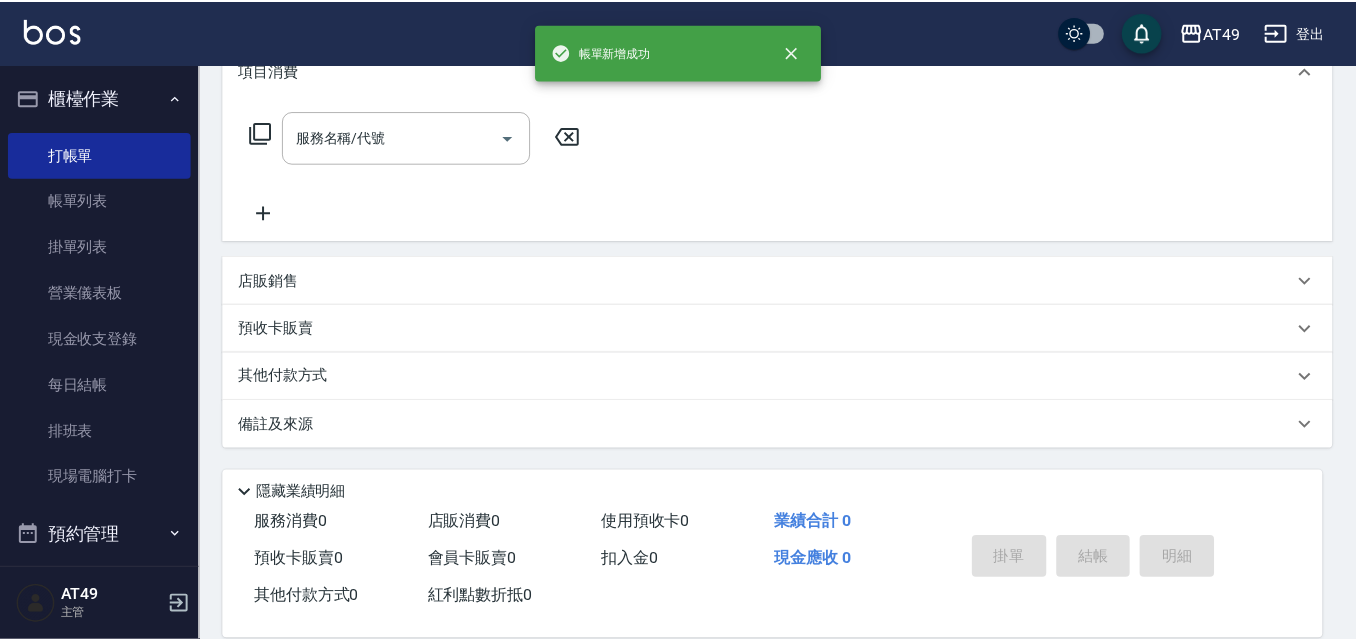 scroll, scrollTop: 0, scrollLeft: 0, axis: both 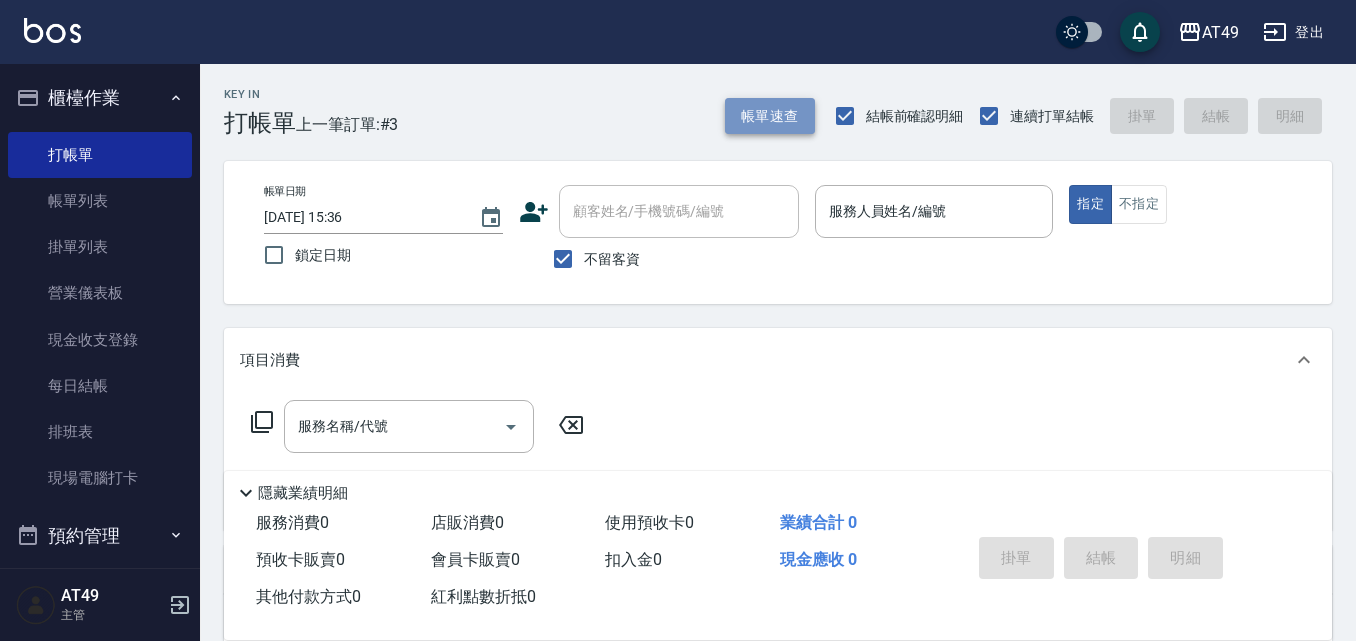 click on "帳單速查" at bounding box center (770, 116) 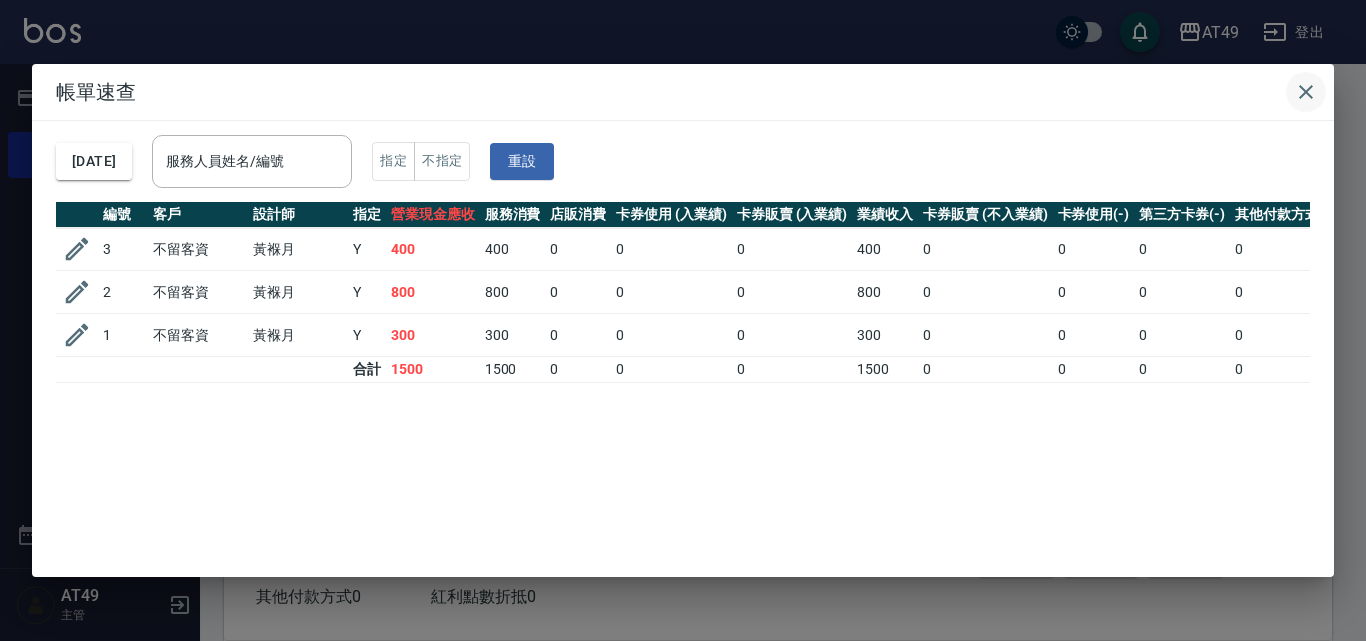 click 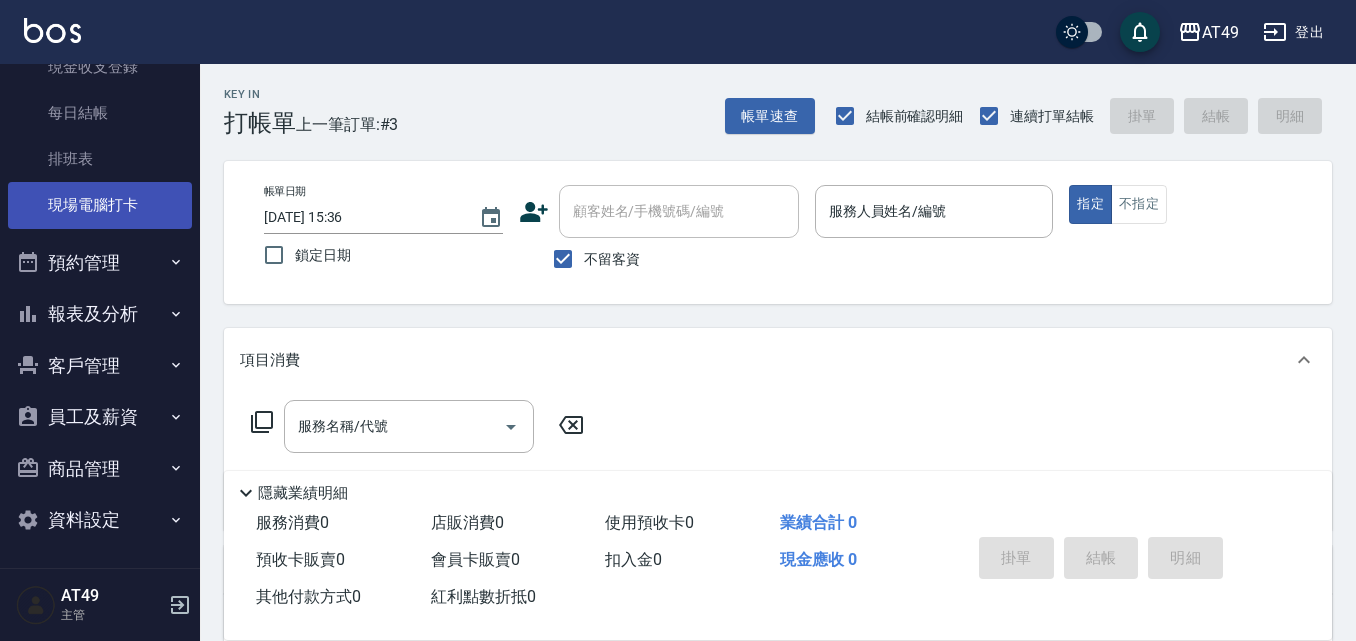 scroll, scrollTop: 275, scrollLeft: 0, axis: vertical 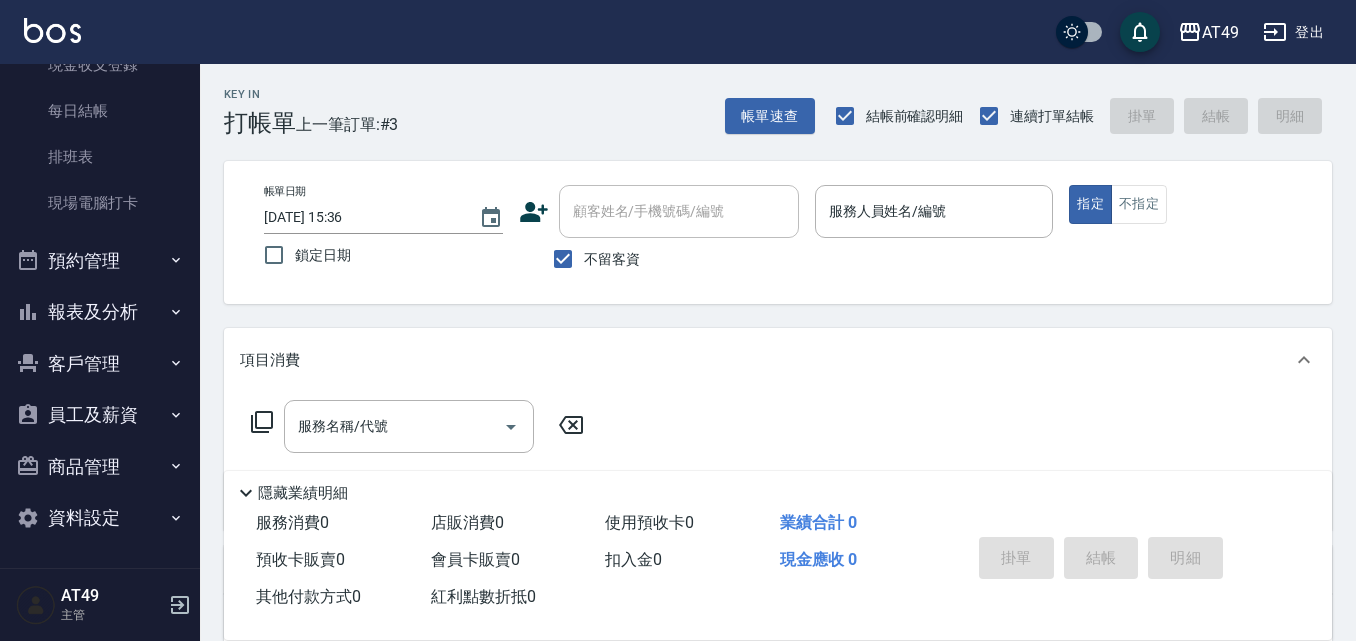 click on "資料設定" at bounding box center [100, 518] 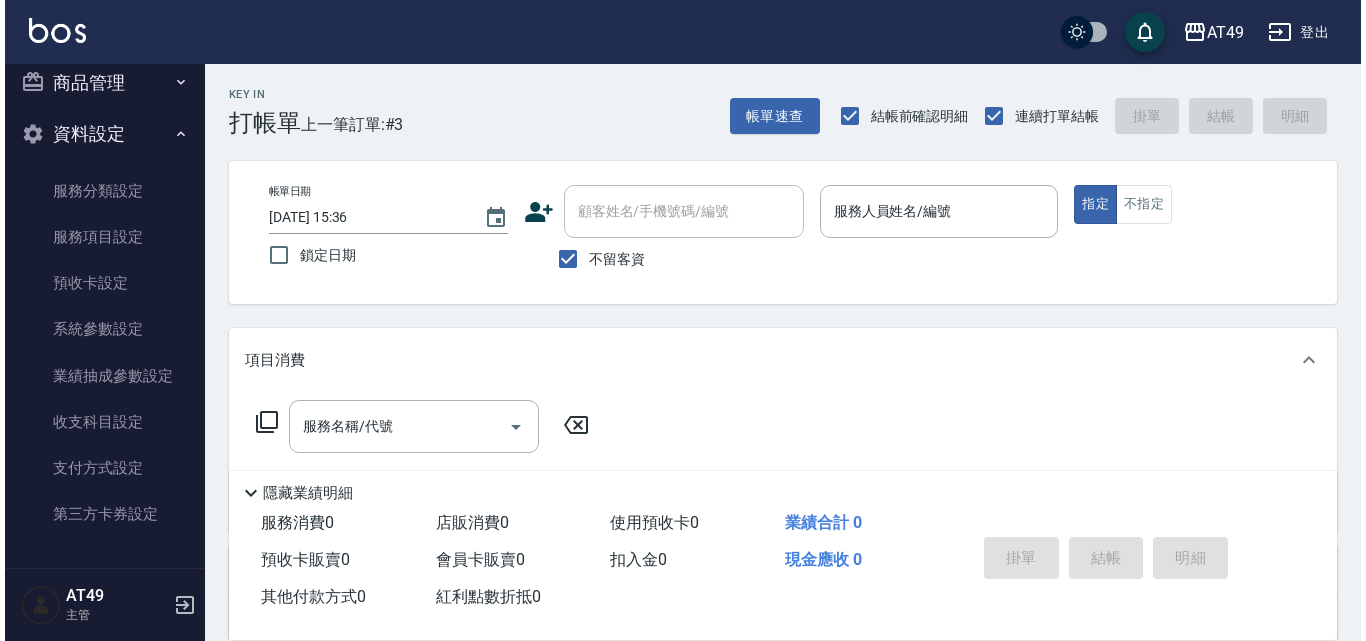 scroll, scrollTop: 661, scrollLeft: 0, axis: vertical 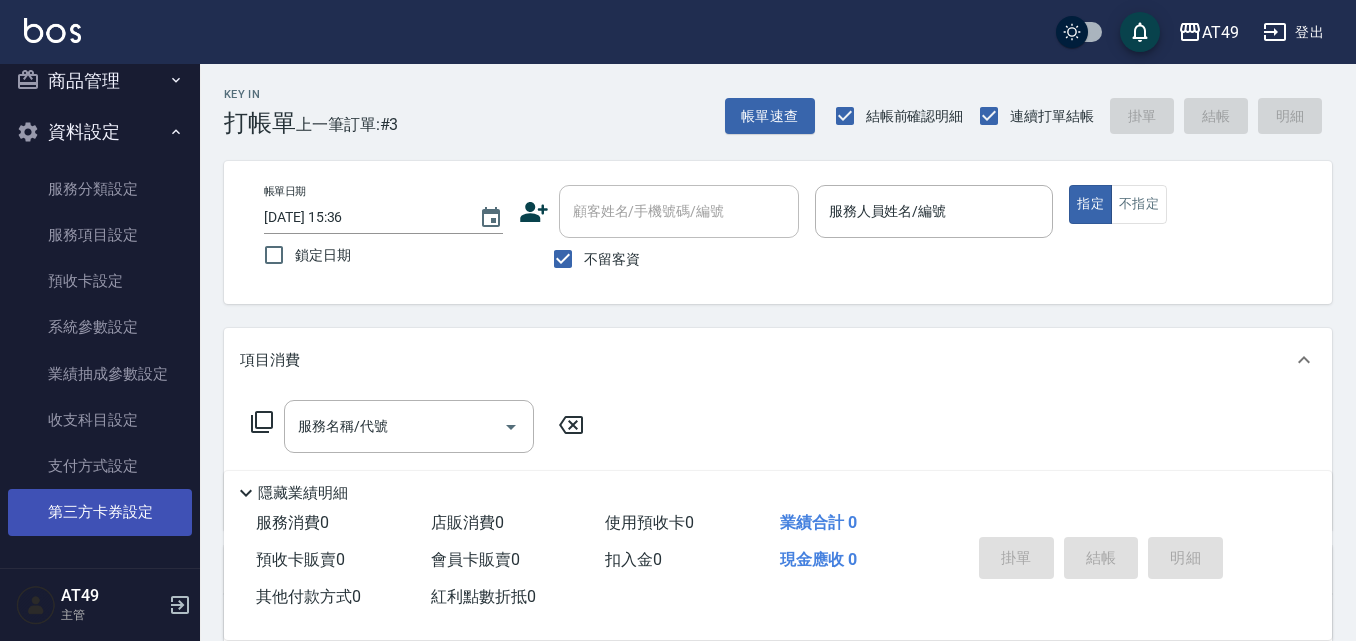 click on "第三方卡券設定" at bounding box center (100, 512) 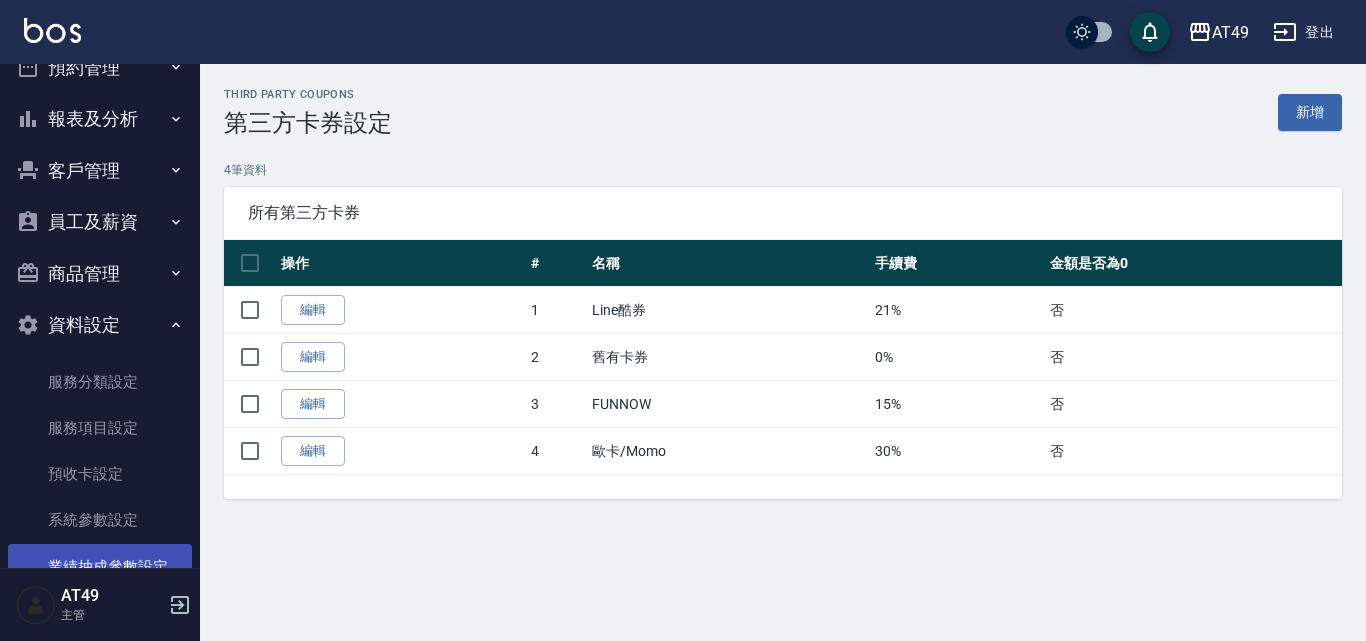 scroll, scrollTop: 361, scrollLeft: 0, axis: vertical 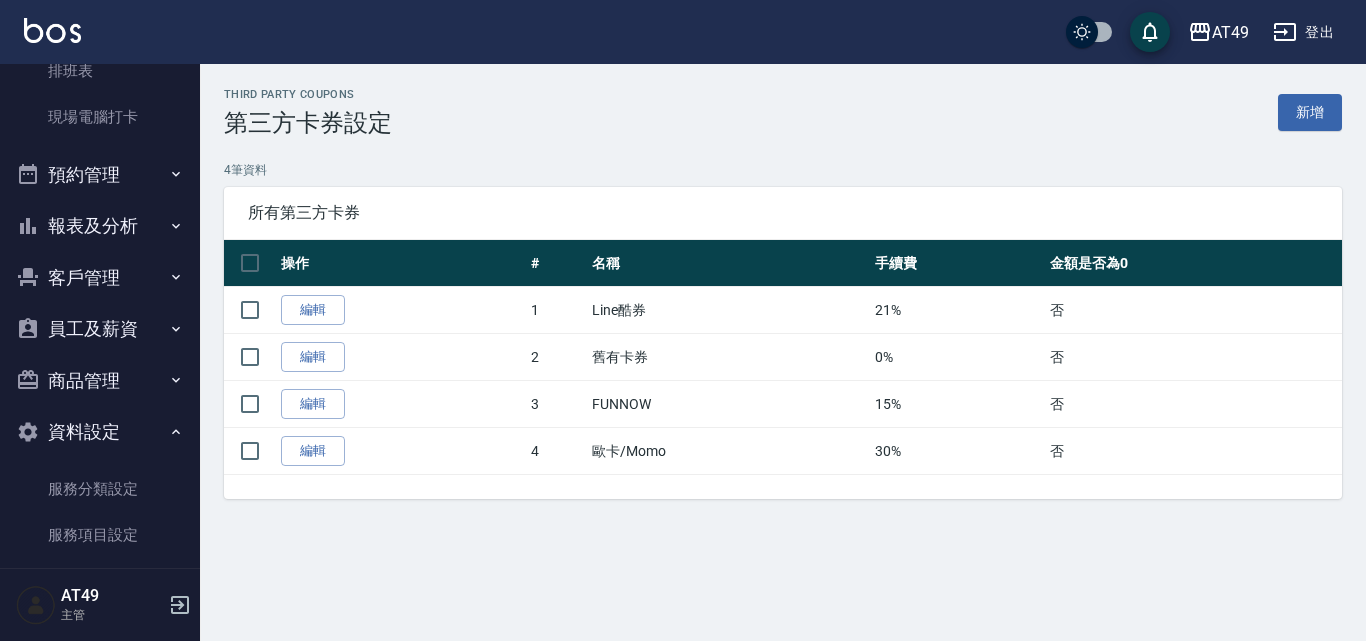 click on "員工及薪資" at bounding box center [100, 329] 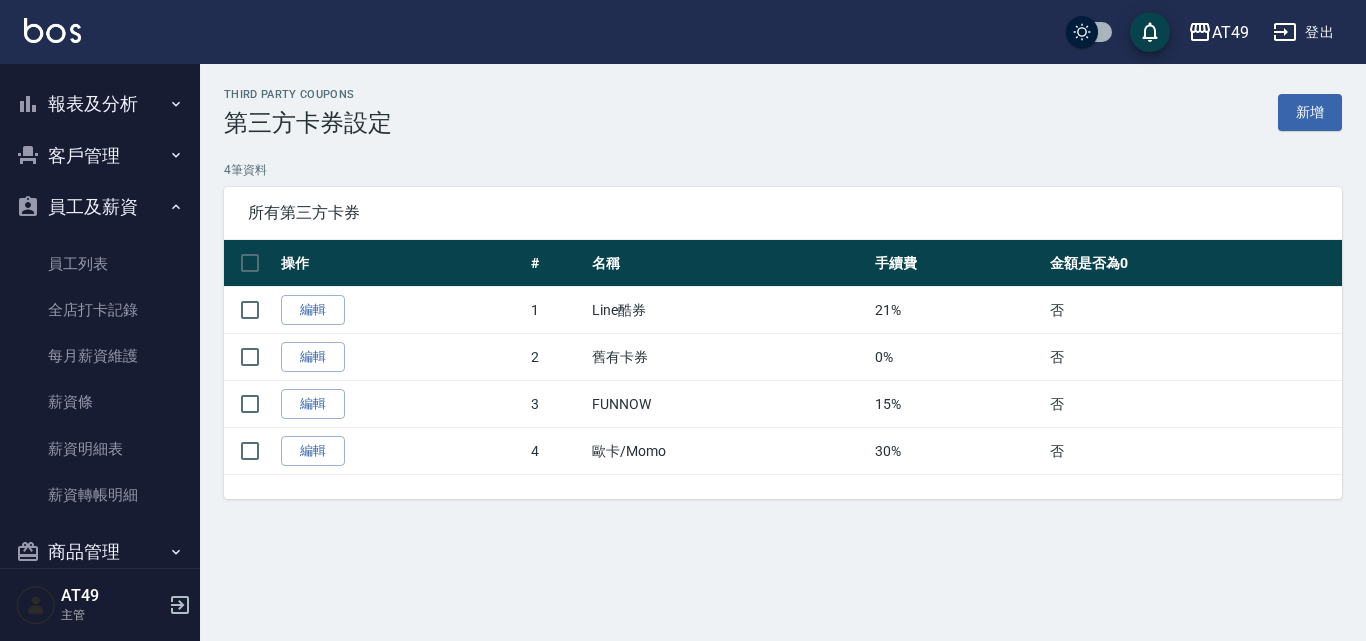 scroll, scrollTop: 461, scrollLeft: 0, axis: vertical 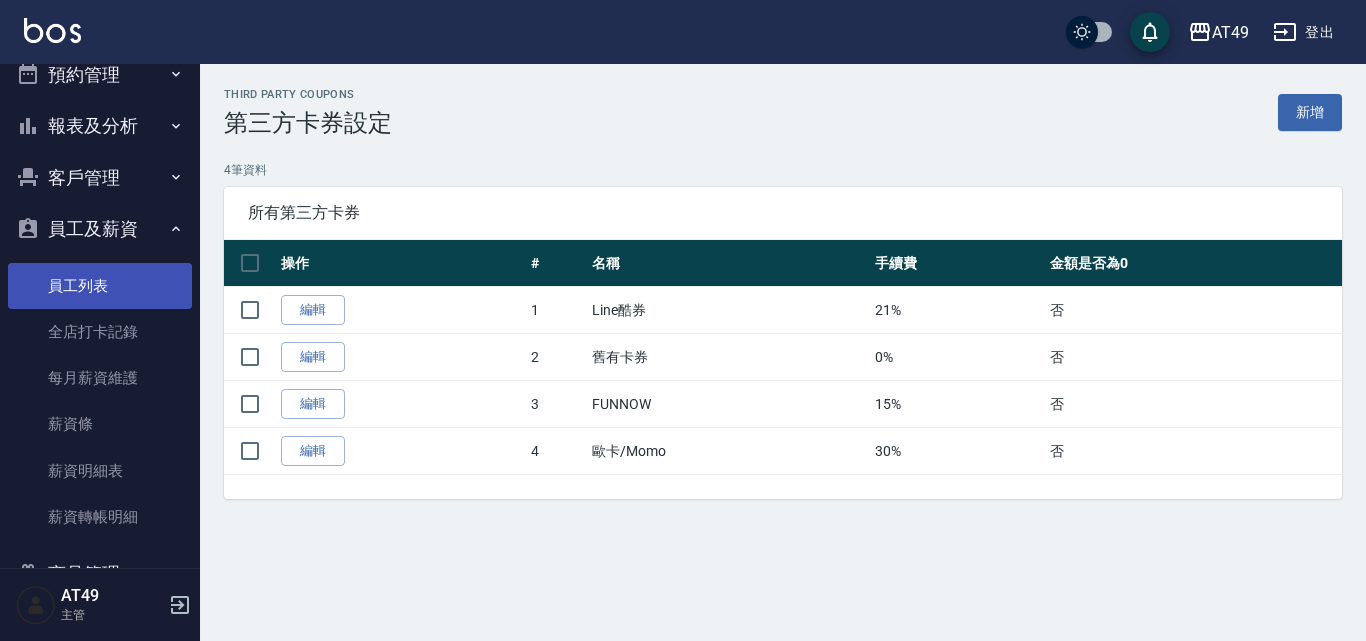 click on "員工列表" at bounding box center [100, 286] 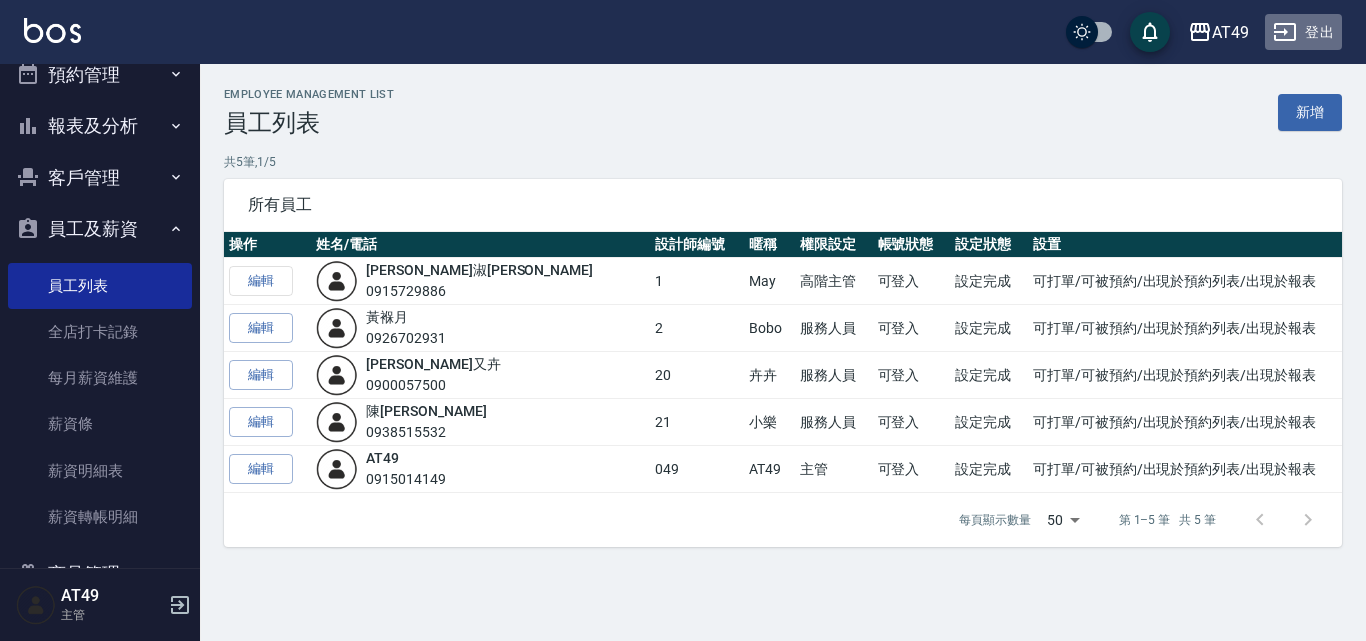 click on "登出" at bounding box center (1303, 32) 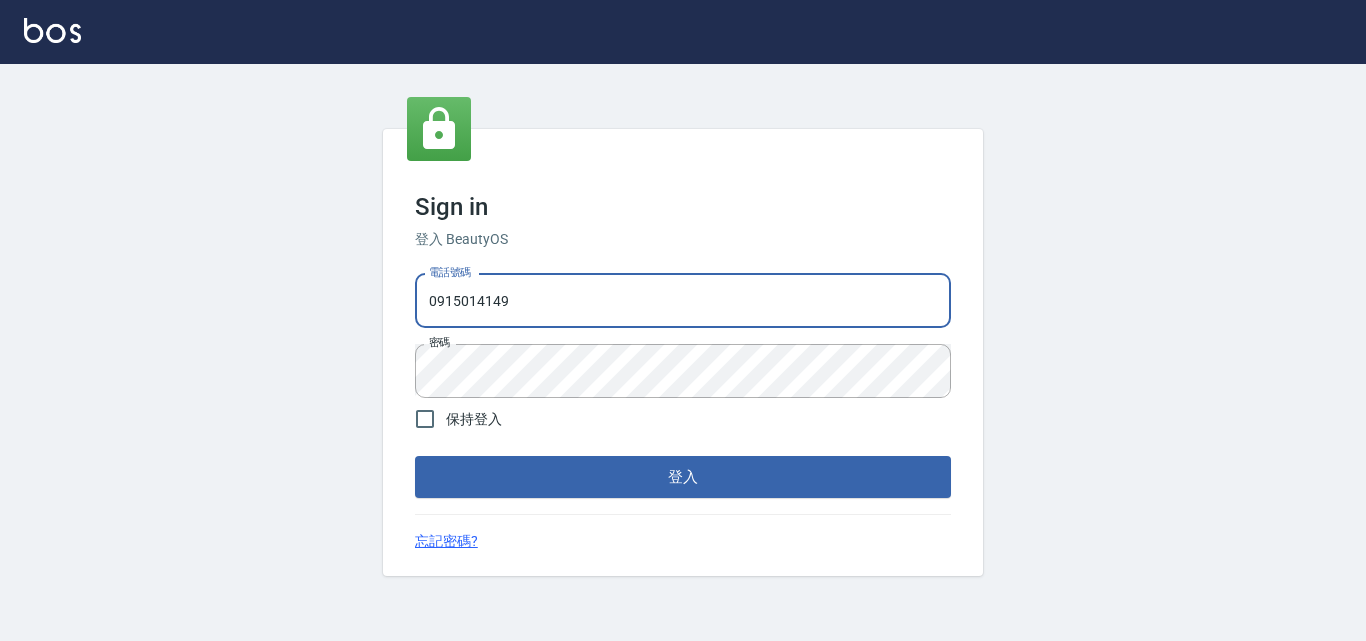 click on "0915014149" at bounding box center (683, 301) 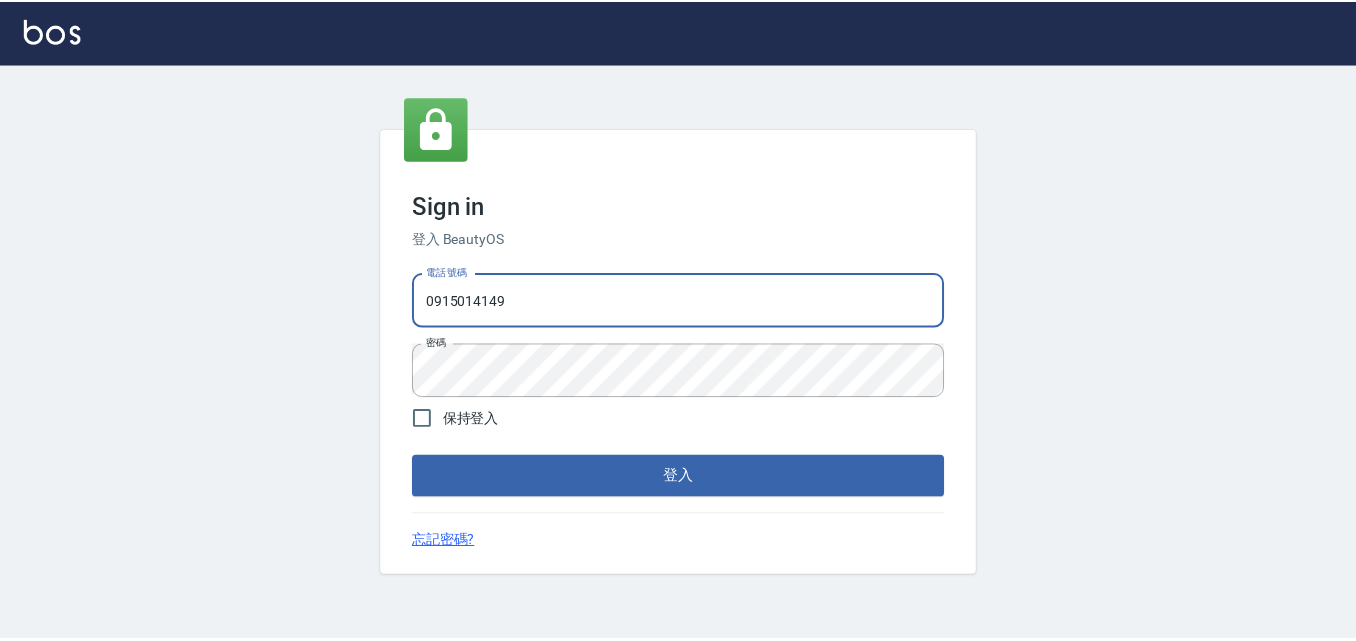 scroll, scrollTop: 0, scrollLeft: 0, axis: both 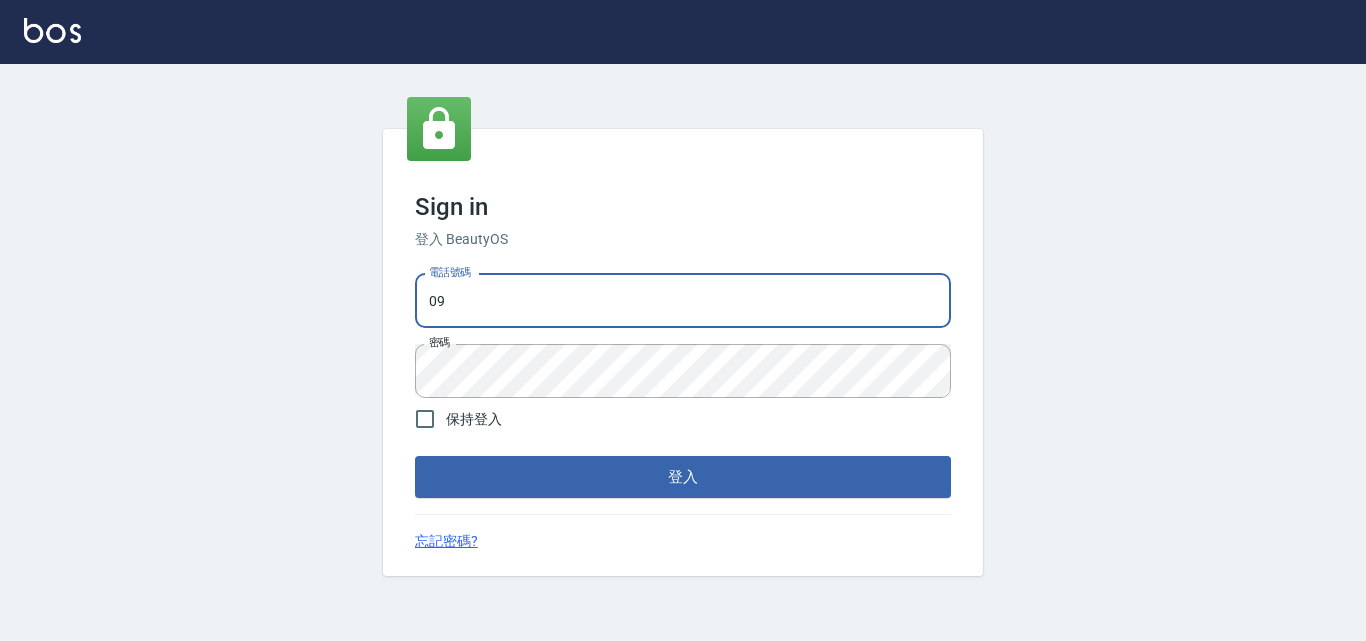 type on "0" 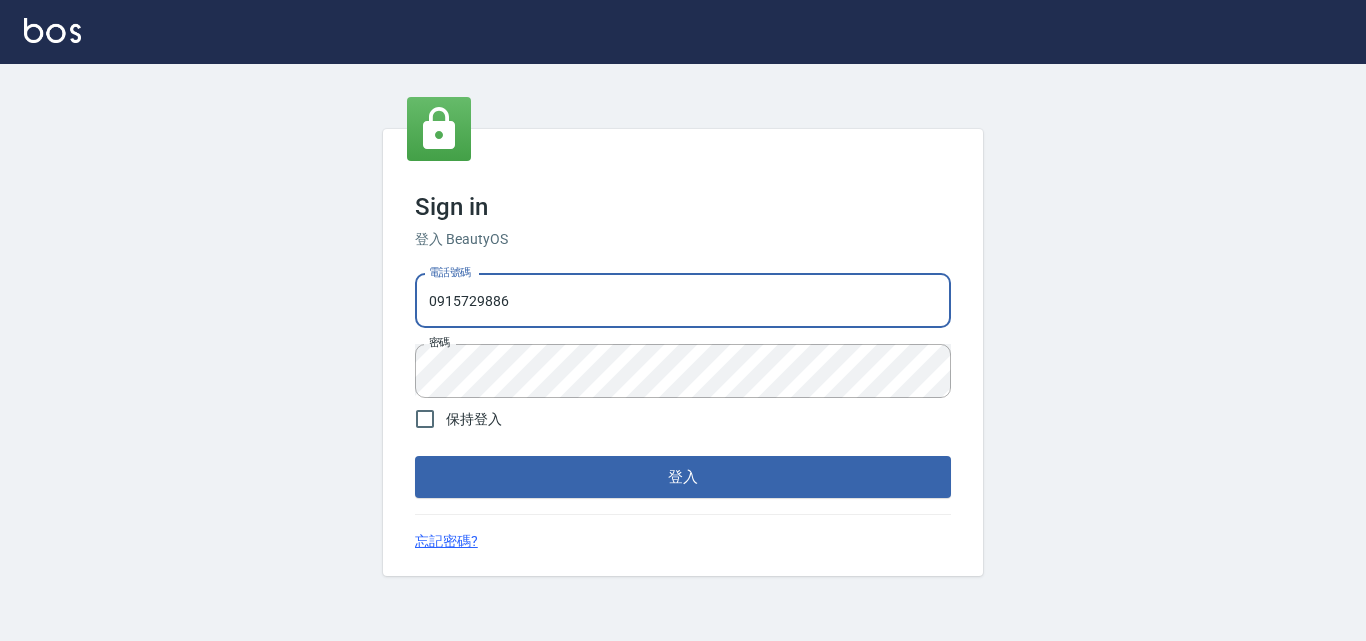 type on "0915729886" 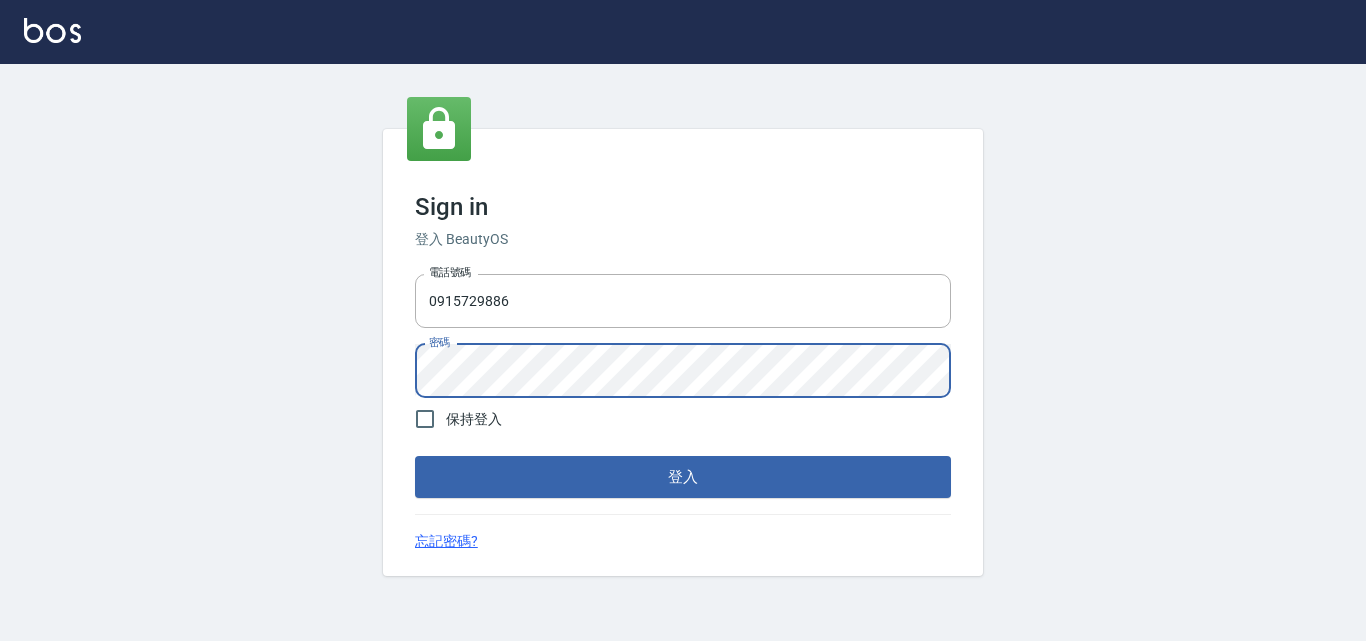 click on "登入" at bounding box center [683, 477] 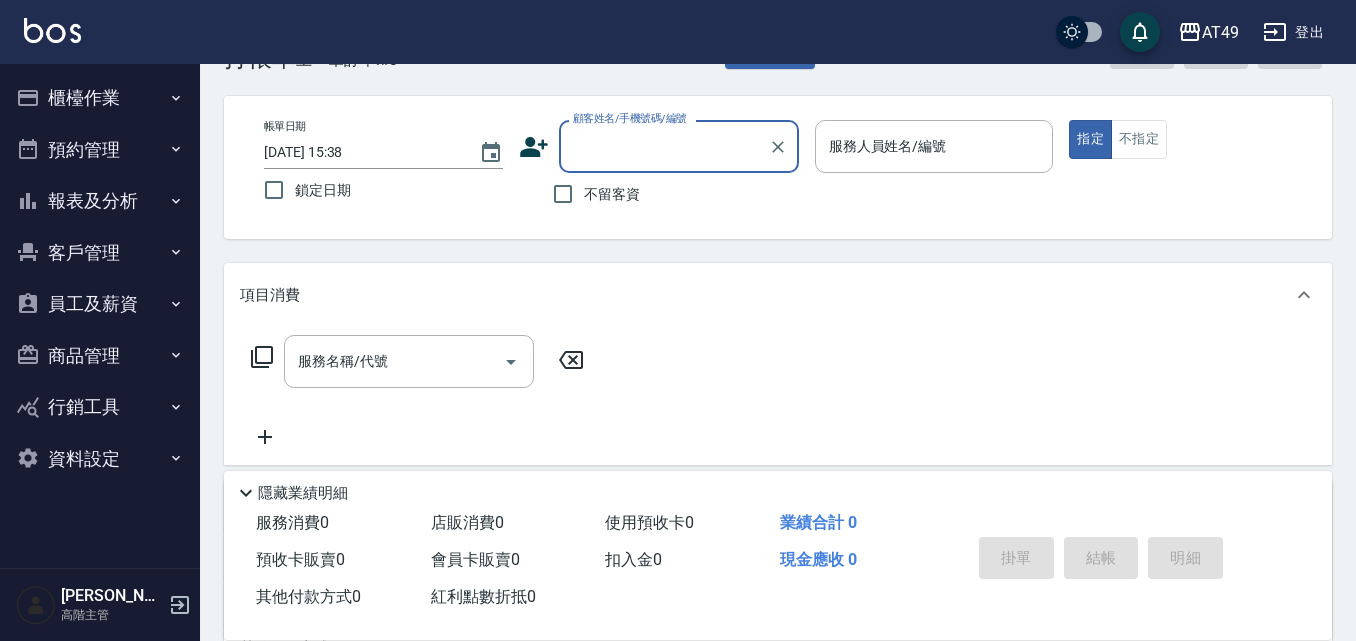 scroll, scrollTop: 100, scrollLeft: 0, axis: vertical 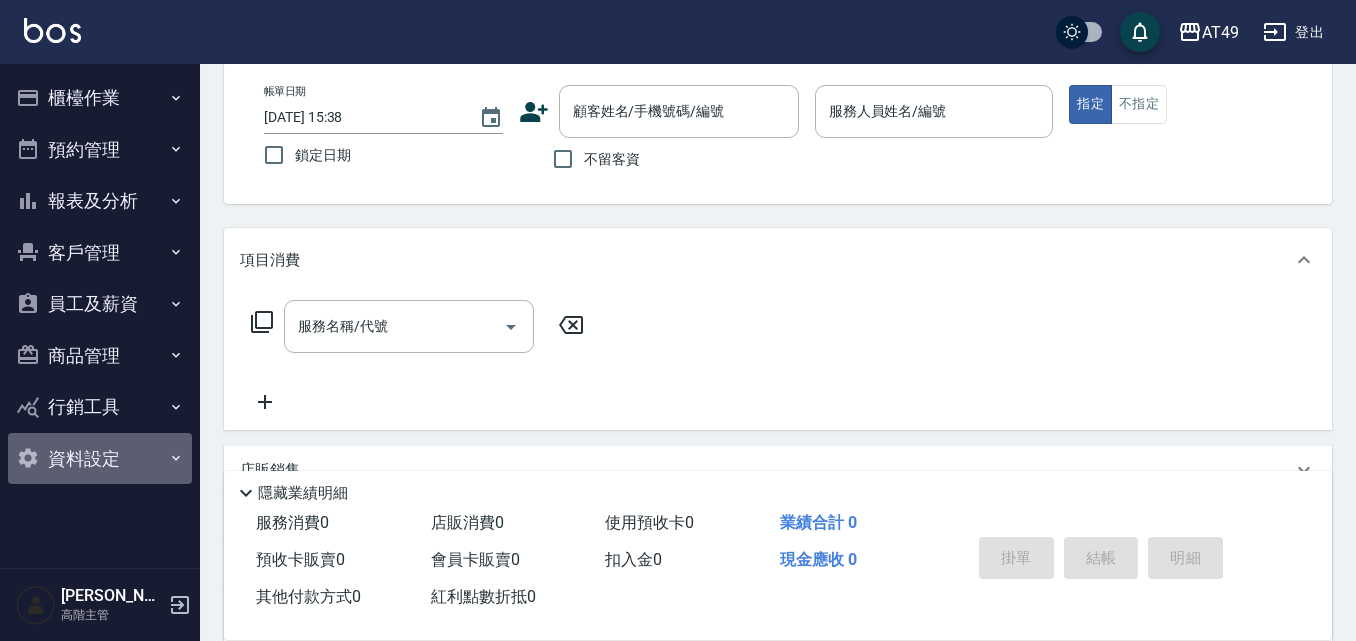 click on "資料設定" at bounding box center (100, 459) 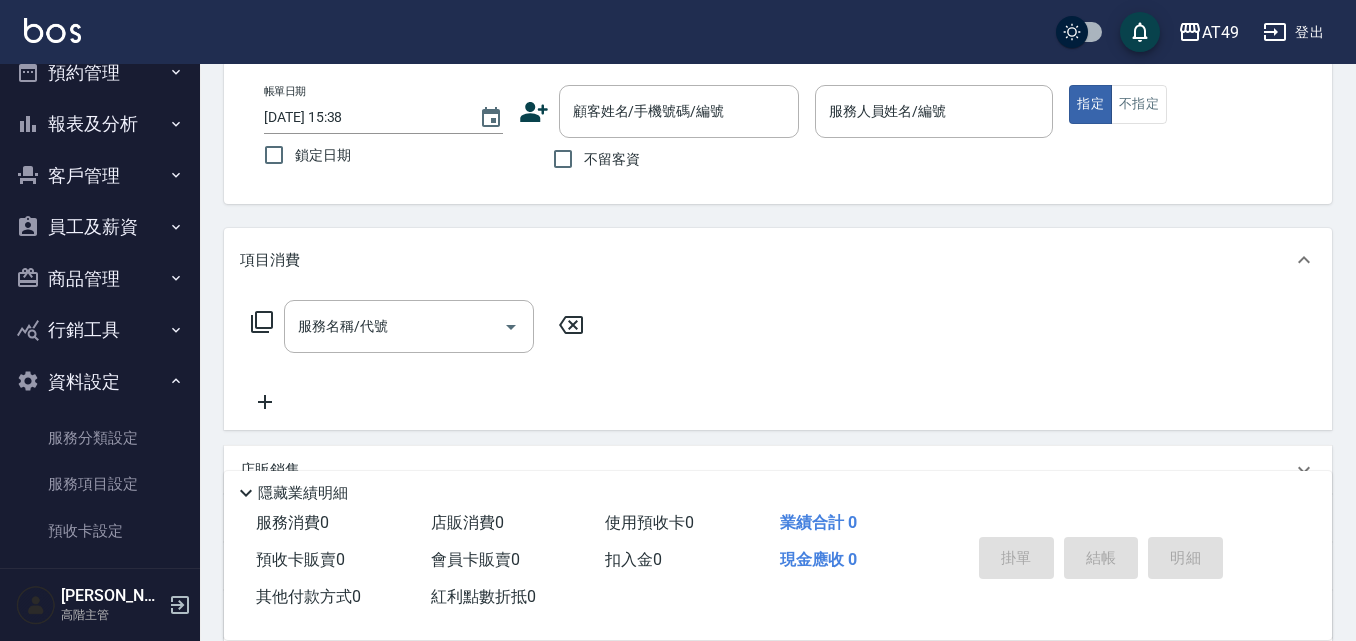scroll, scrollTop: 419, scrollLeft: 0, axis: vertical 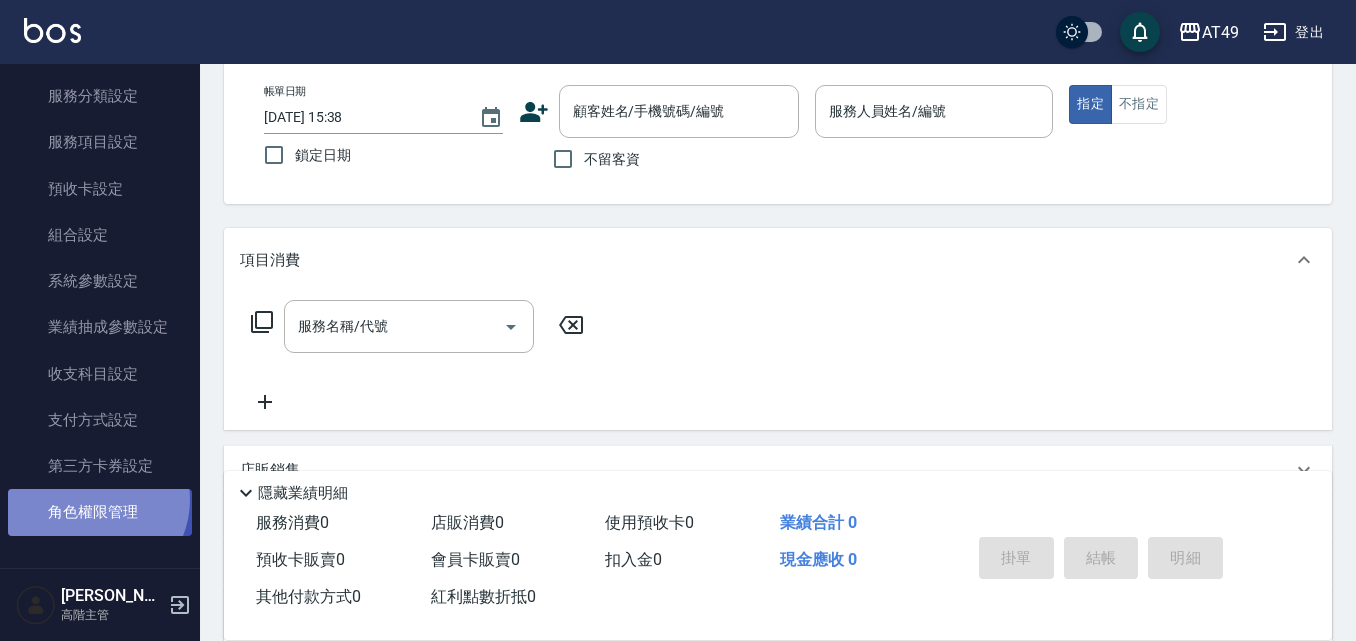 click on "角色權限管理" at bounding box center (100, 512) 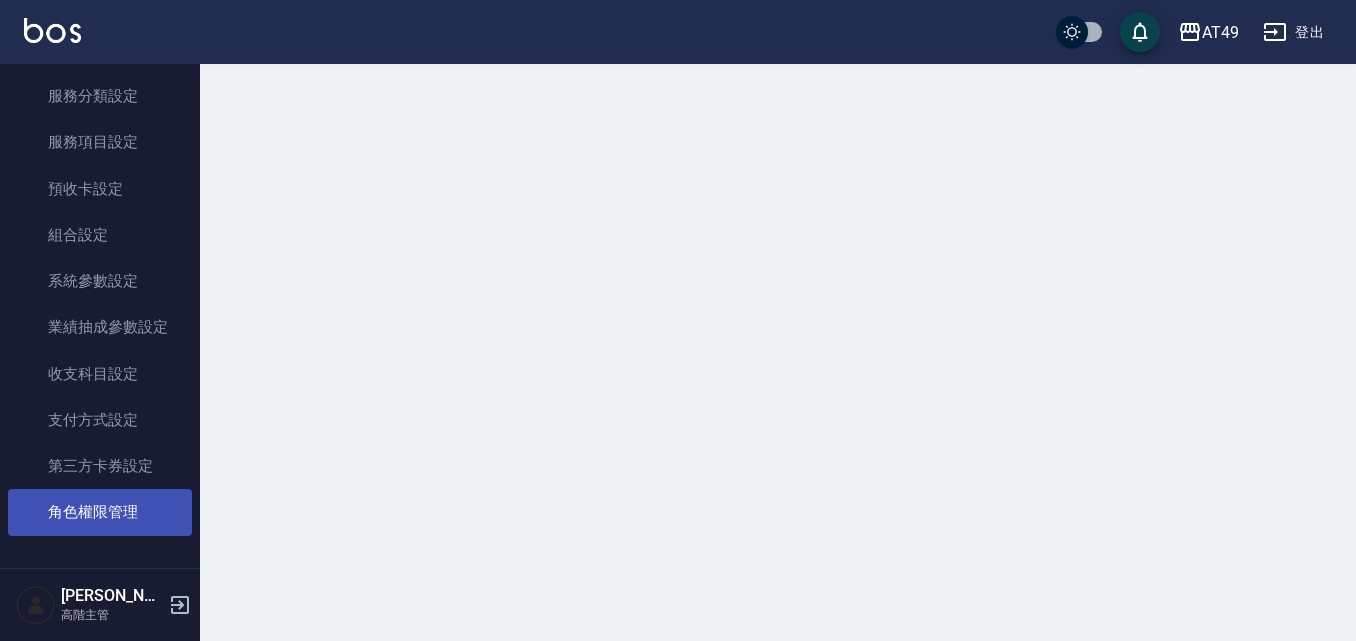 scroll, scrollTop: 0, scrollLeft: 0, axis: both 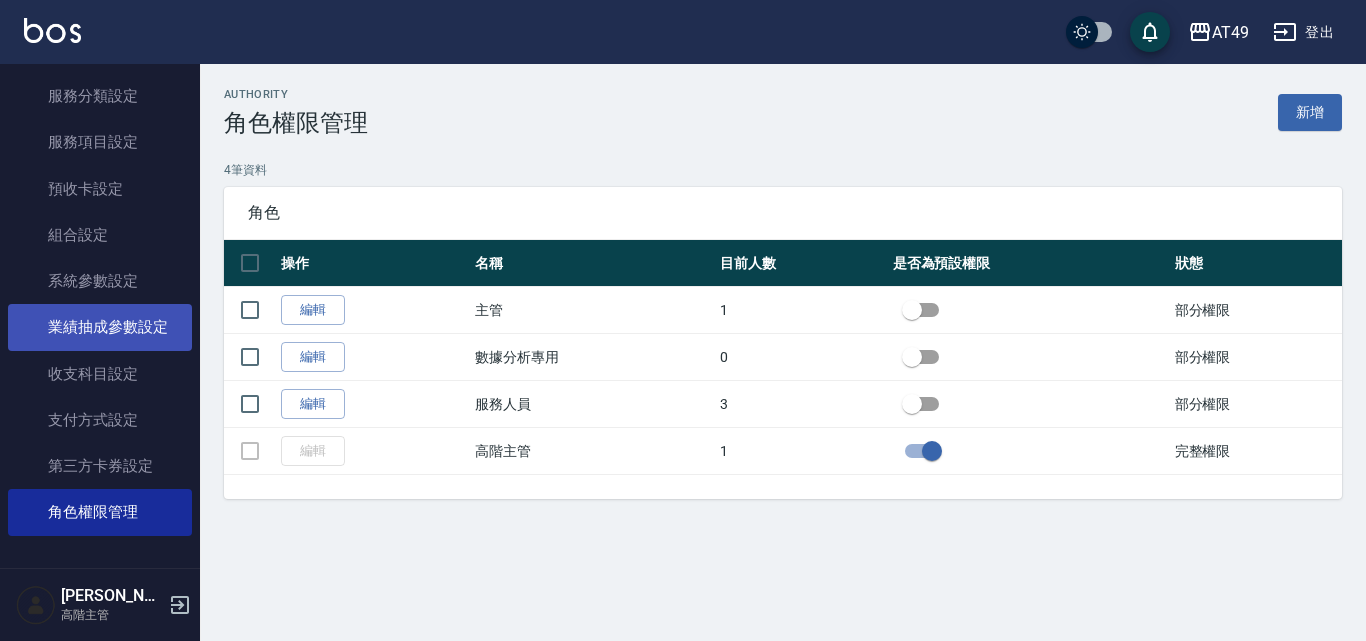 click on "業績抽成參數設定" at bounding box center [100, 327] 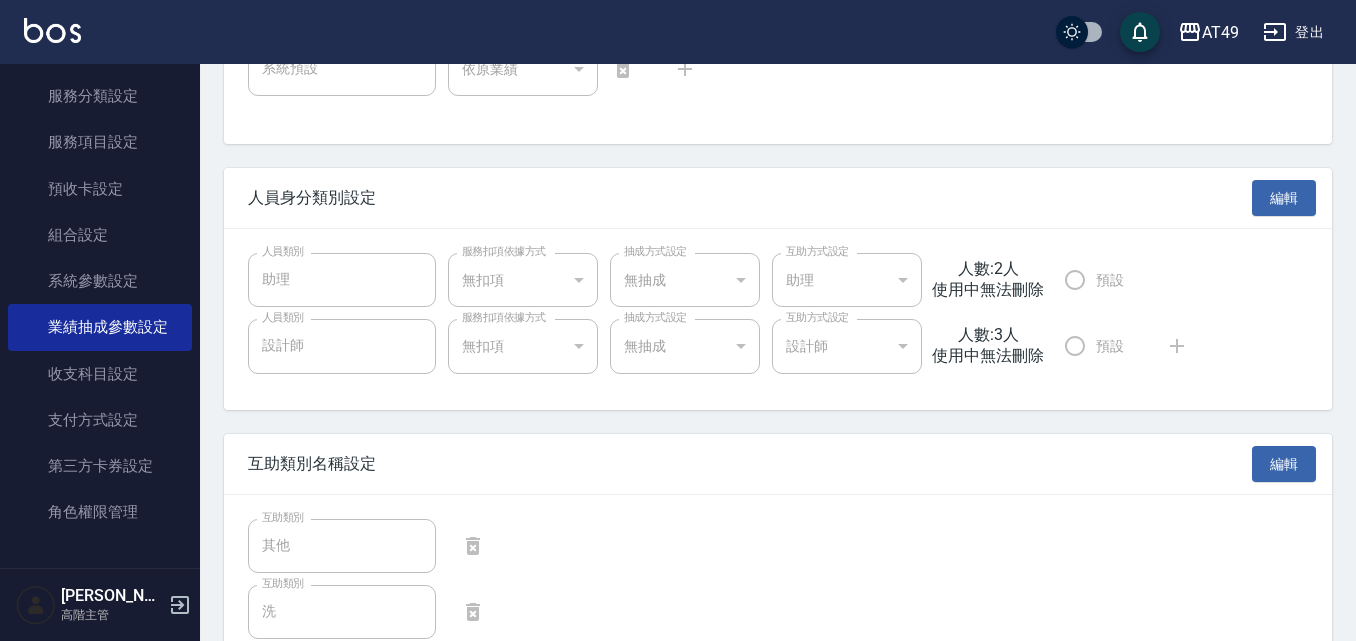 scroll, scrollTop: 300, scrollLeft: 0, axis: vertical 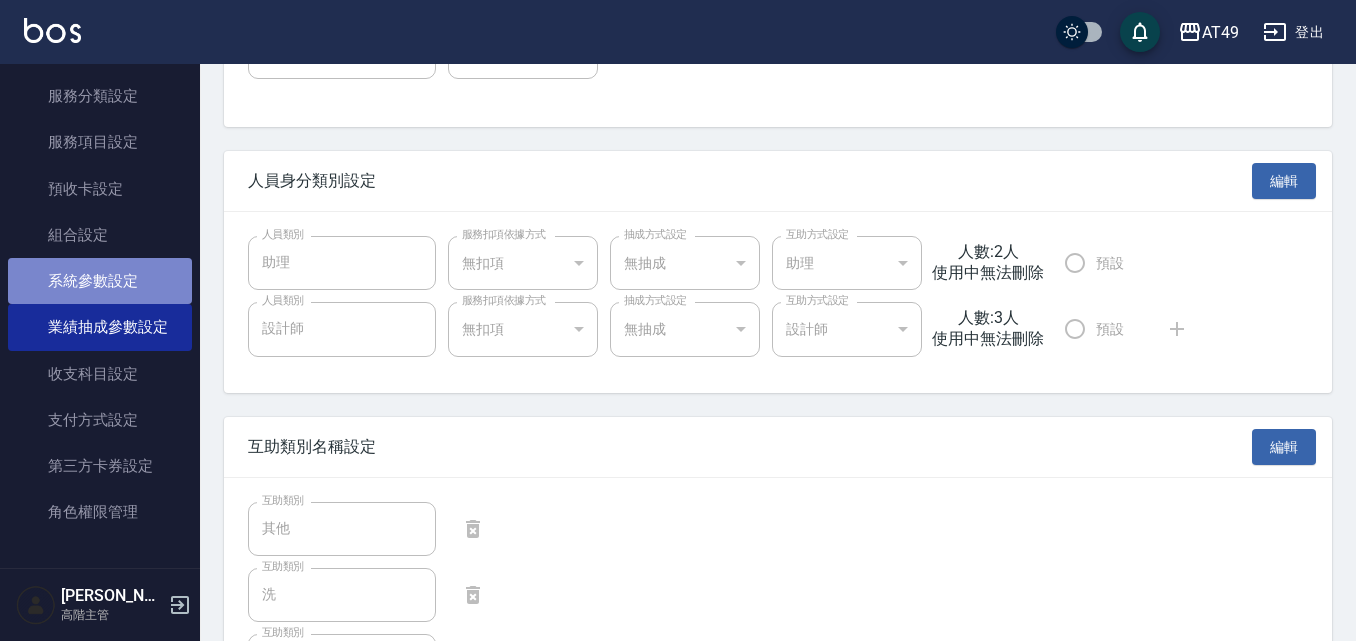 click on "系統參數設定" at bounding box center [100, 281] 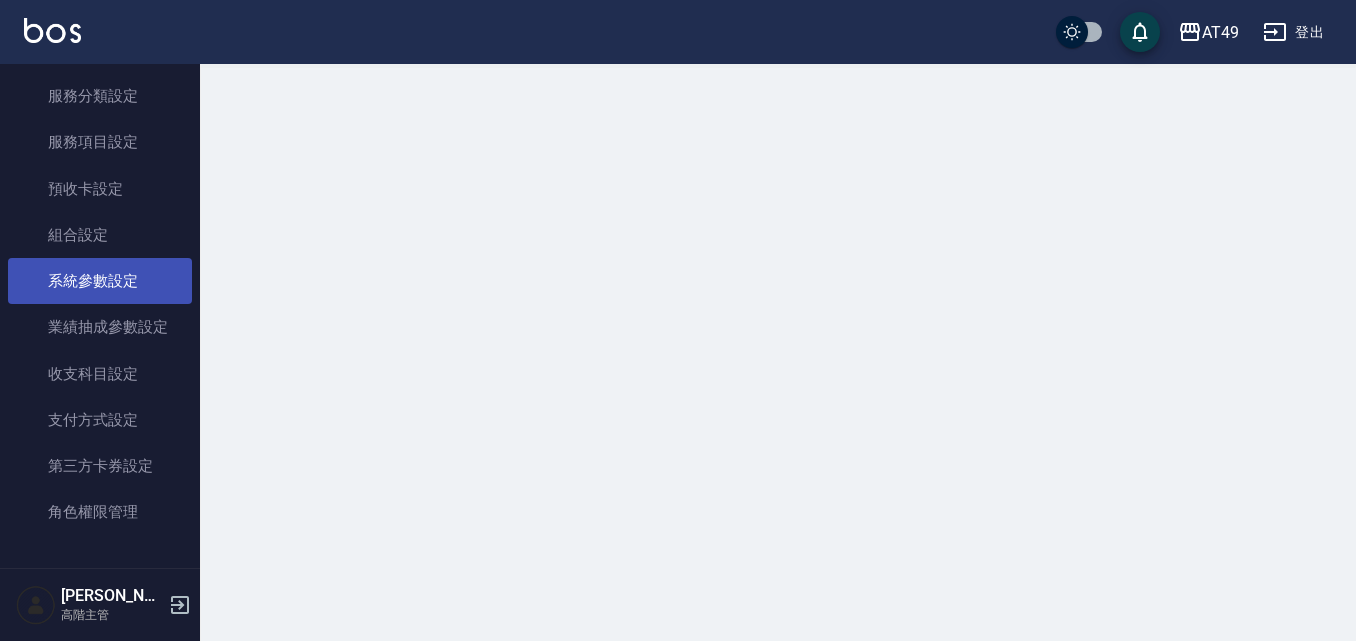 scroll, scrollTop: 0, scrollLeft: 0, axis: both 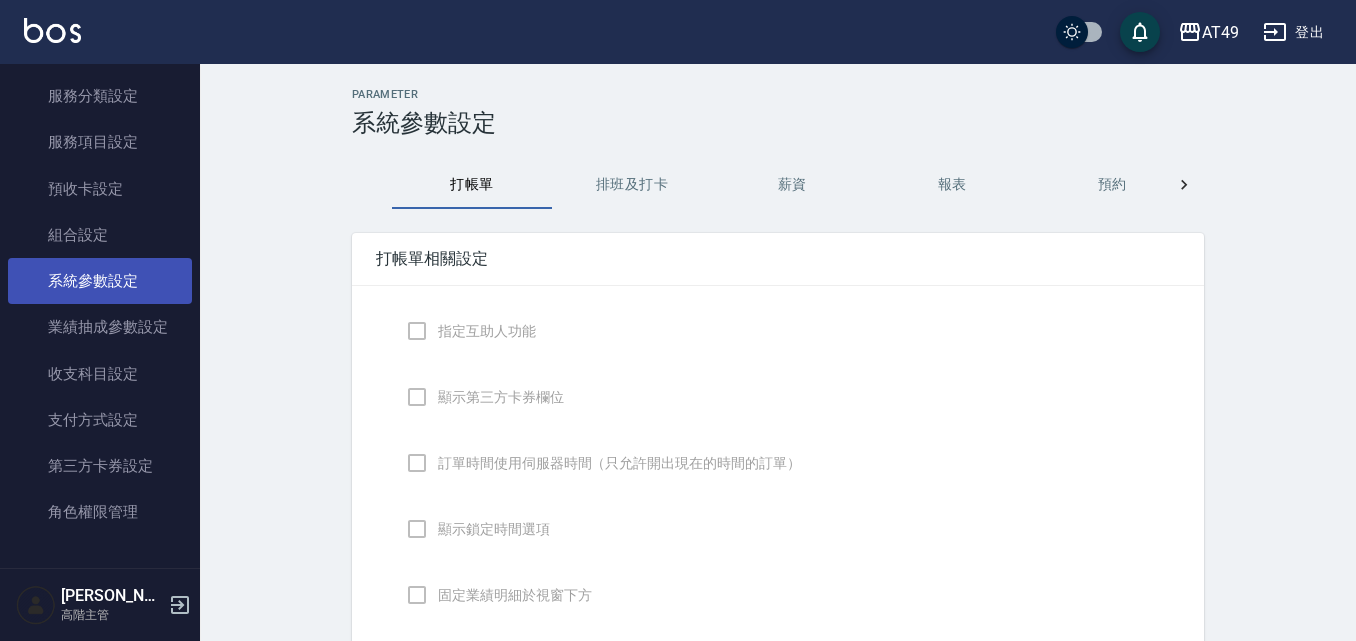 checkbox on "true" 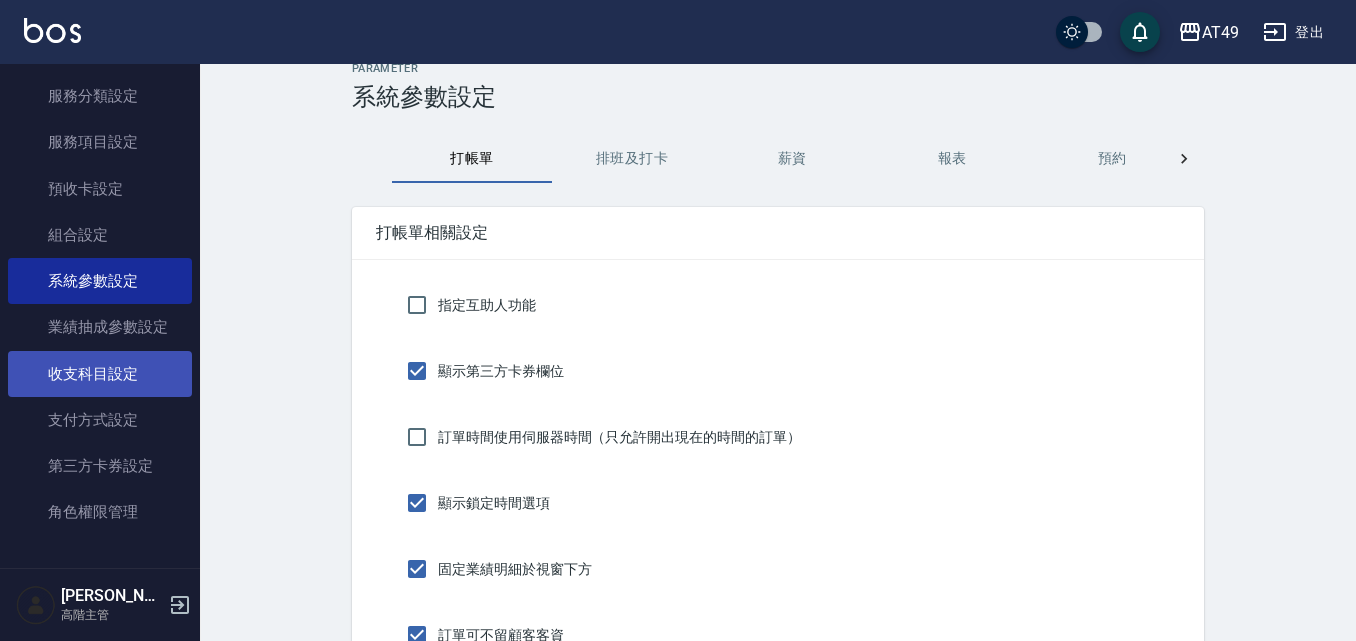 scroll, scrollTop: 100, scrollLeft: 0, axis: vertical 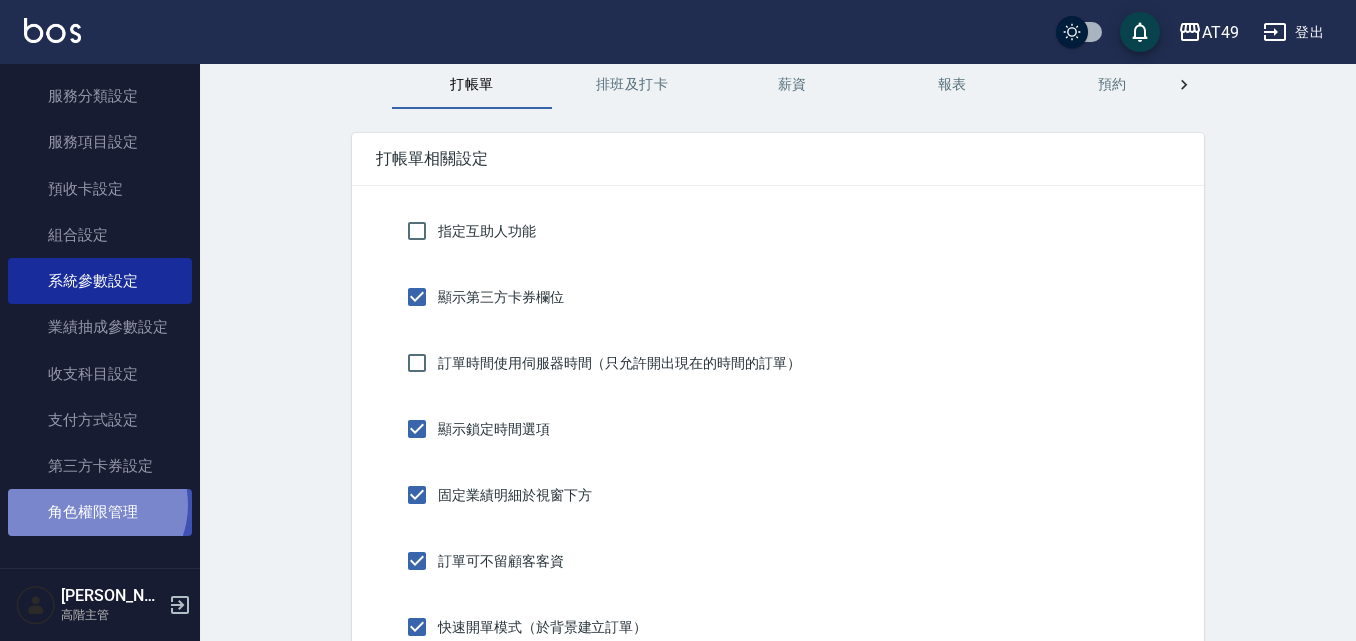 click on "角色權限管理" at bounding box center [100, 512] 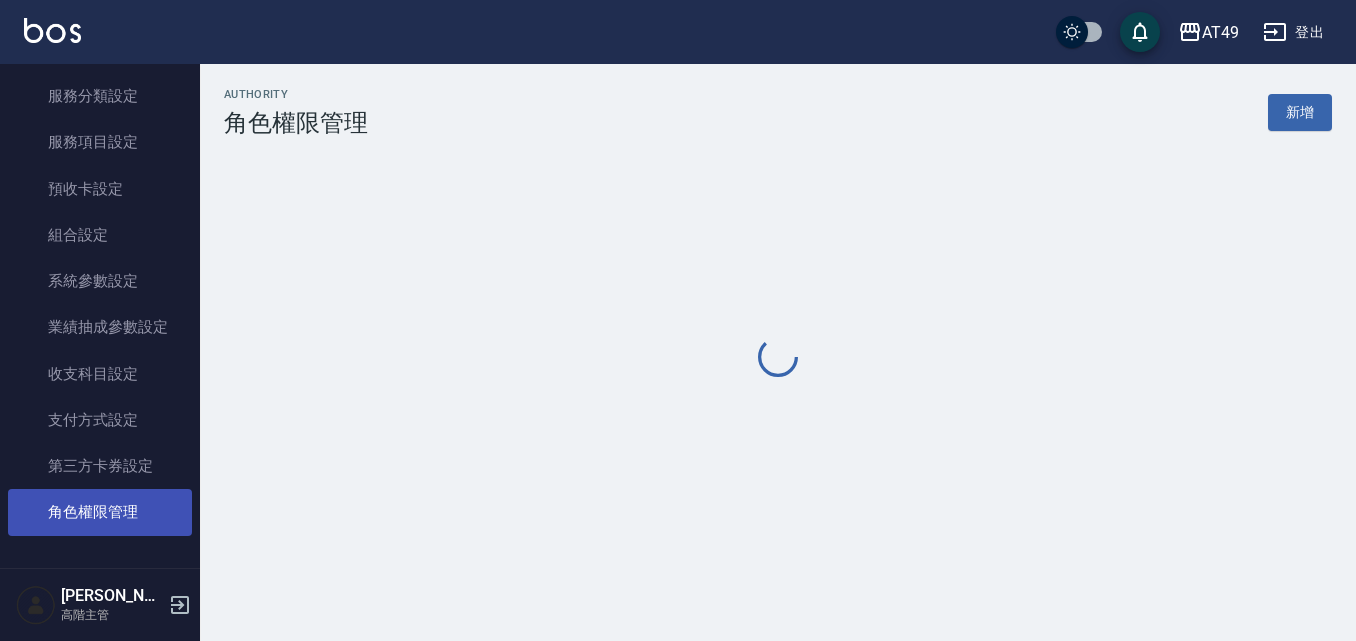 scroll, scrollTop: 0, scrollLeft: 0, axis: both 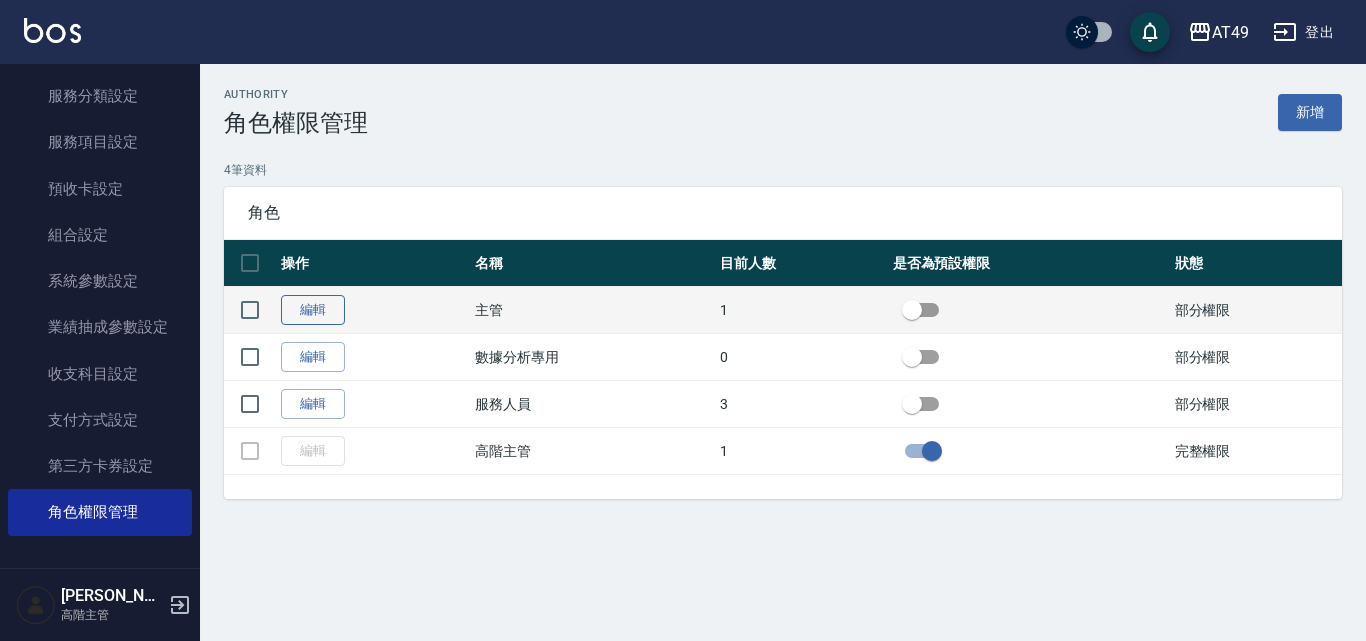 click on "編輯" at bounding box center [313, 310] 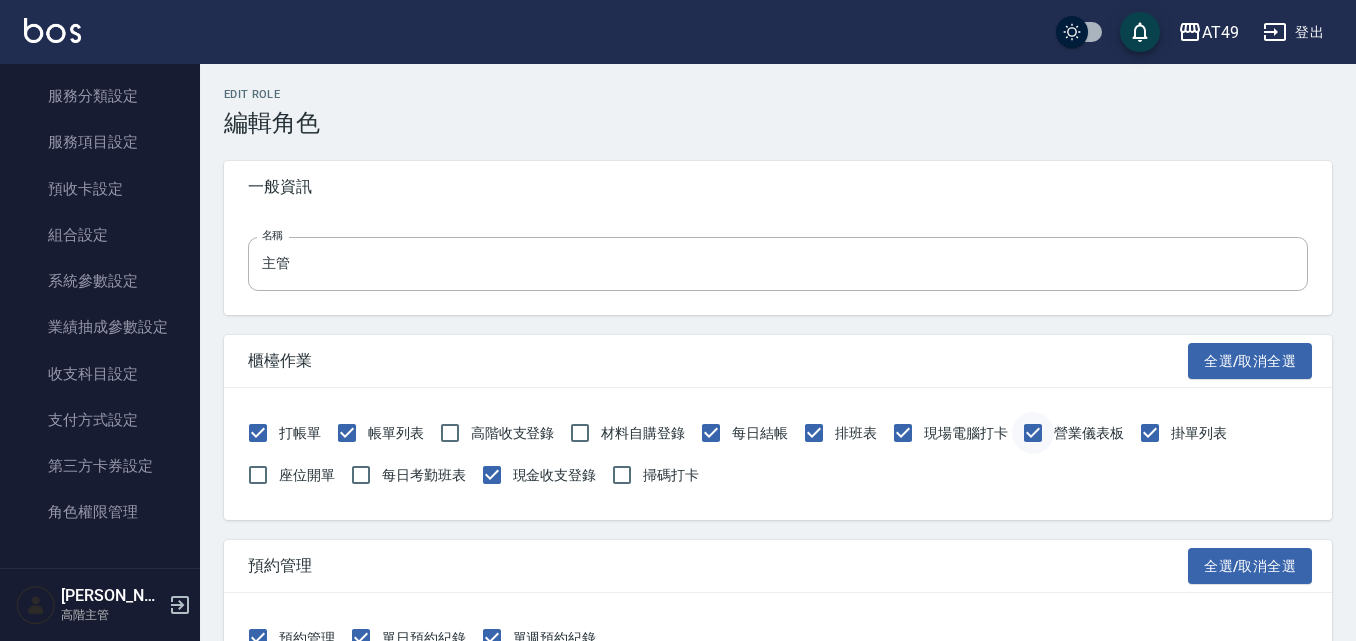 click on "營業儀表板" at bounding box center (1033, 433) 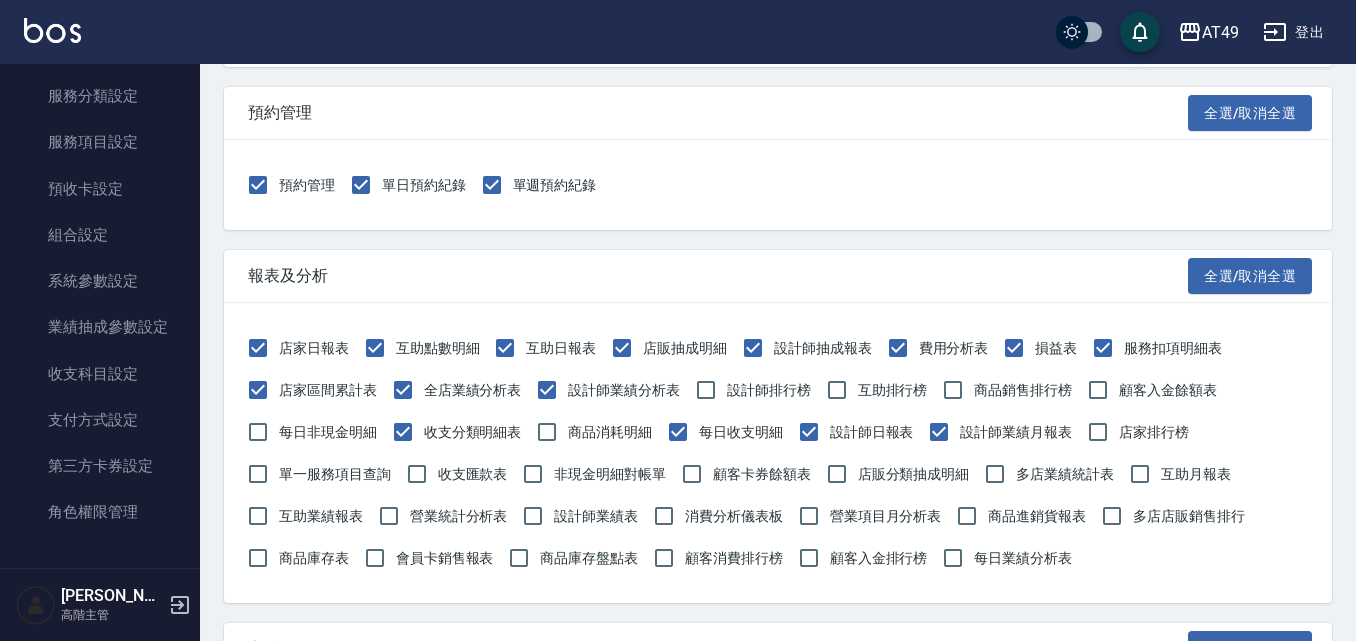 scroll, scrollTop: 500, scrollLeft: 0, axis: vertical 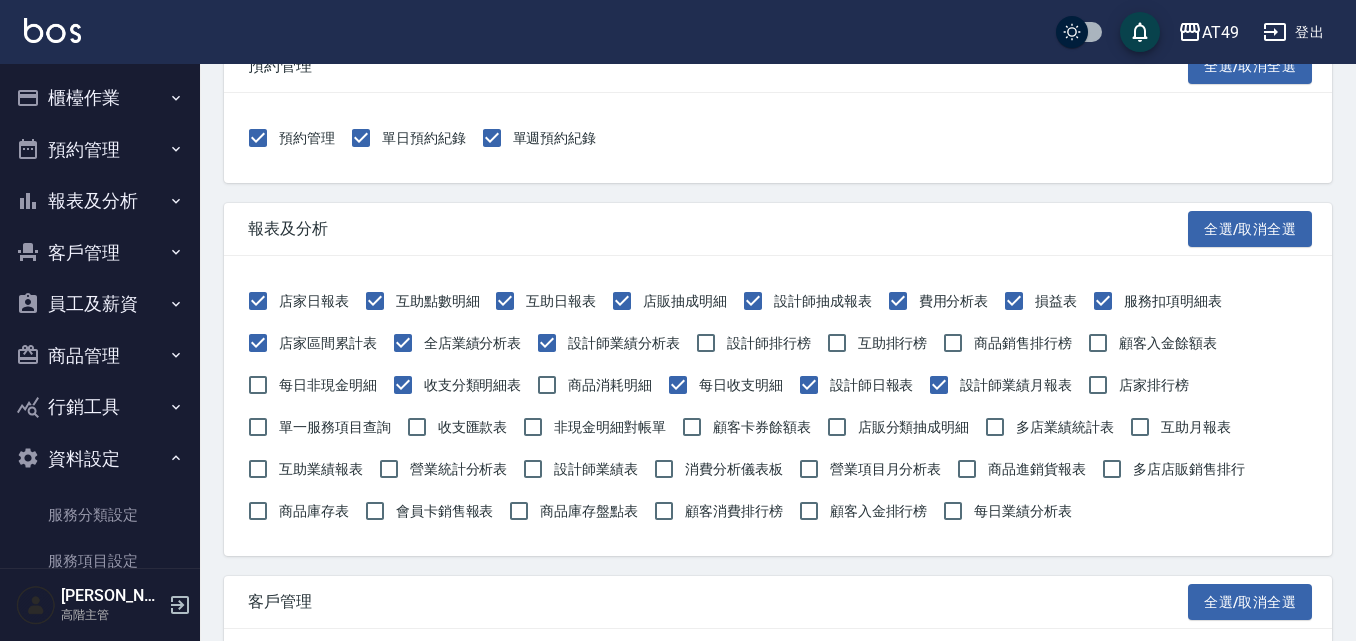 click on "報表及分析" at bounding box center [100, 201] 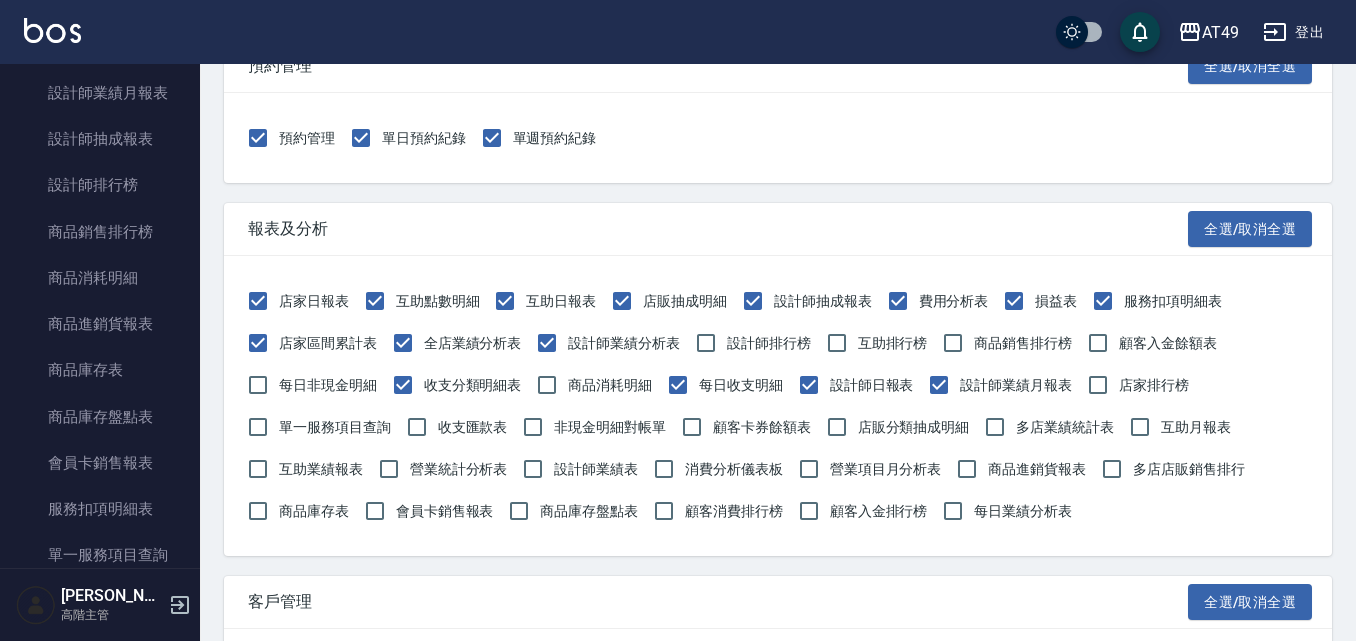 scroll, scrollTop: 1000, scrollLeft: 0, axis: vertical 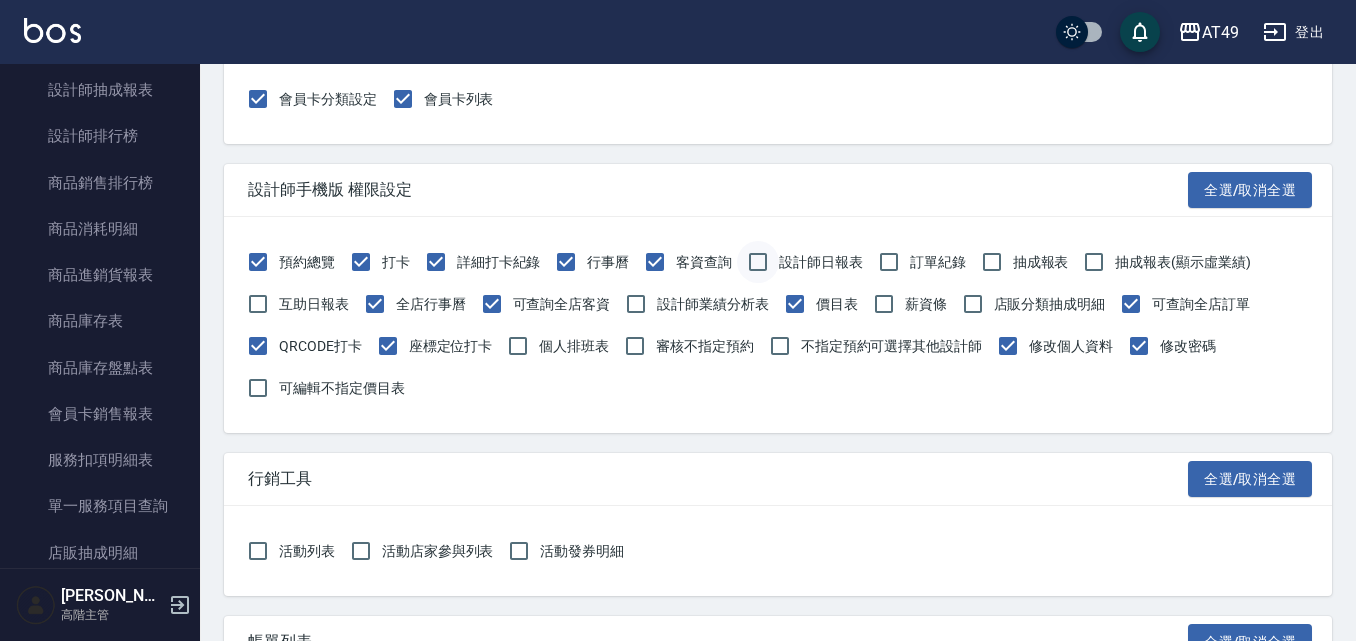 click on "設計師日報表" at bounding box center [758, 262] 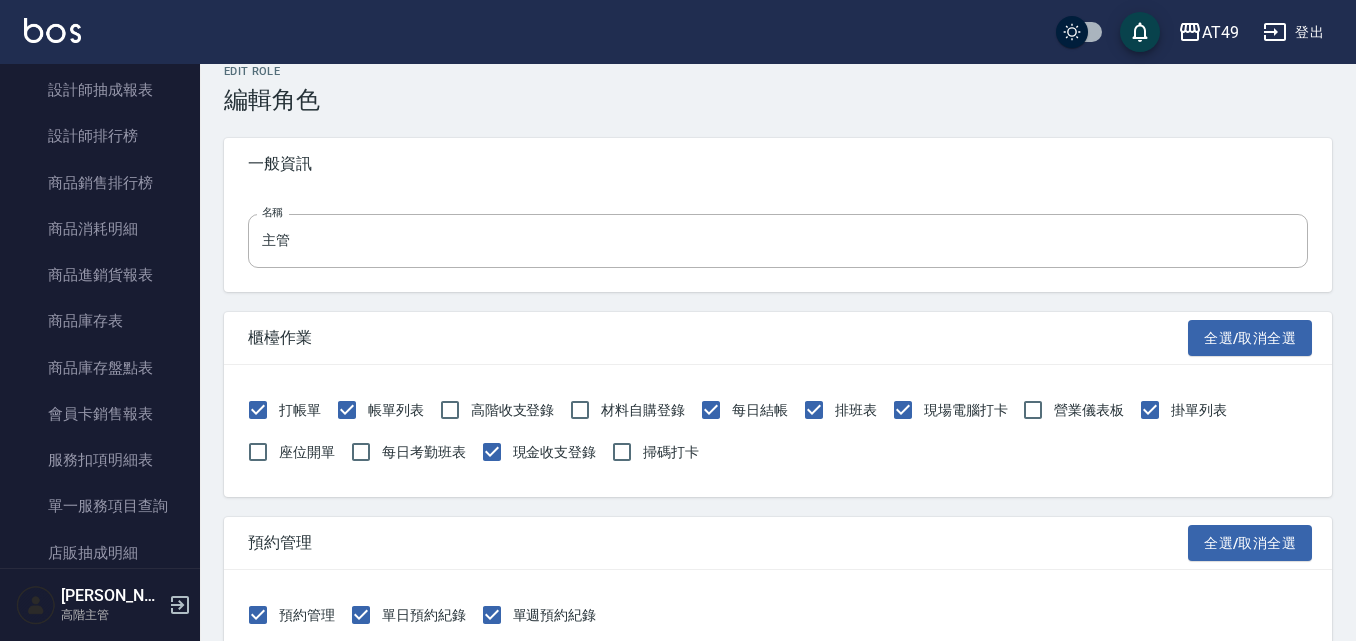 scroll, scrollTop: 0, scrollLeft: 0, axis: both 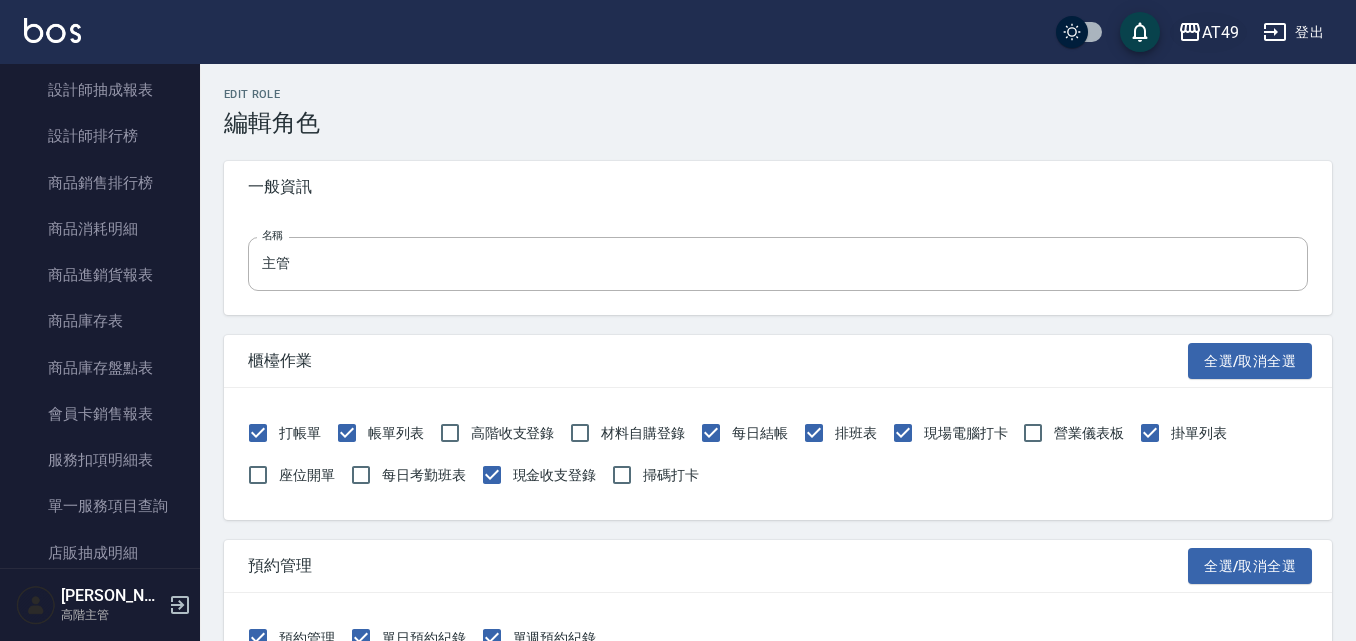 click on "AT49" at bounding box center (1220, 32) 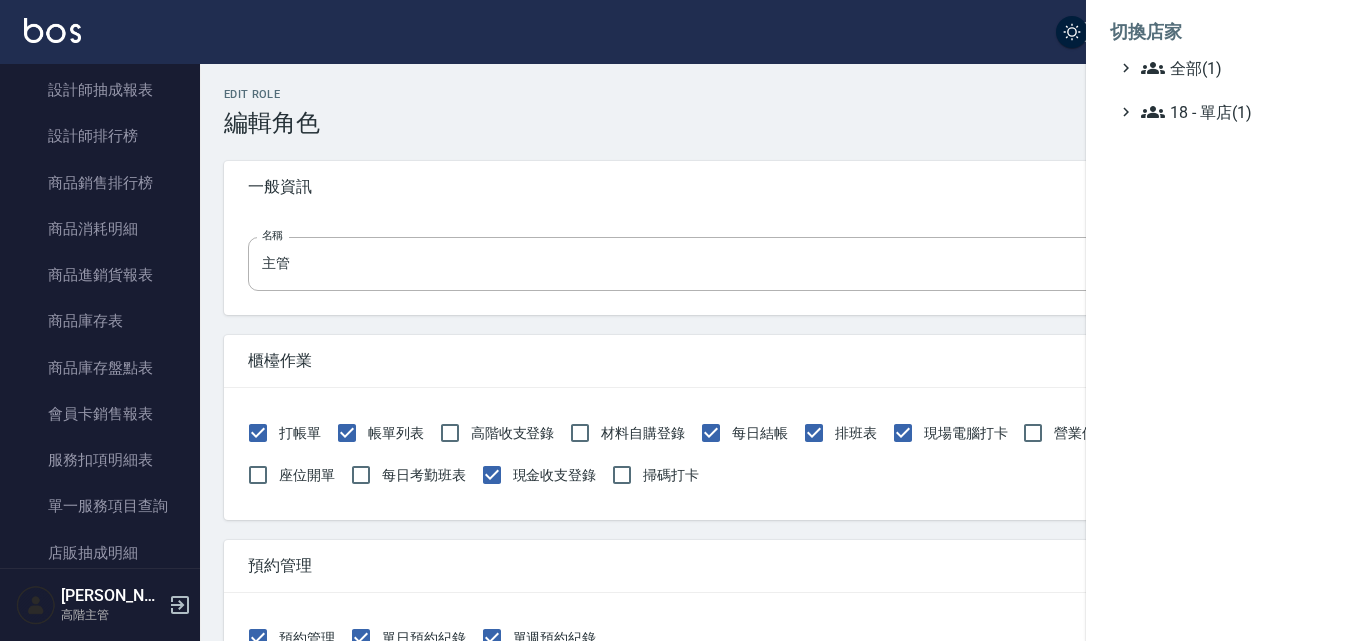 click at bounding box center [683, 320] 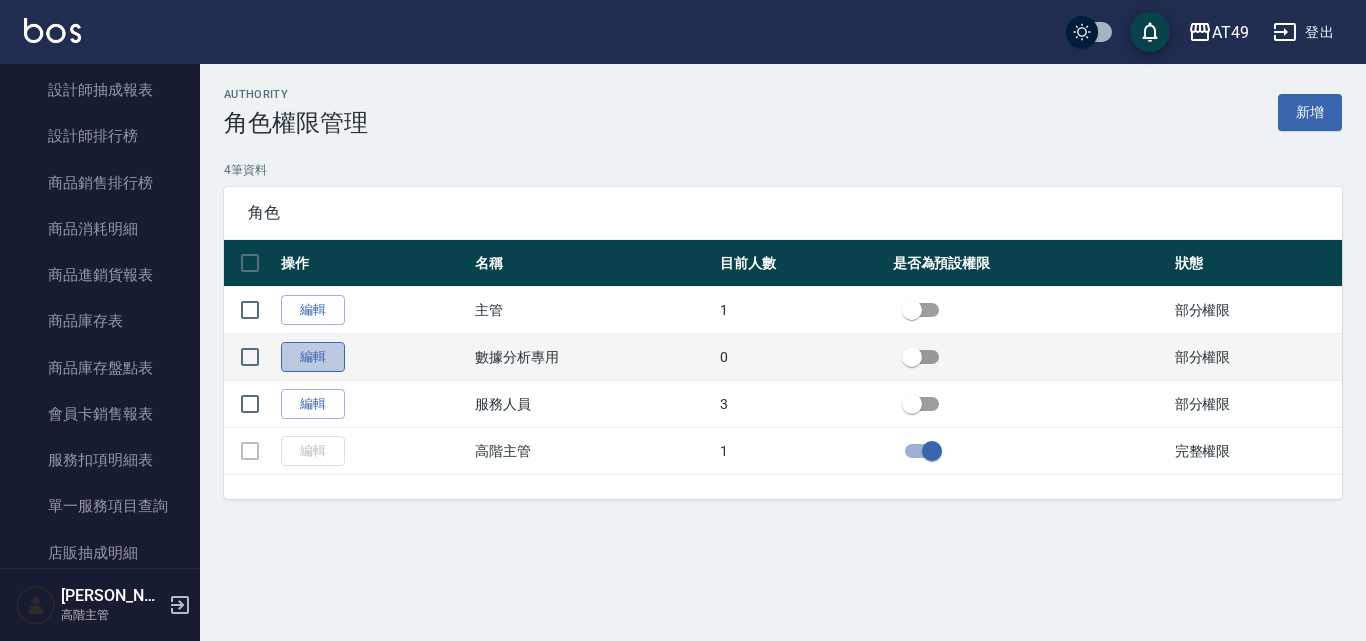 click on "編輯" at bounding box center (313, 357) 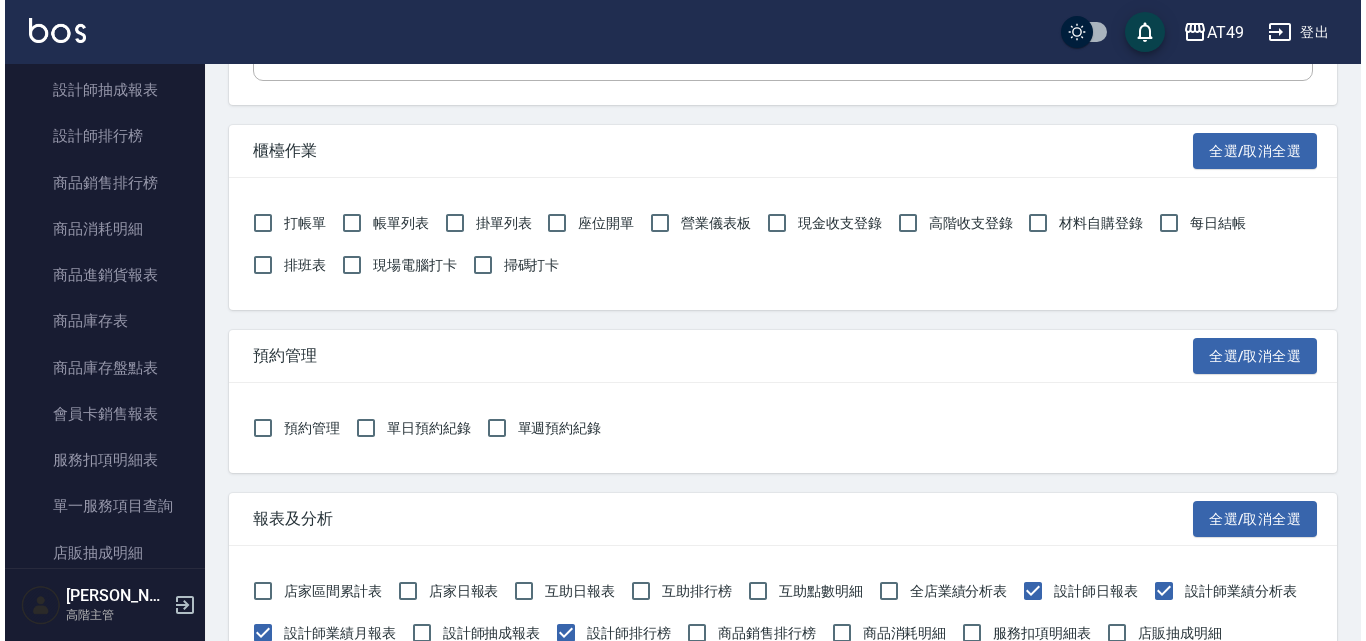 scroll, scrollTop: 0, scrollLeft: 0, axis: both 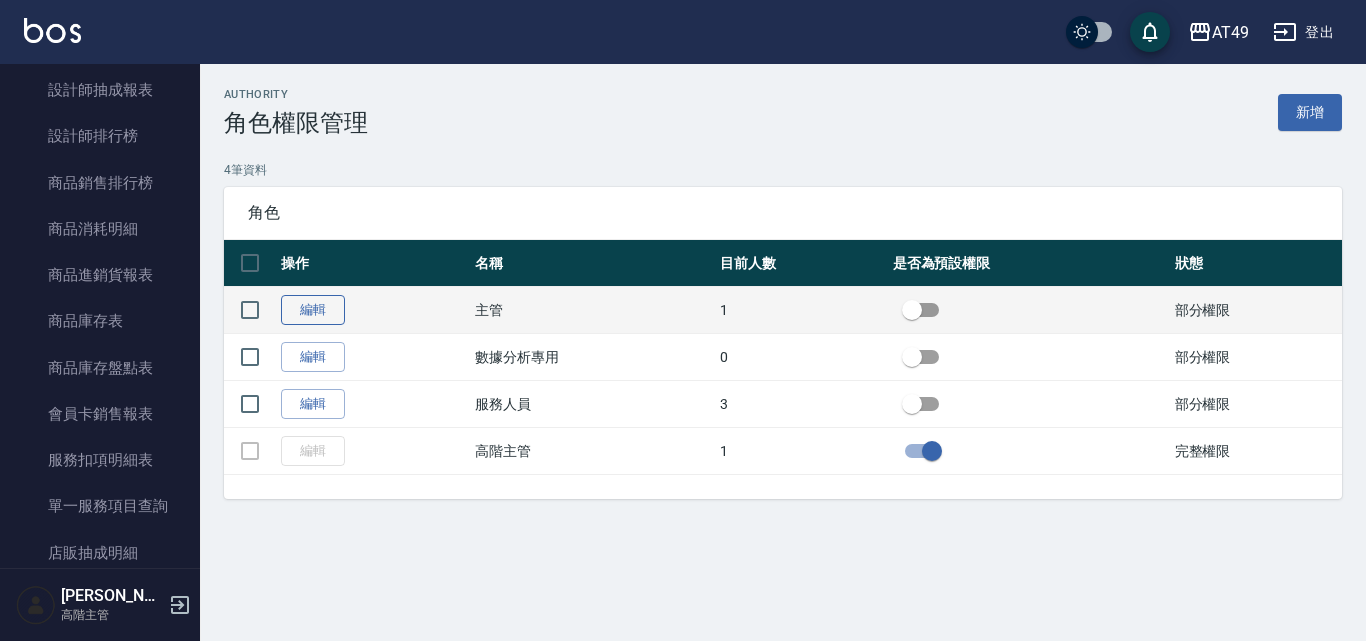 click on "編輯" at bounding box center [313, 310] 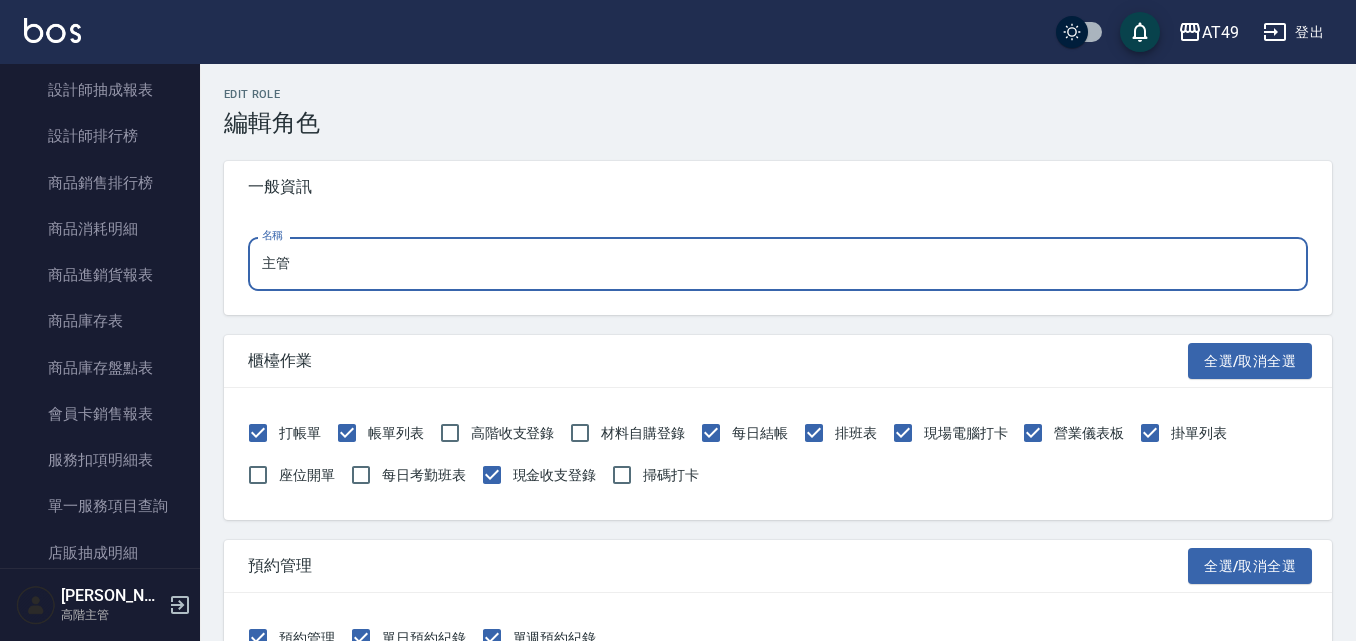 click on "主管" at bounding box center [778, 264] 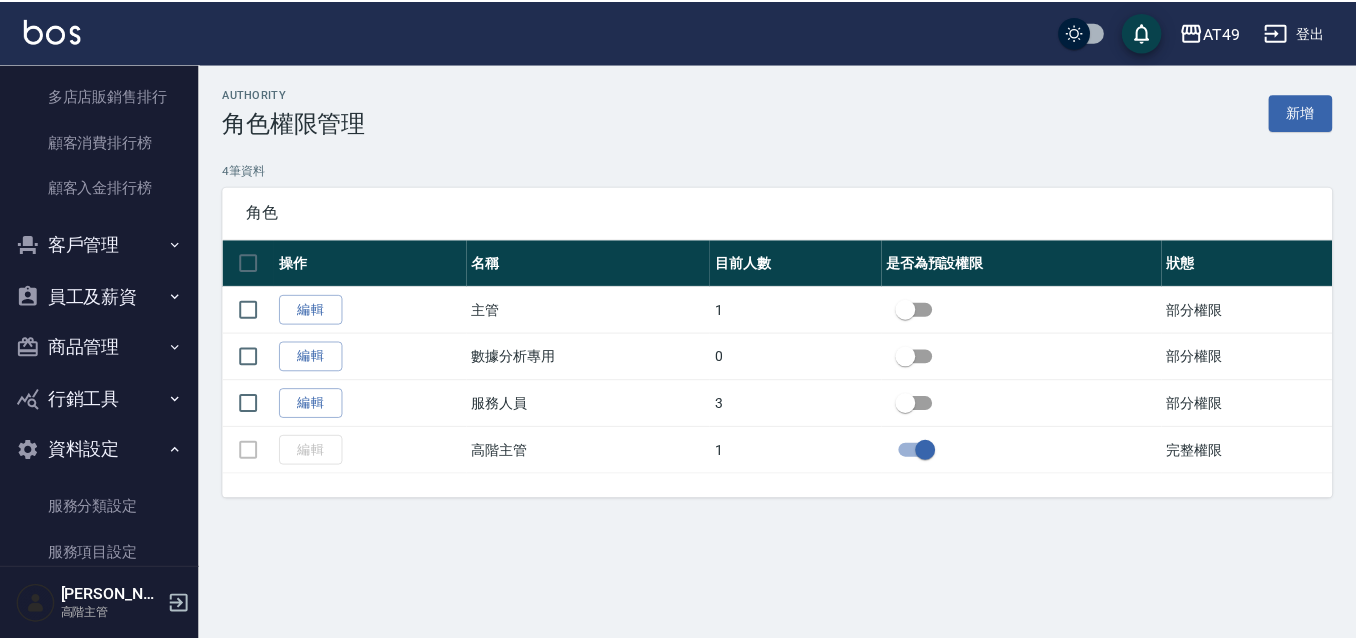 scroll, scrollTop: 2023, scrollLeft: 0, axis: vertical 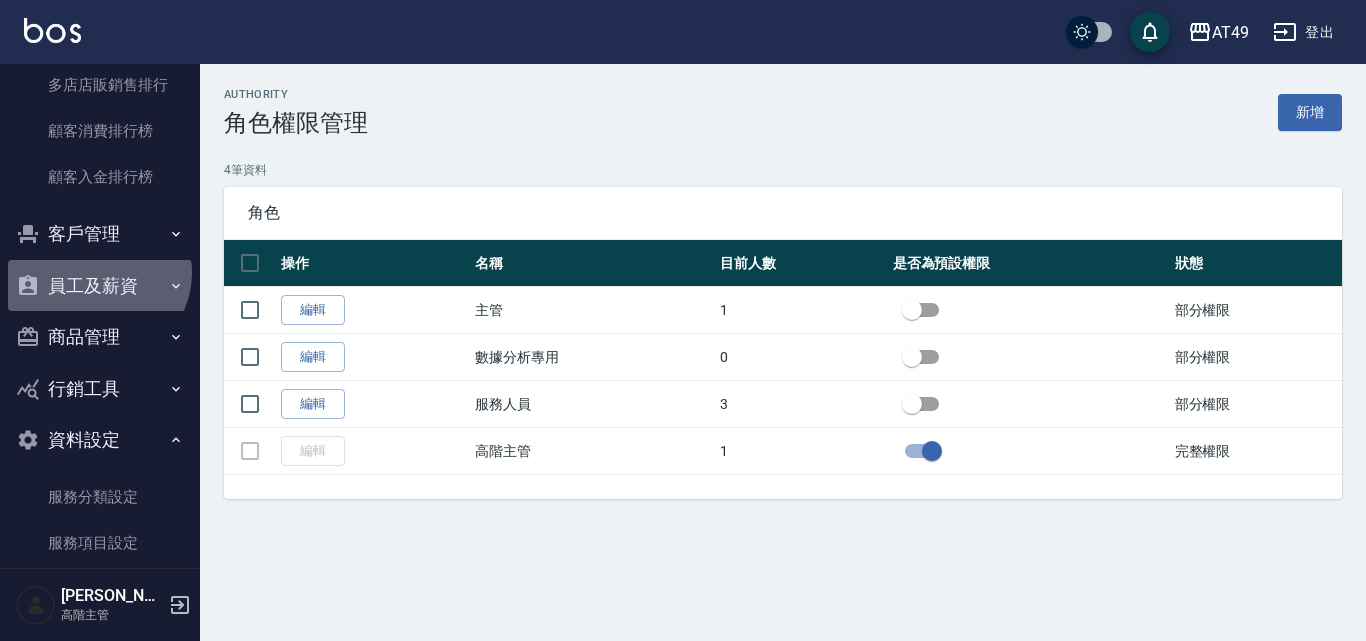 click on "員工及薪資" at bounding box center [100, 286] 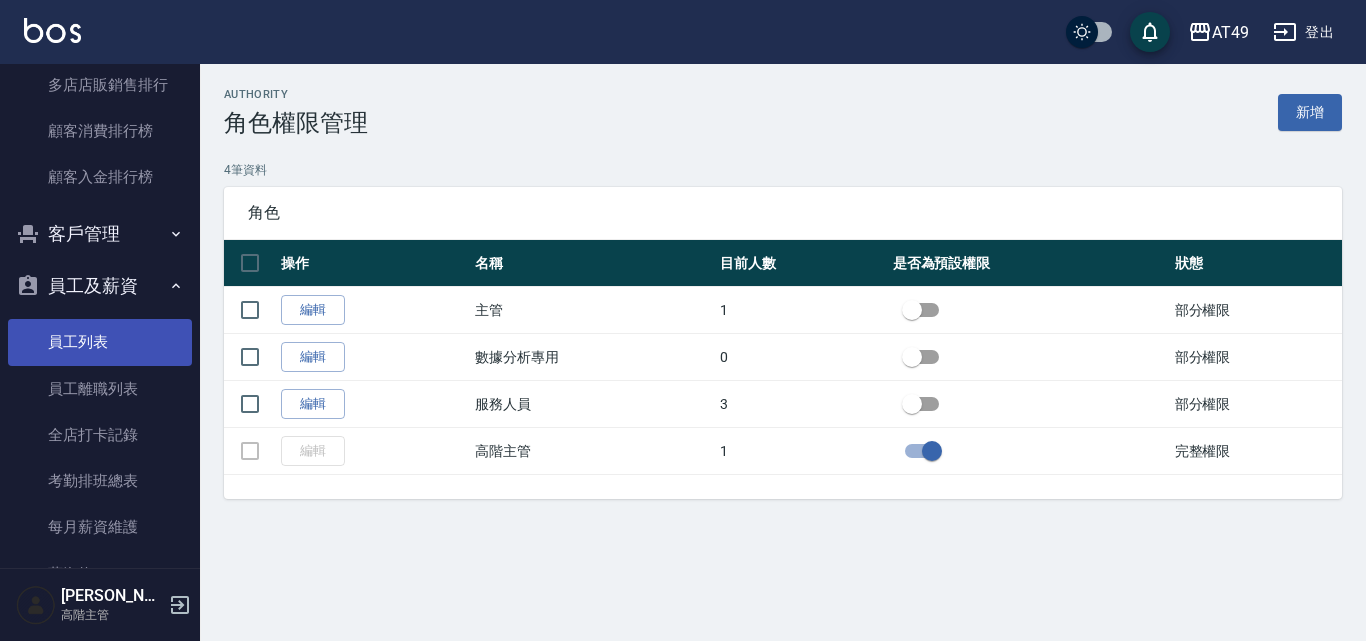 click on "員工列表" at bounding box center [100, 342] 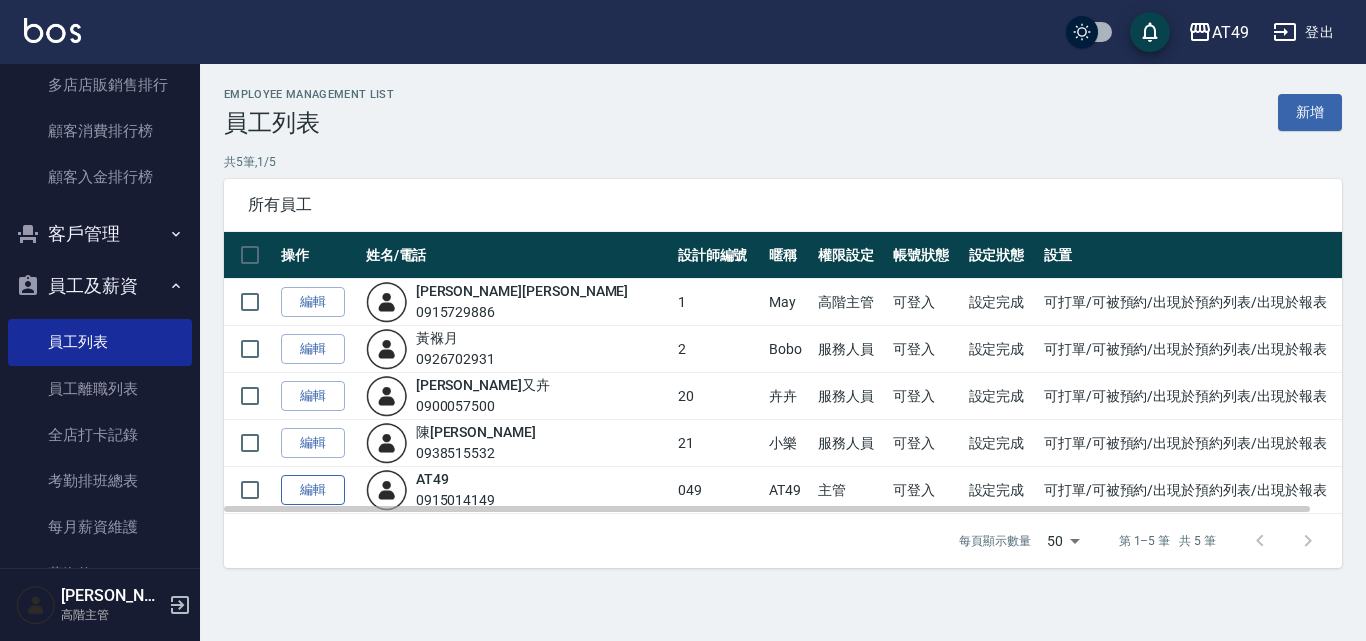 click on "編輯" at bounding box center [313, 490] 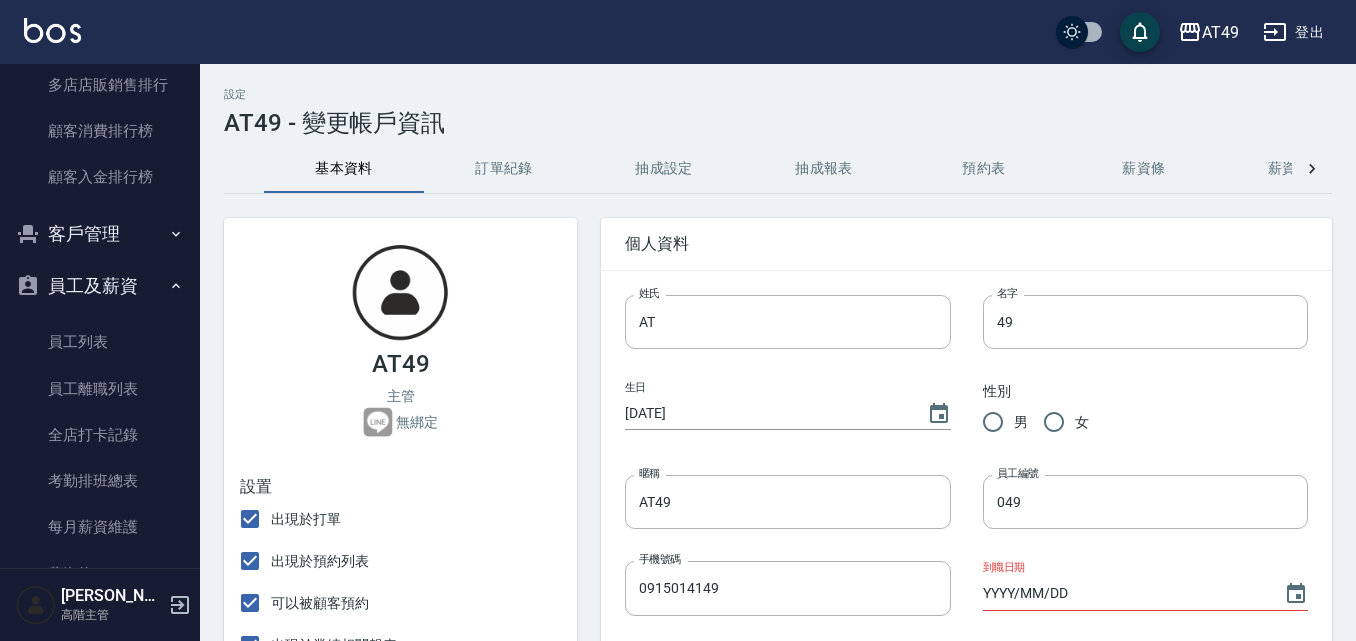 click on "主管" at bounding box center (401, 396) 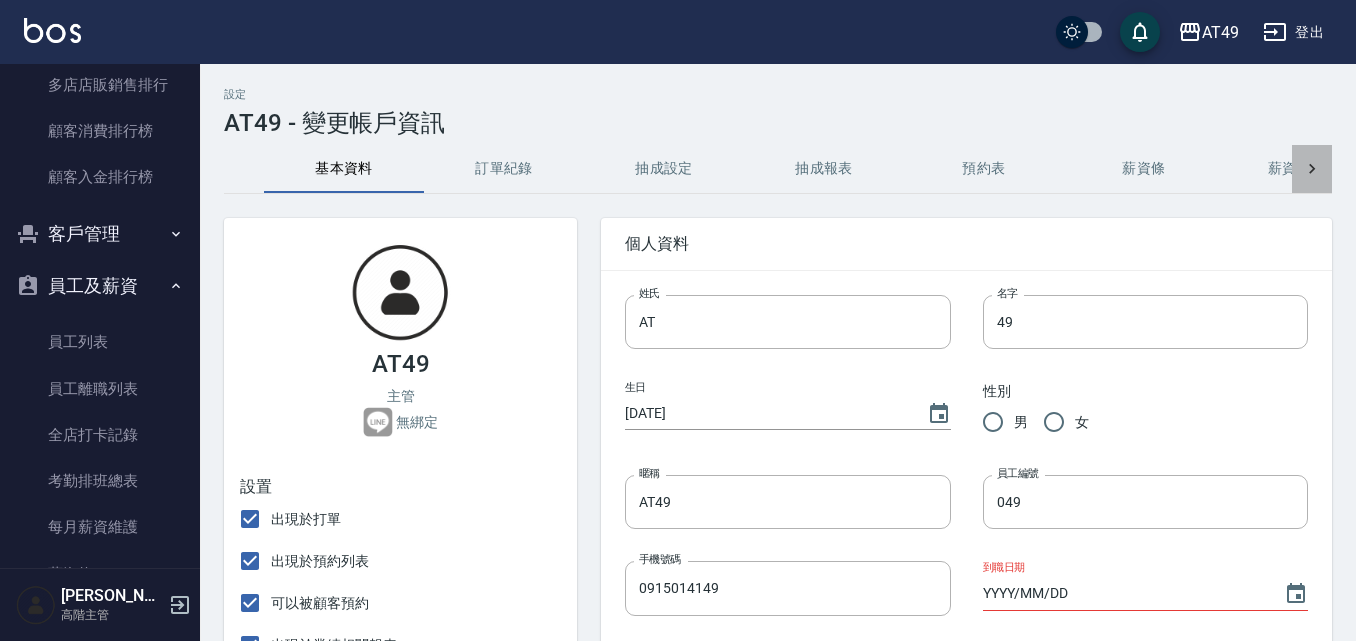 click 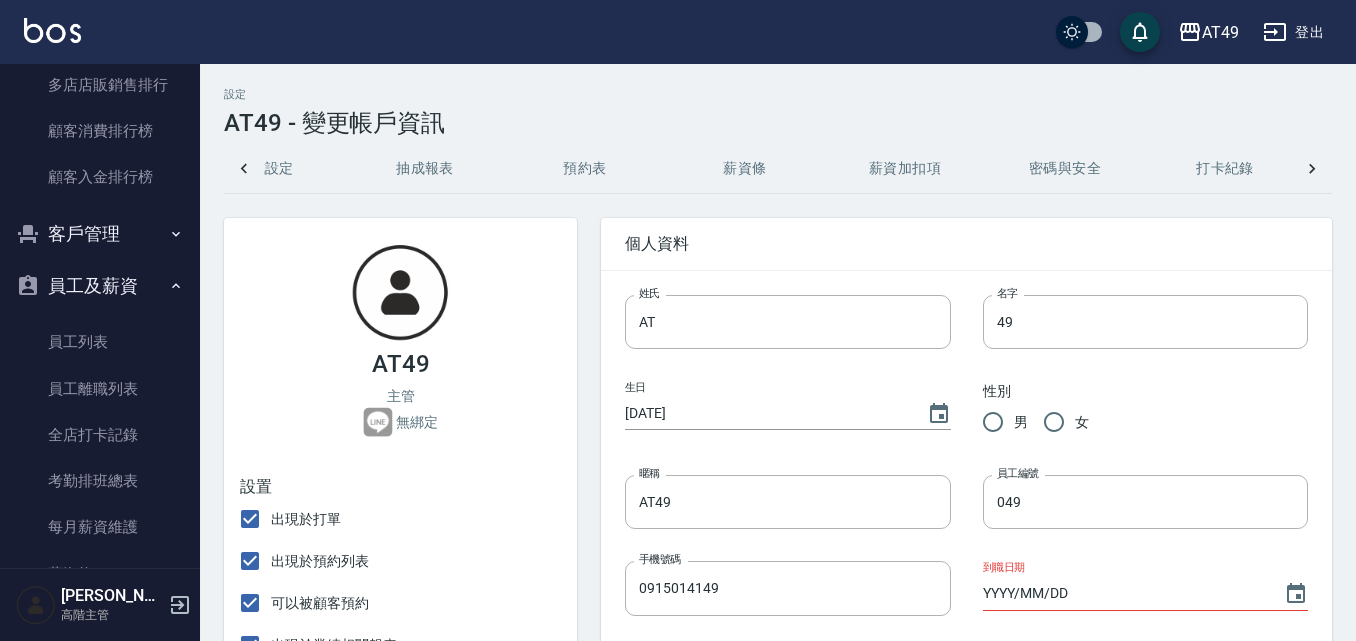 scroll, scrollTop: 0, scrollLeft: 412, axis: horizontal 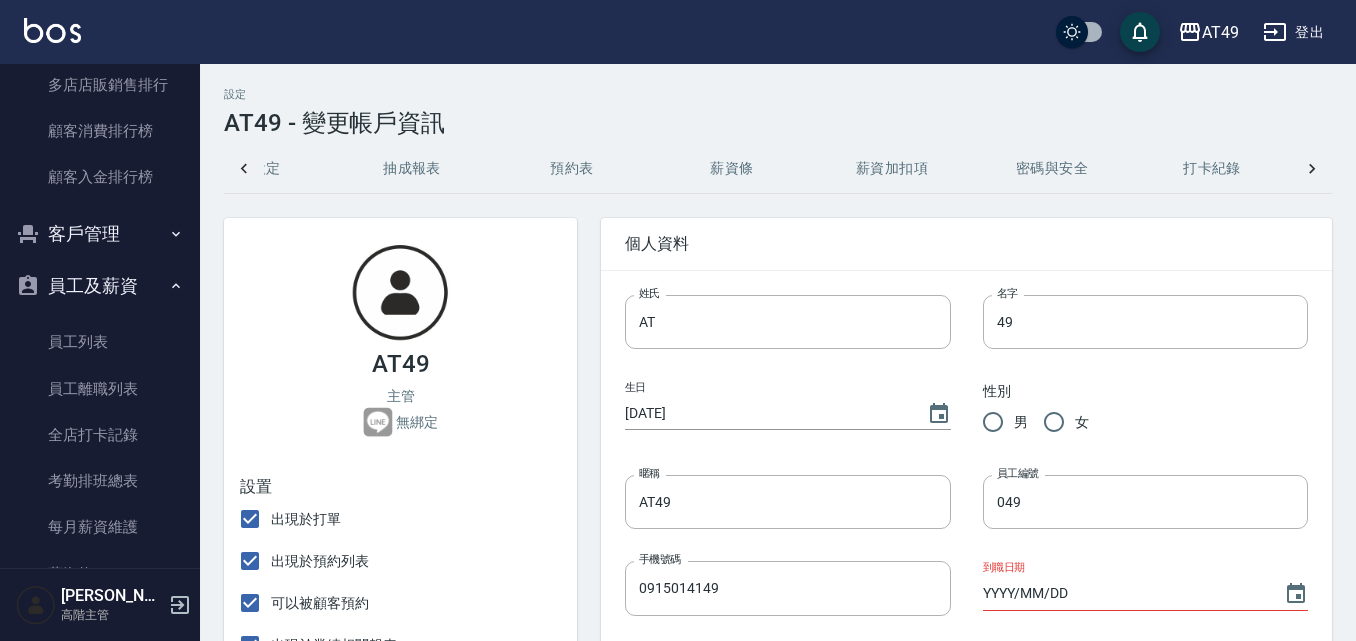 click on "基本資料 訂單紀錄 抽成設定 抽成報表 預約表 薪資條 薪資加扣項 密碼與安全 打卡紀錄" at bounding box center [778, 169] 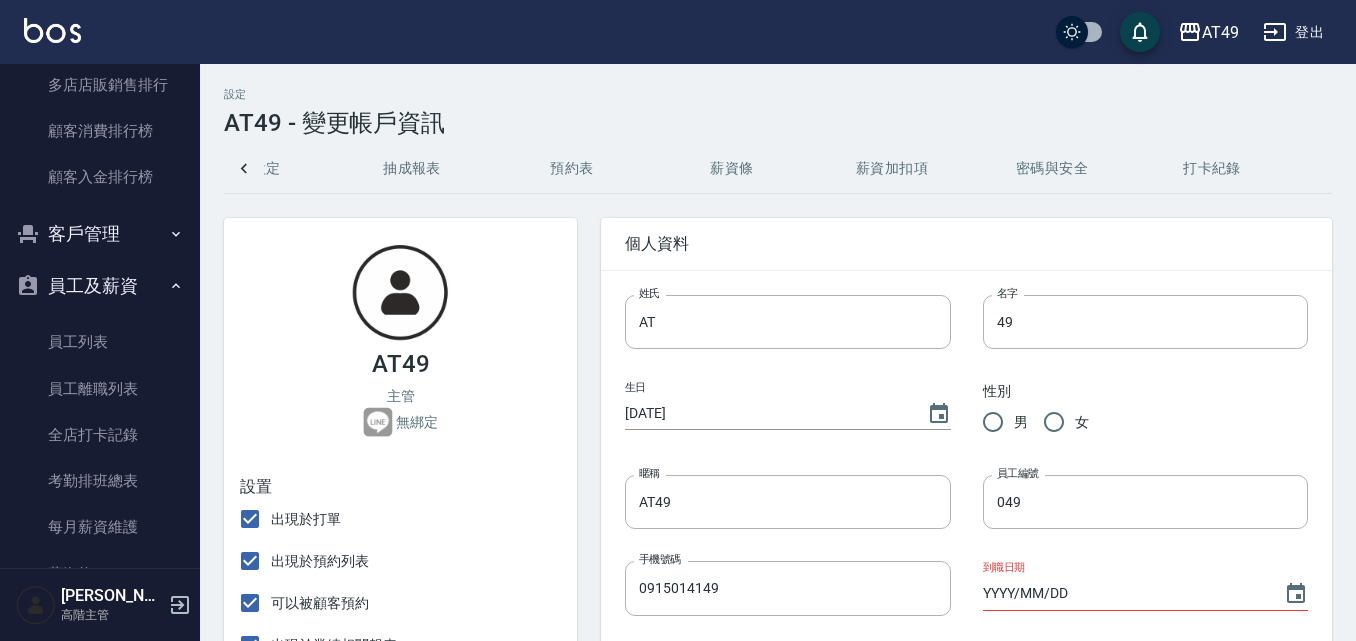 click on "基本資料 訂單紀錄 抽成設定 抽成報表 預約表 薪資條 薪資加扣項 密碼與安全 打卡紀錄" at bounding box center (778, 169) 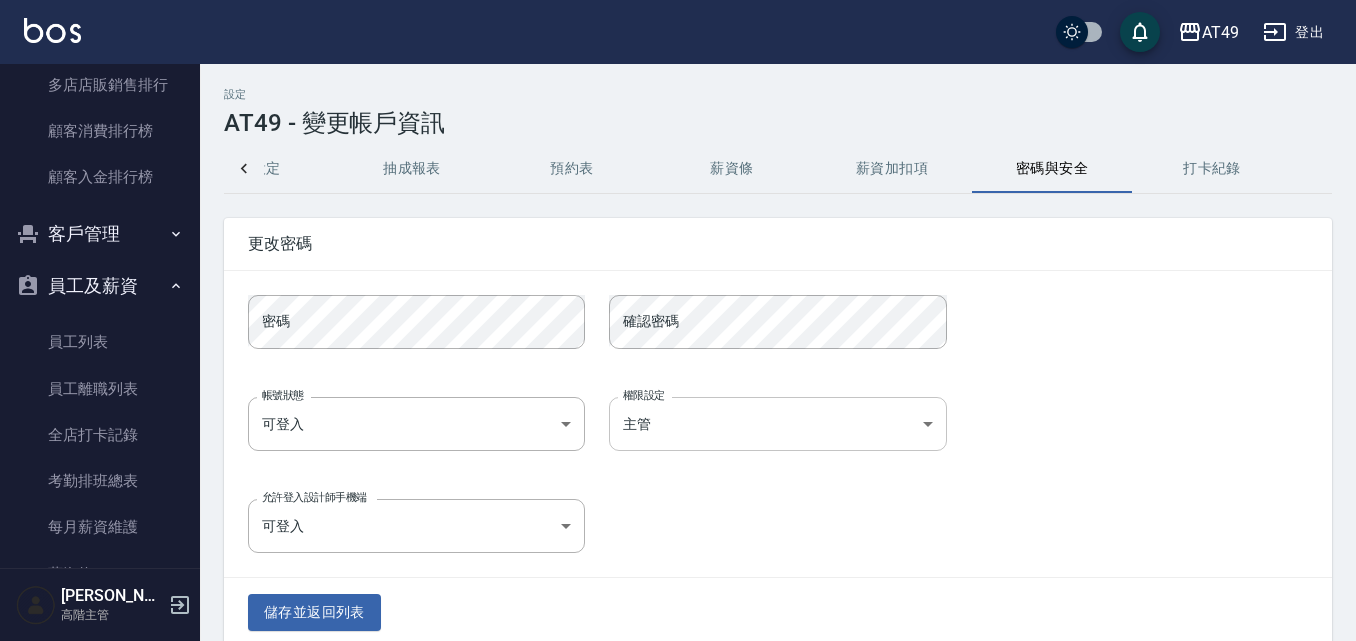 click on "AT49 登出 櫃檯作業 打帳單 帳單列表 掛單列表 座位開單 營業儀表板 現金收支登錄 高階收支登錄 材料自購登錄 每日結帳 排班表 現場電腦打卡 掃碼打卡 預約管理 預約管理 單日預約紀錄 單週預約紀錄 報表及分析 報表目錄 消費分析儀表板 店家區間累計表 店家日報表 店家排行榜 互助日報表 互助月報表 互助排行榜 互助點數明細 互助業績報表 全店業績分析表 每日業績分析表 營業統計分析表 營業項目月分析表 設計師業績表 設計師日報表 設計師業績分析表 設計師業績月報表 設計師抽成報表 設計師排行榜 商品銷售排行榜 商品消耗明細 商品進銷貨報表 商品庫存表 商品庫存盤點表 會員卡銷售報表 服務扣項明細表 單一服務項目查詢 店販抽成明細 店販分類抽成明細 顧客入金餘額表 顧客卡券餘額表 每日非現金明細 每日收支明細 收支分類明細表 收支匯款表 損益表" at bounding box center [678, 335] 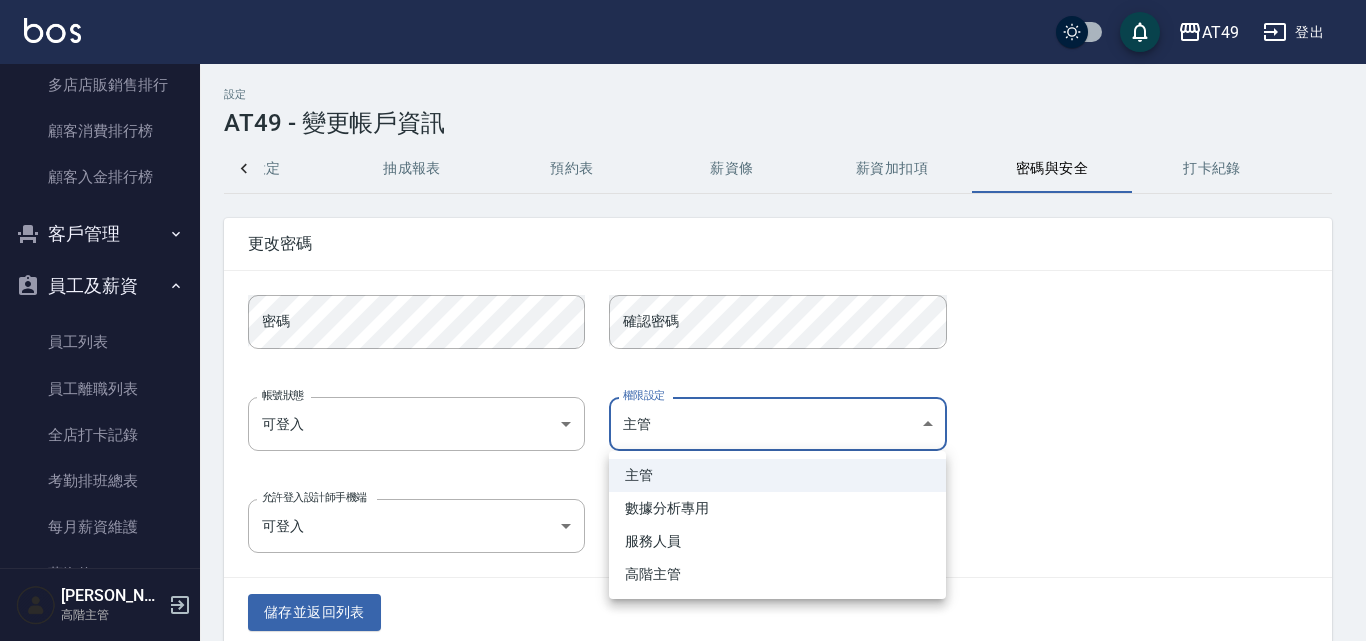 click on "高階主管" at bounding box center [777, 574] 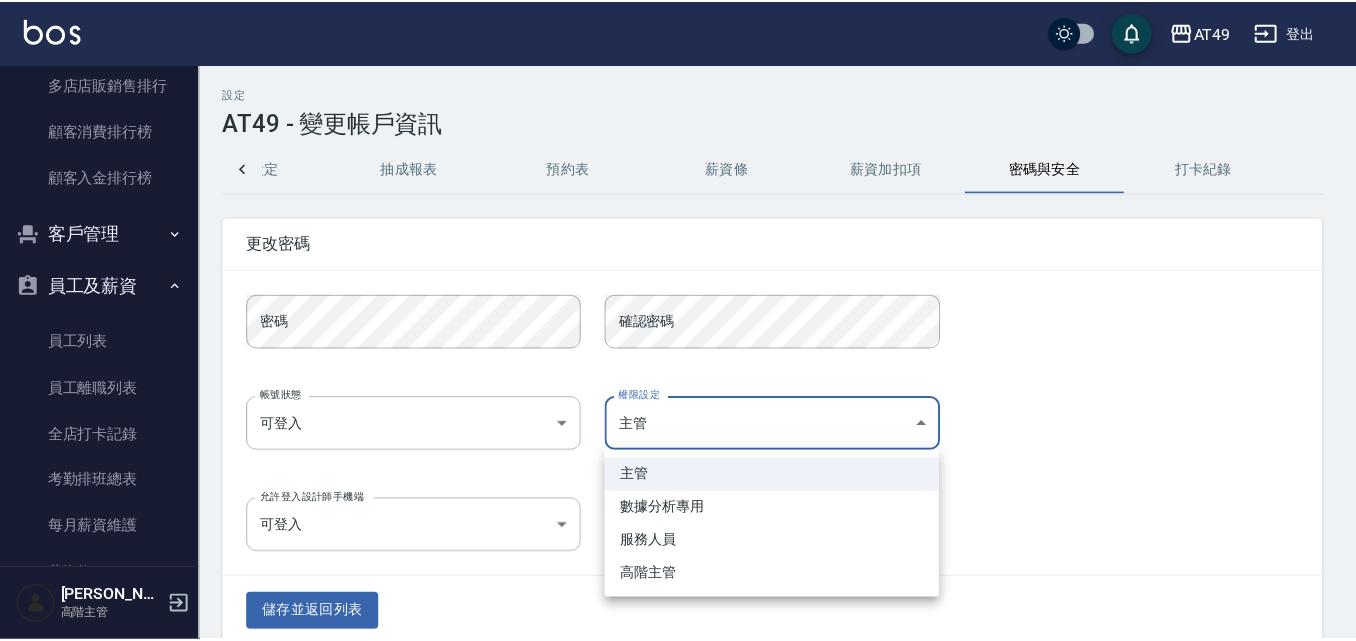 scroll, scrollTop: 0, scrollLeft: 402, axis: horizontal 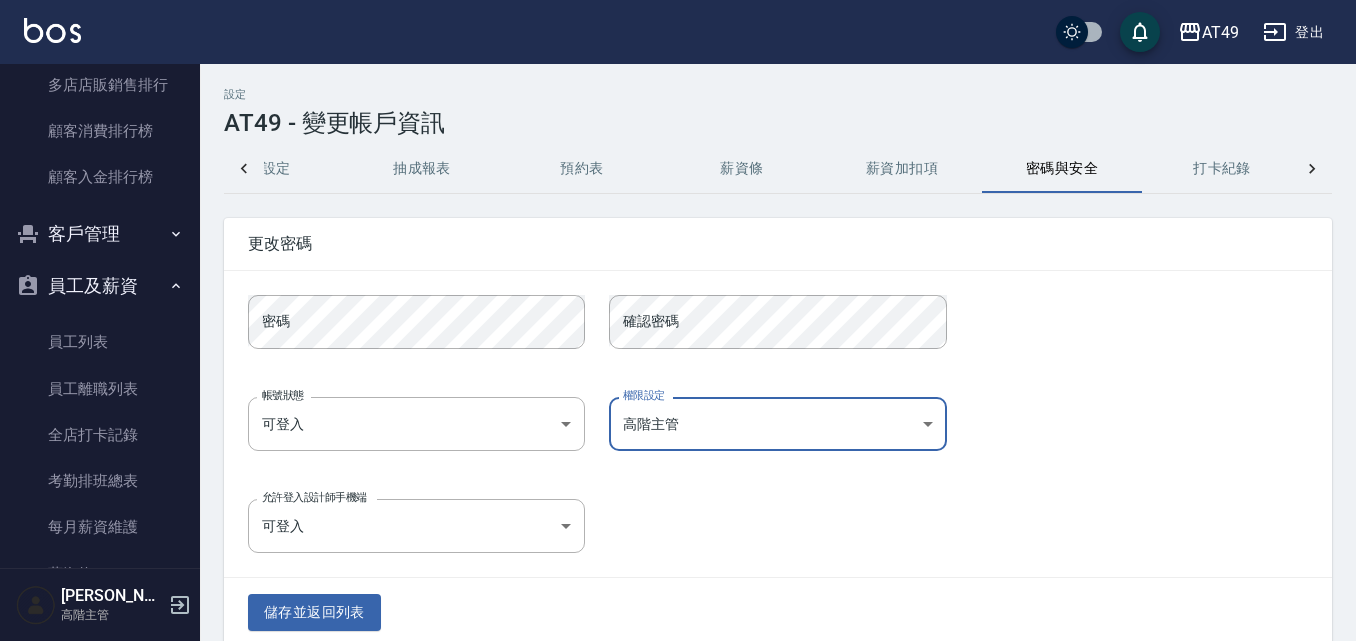 click on "允許登入設計師手機端 可登入 true 允許登入設計師手機端" at bounding box center (766, 514) 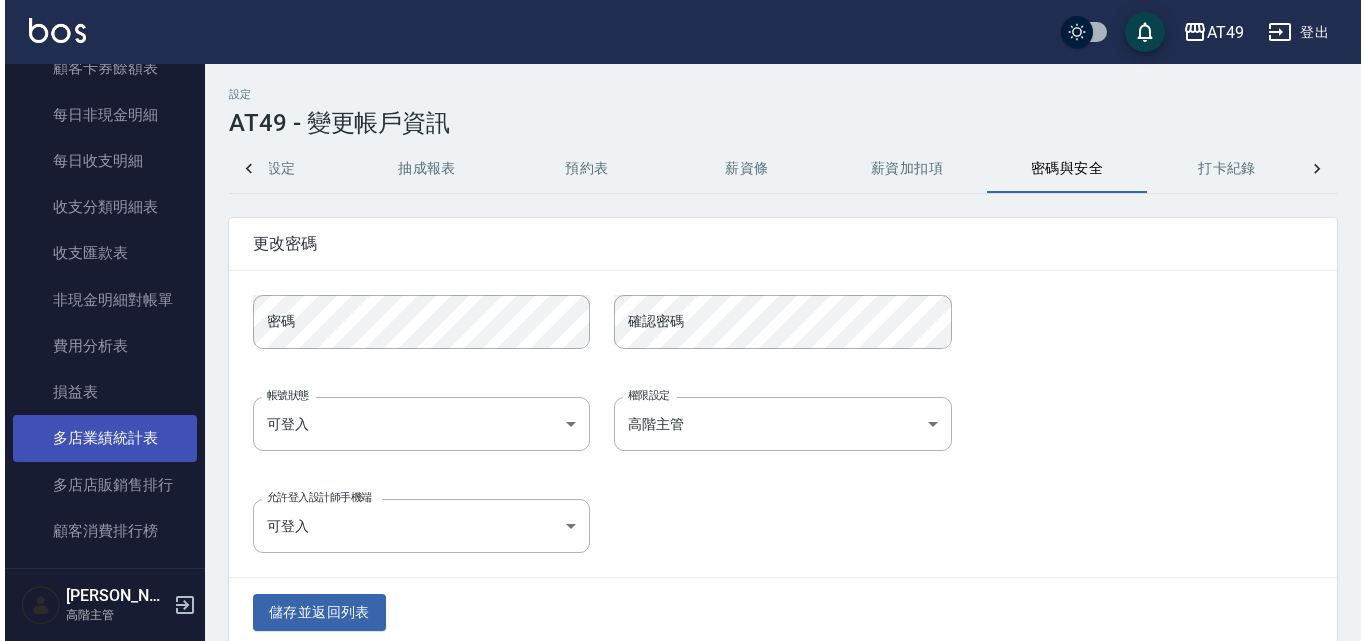 scroll, scrollTop: 1723, scrollLeft: 0, axis: vertical 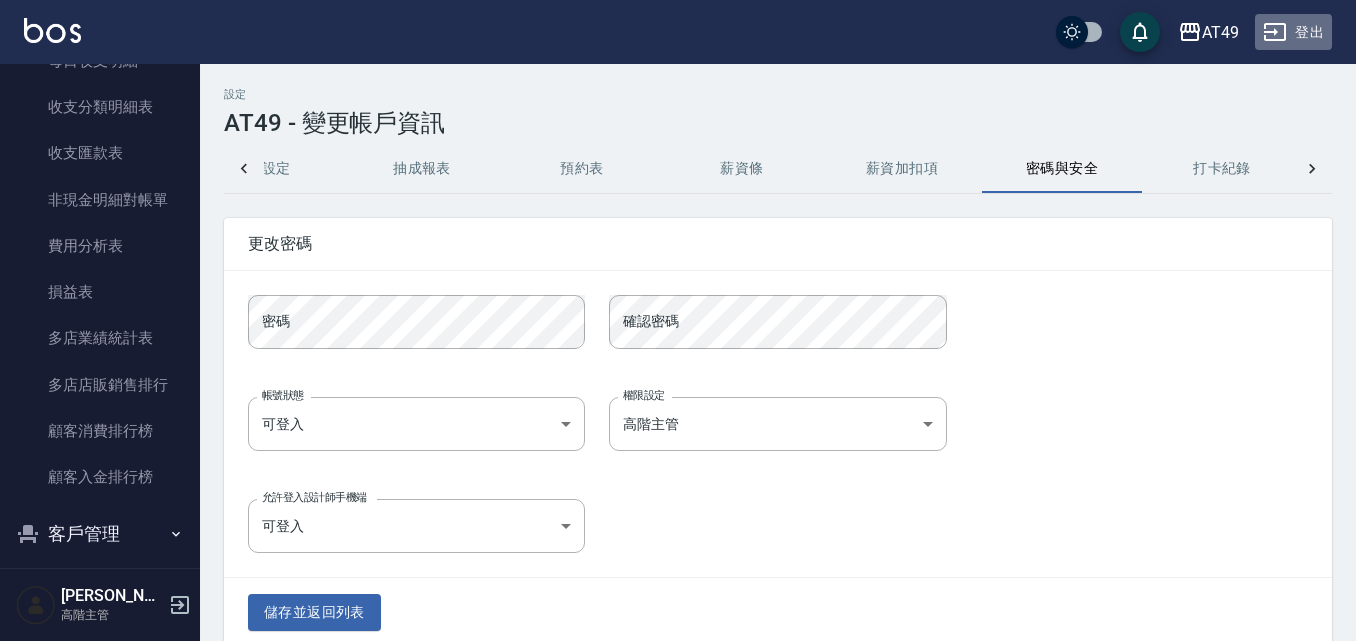 click on "登出" at bounding box center (1293, 32) 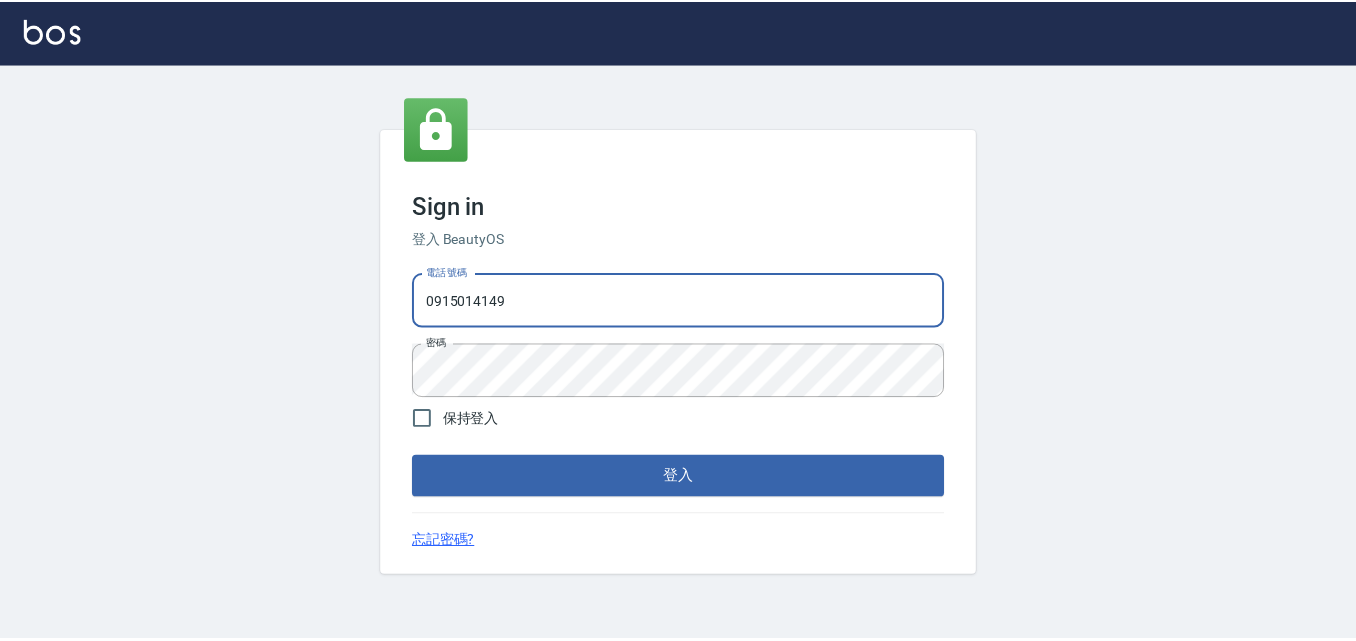 scroll, scrollTop: 0, scrollLeft: 0, axis: both 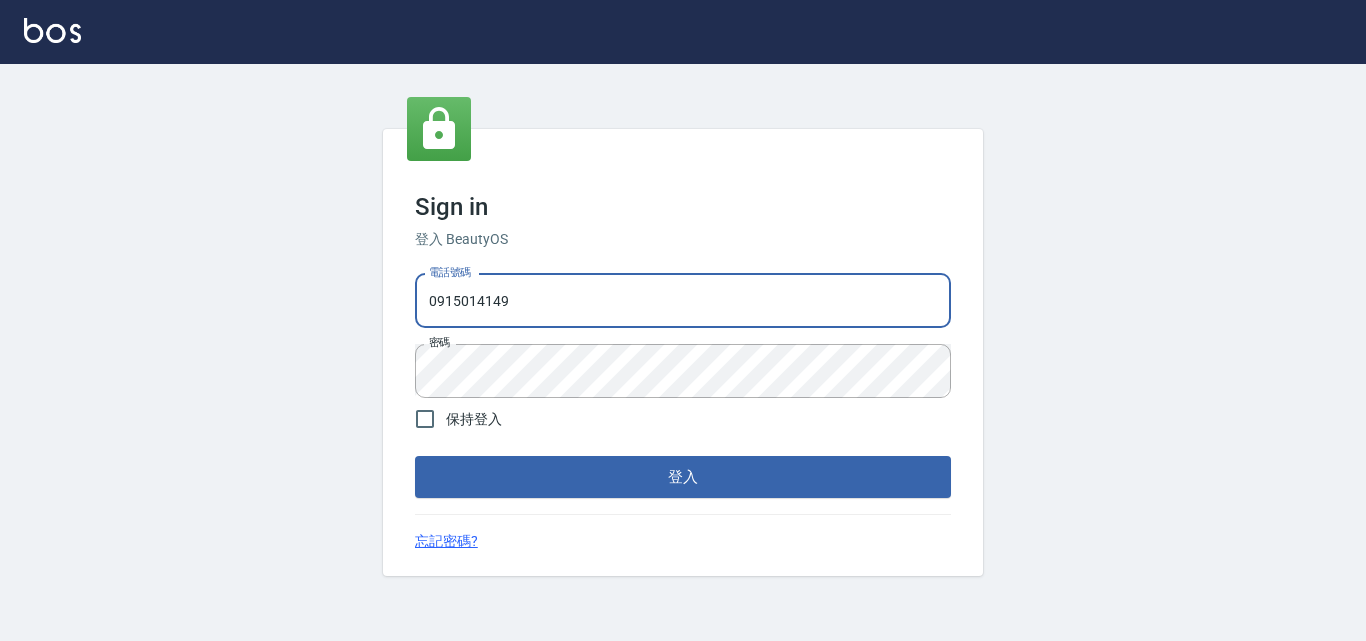 click on "登入" at bounding box center [683, 477] 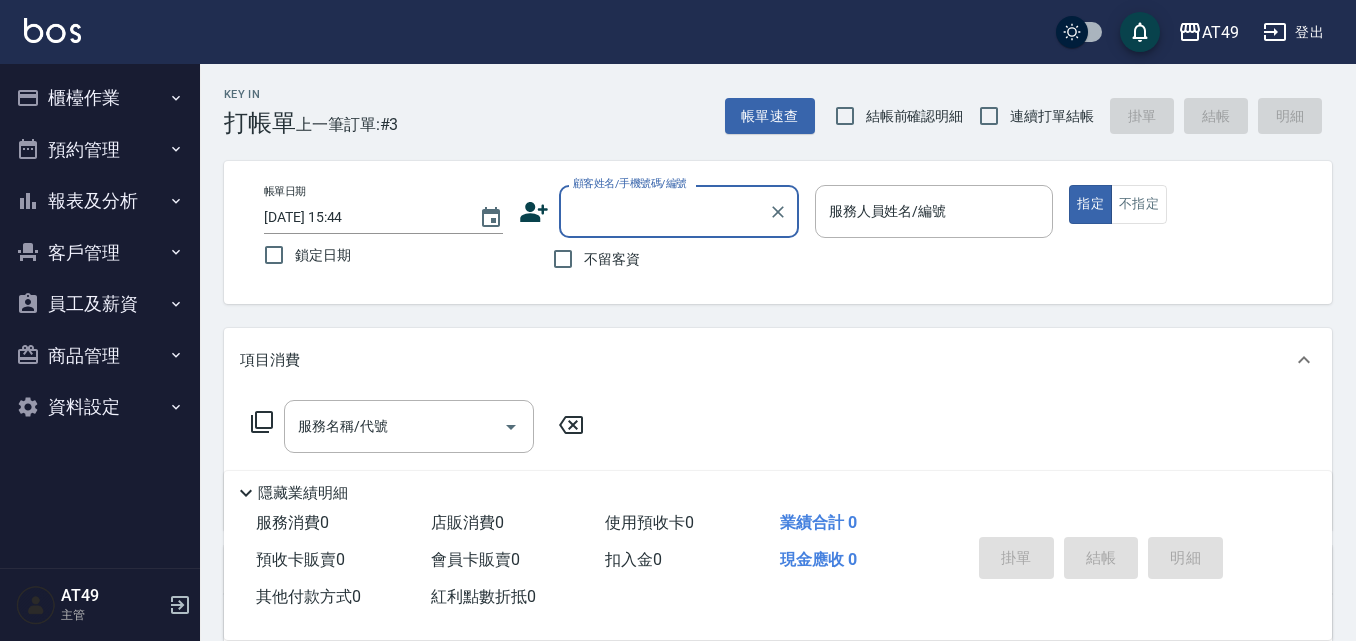 click on "資料設定" at bounding box center (100, 407) 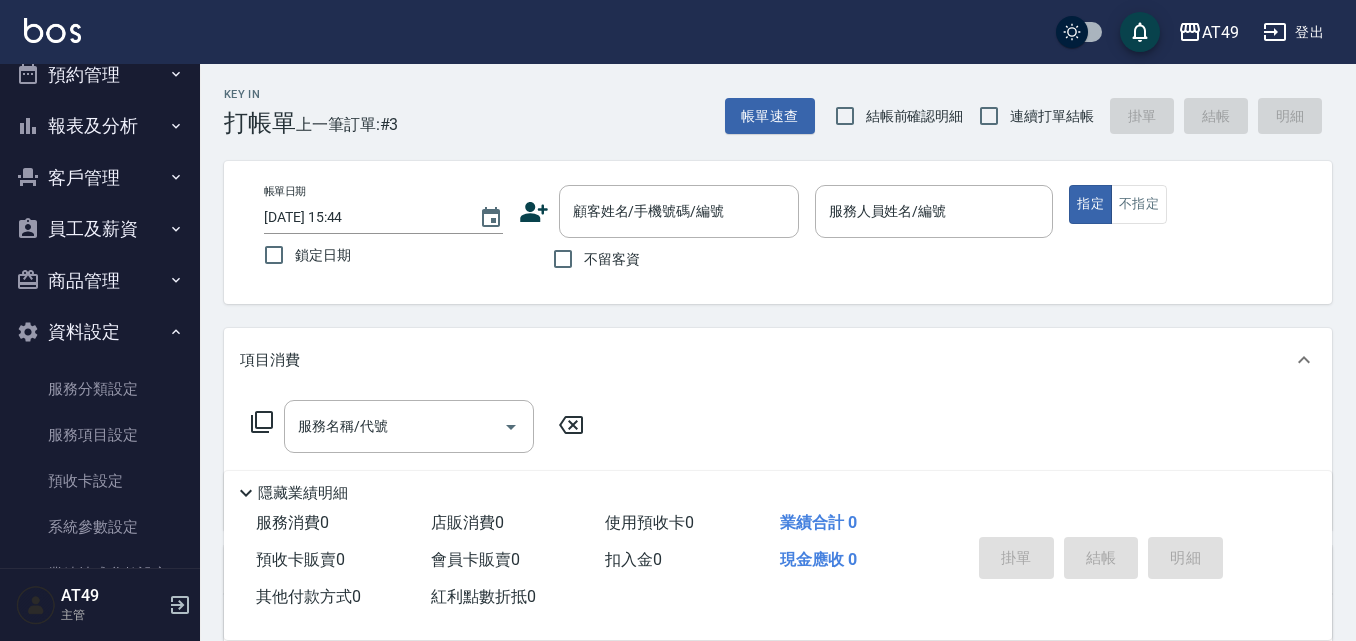scroll, scrollTop: 275, scrollLeft: 0, axis: vertical 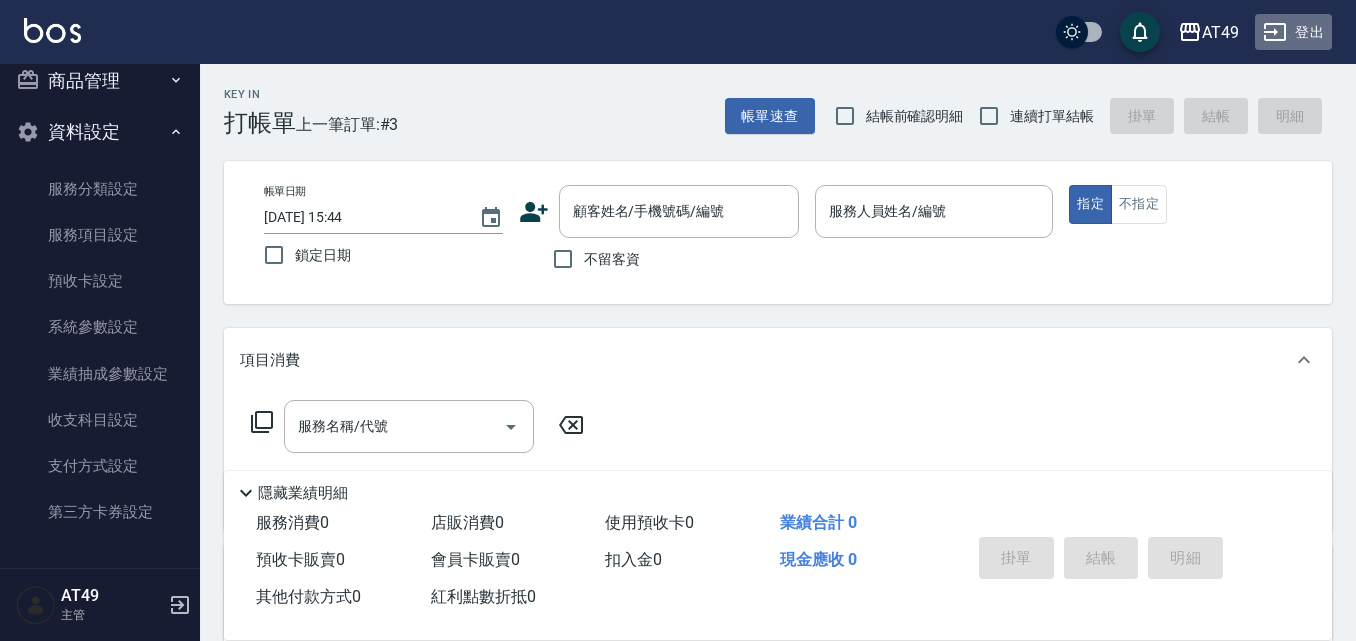 click on "登出" at bounding box center (1293, 32) 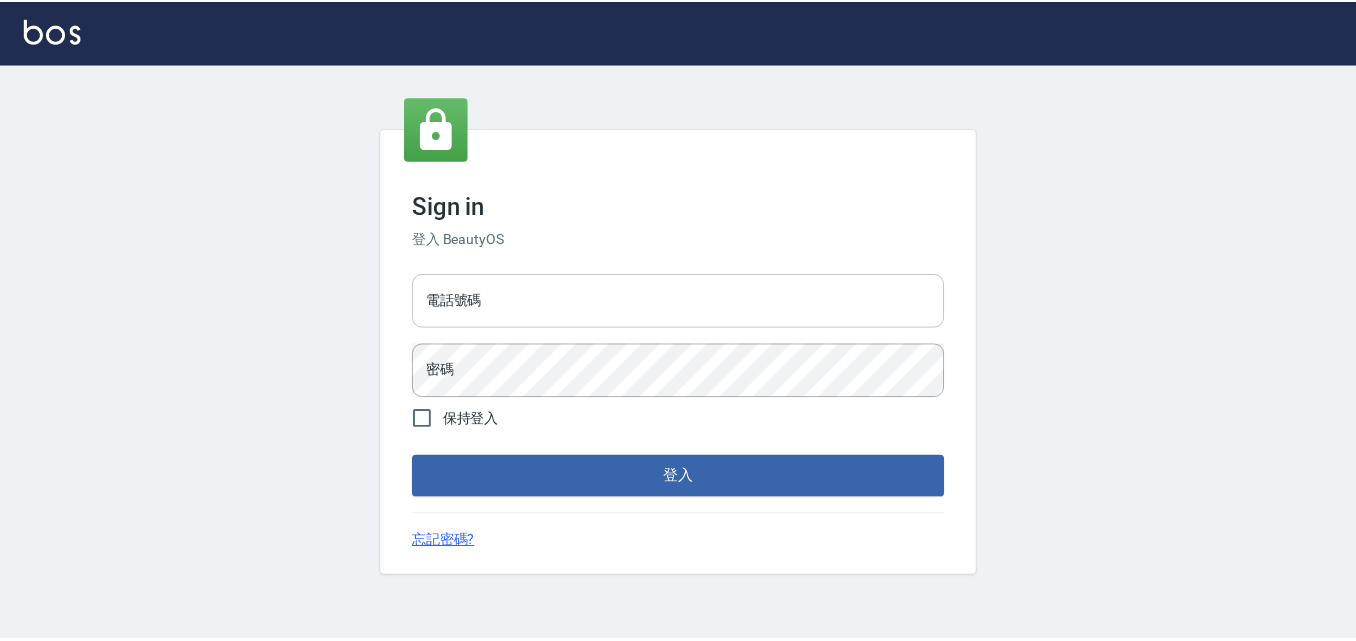 scroll, scrollTop: 0, scrollLeft: 0, axis: both 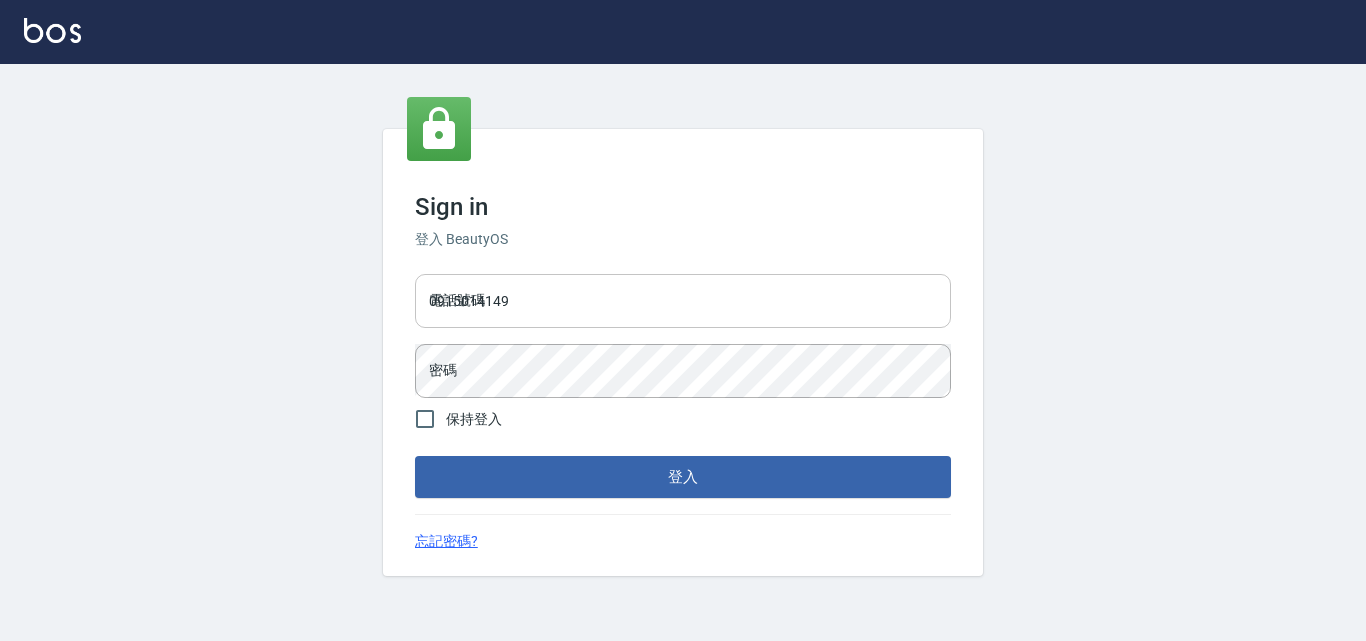 click on "0915014149" at bounding box center [683, 301] 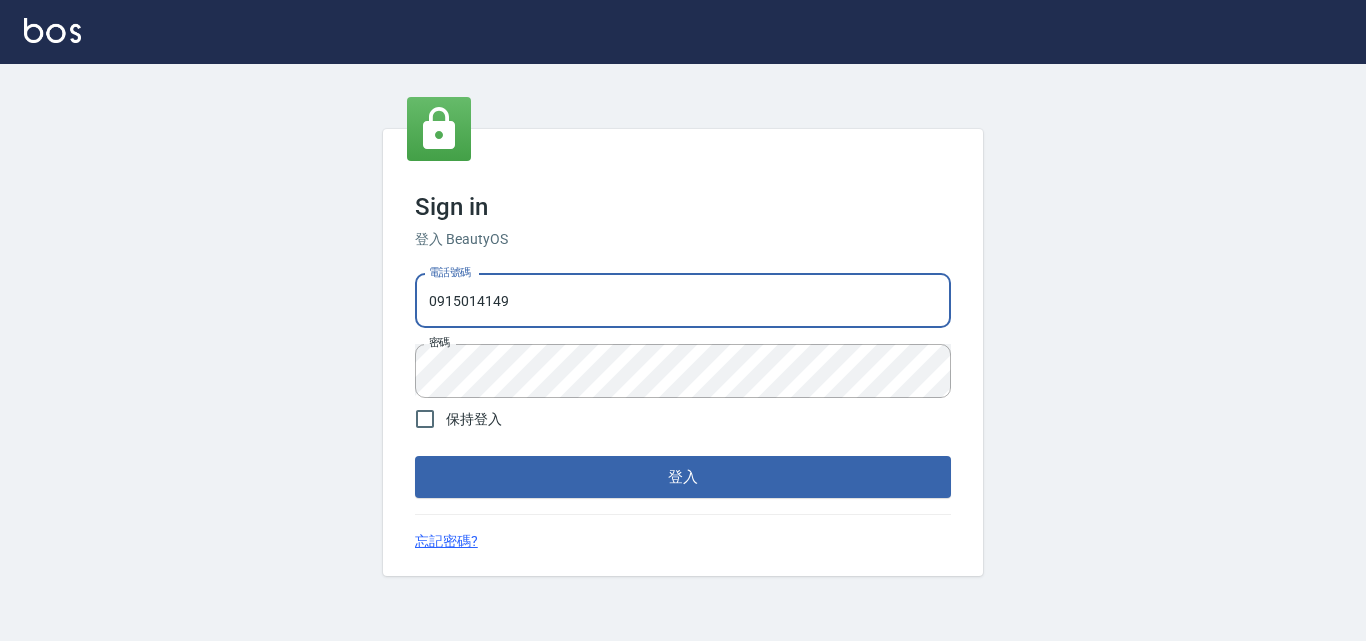 click on "0915014149" at bounding box center [683, 301] 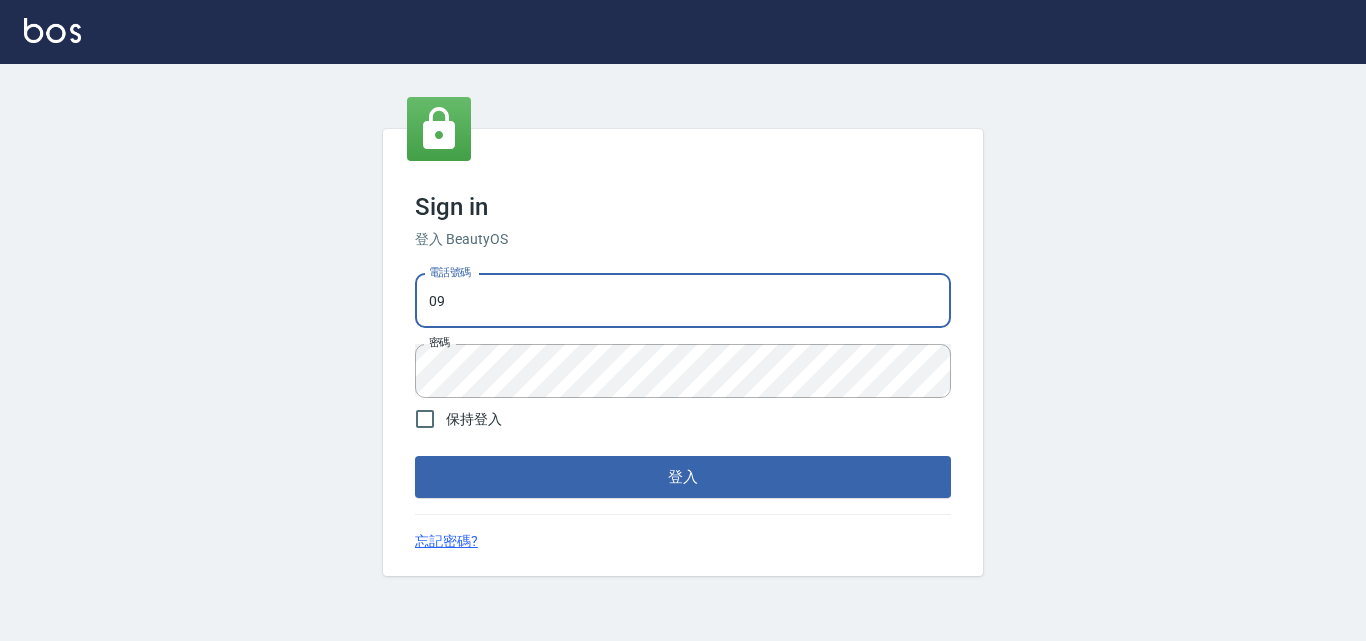 type on "0" 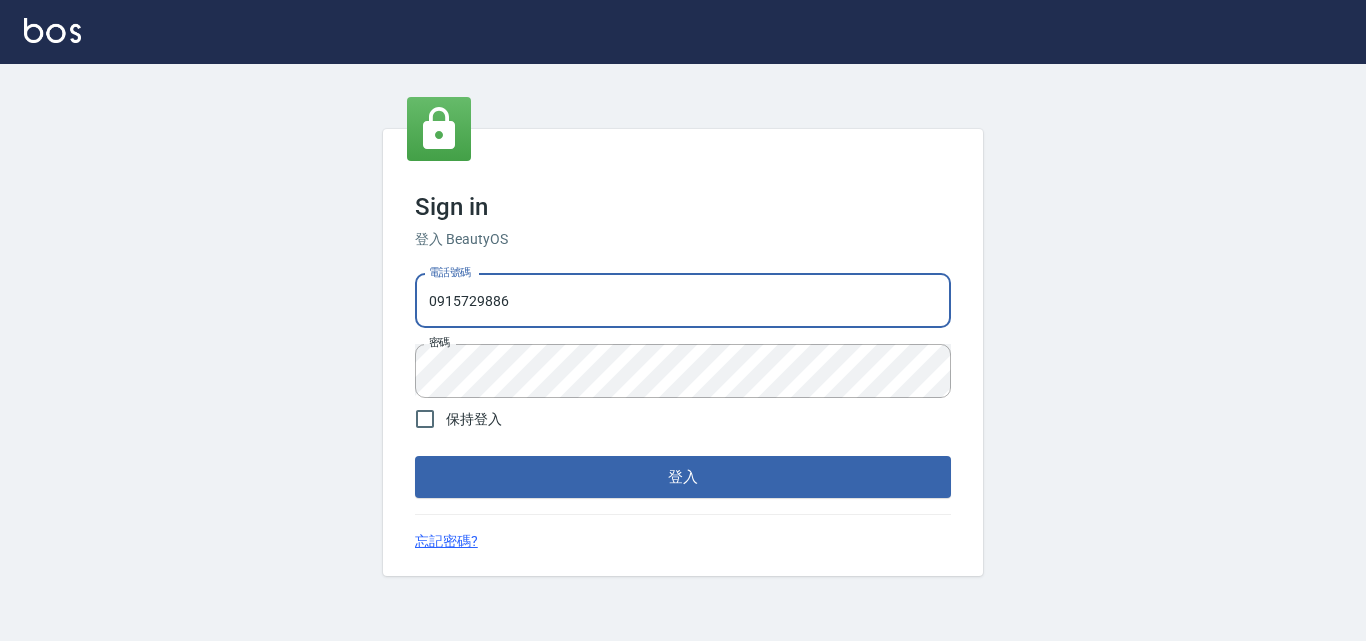 type on "0915729886" 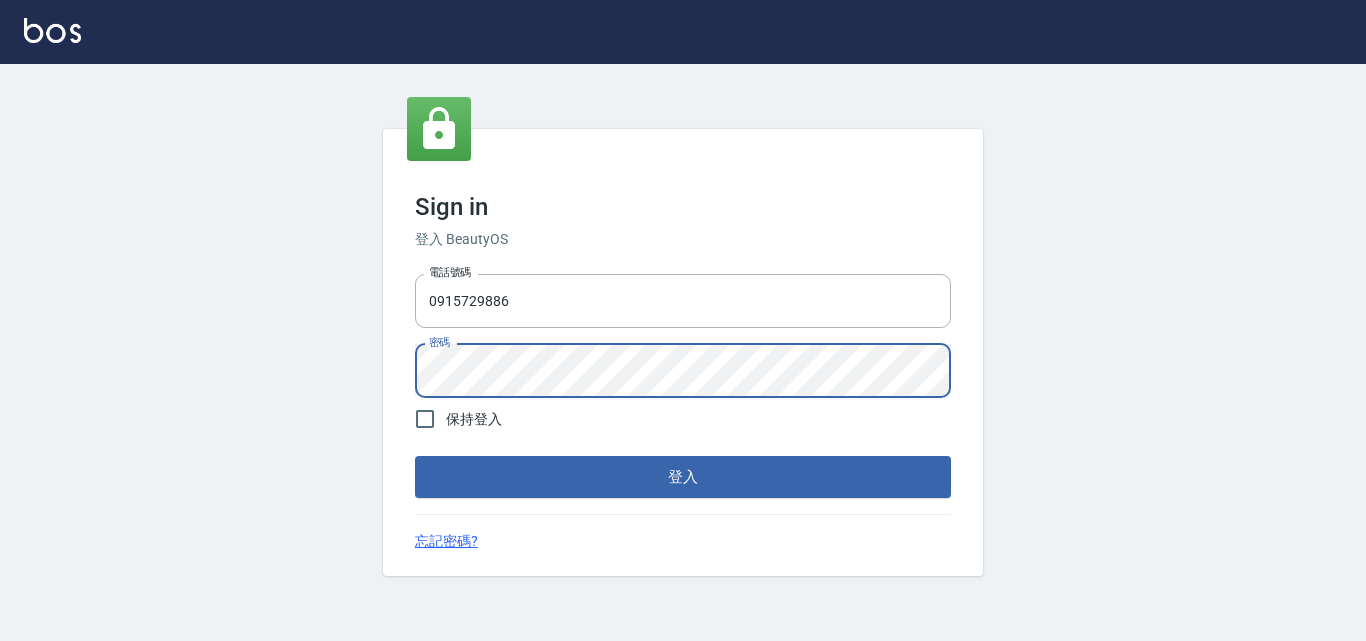 click on "登入" at bounding box center (683, 477) 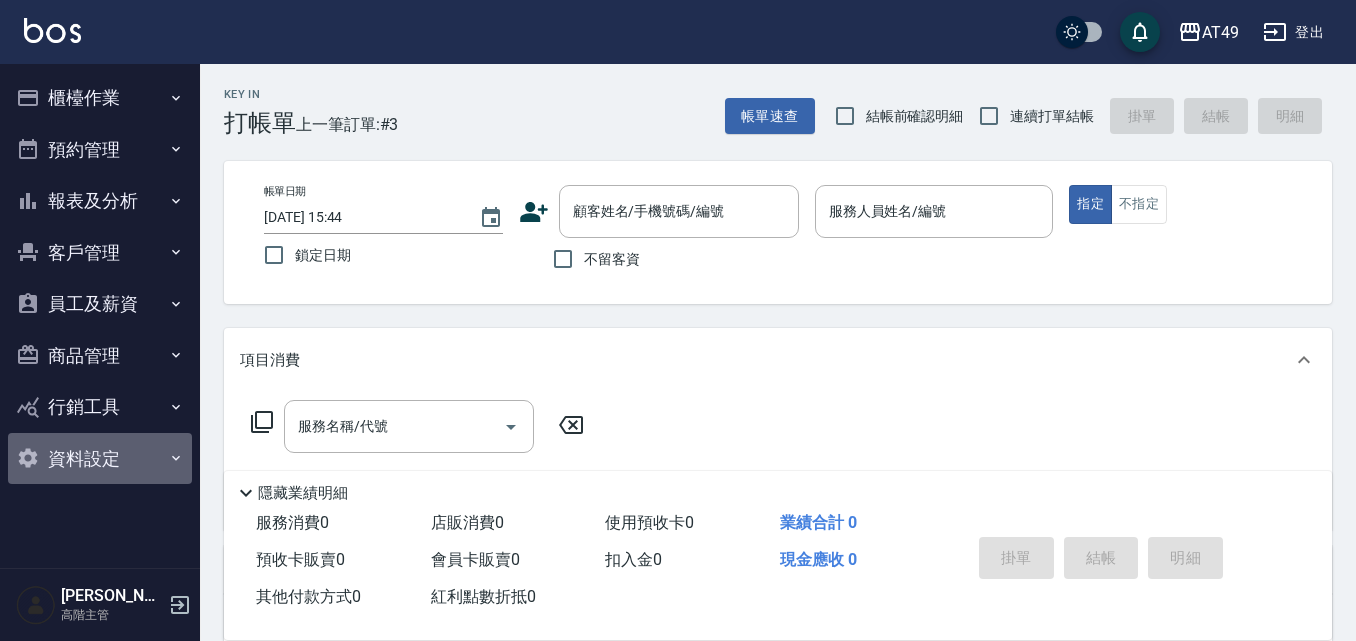 click on "資料設定" at bounding box center [100, 459] 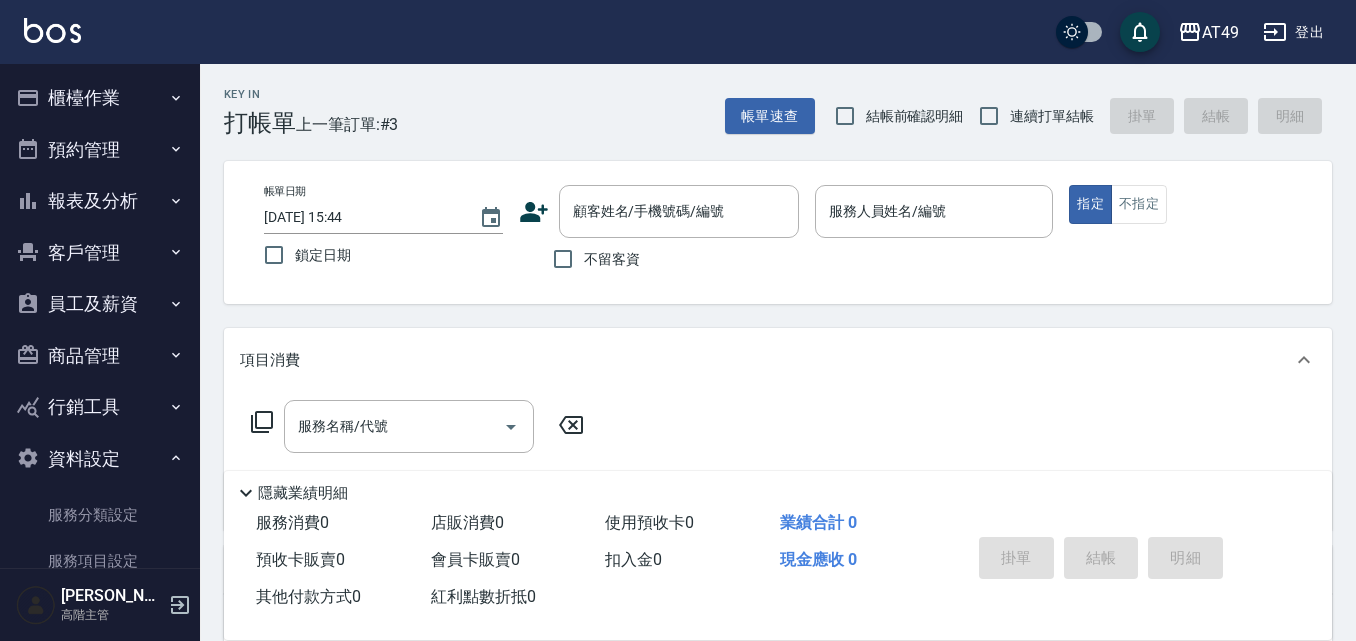 scroll, scrollTop: 419, scrollLeft: 0, axis: vertical 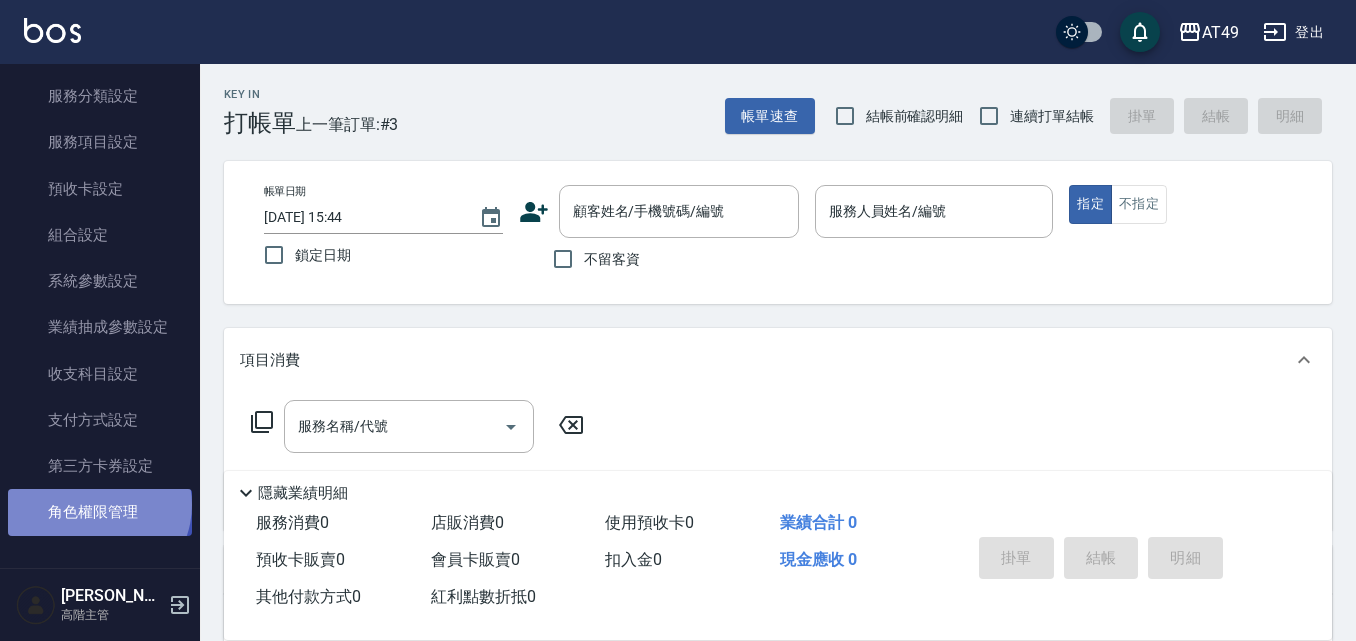 click on "角色權限管理" at bounding box center [100, 512] 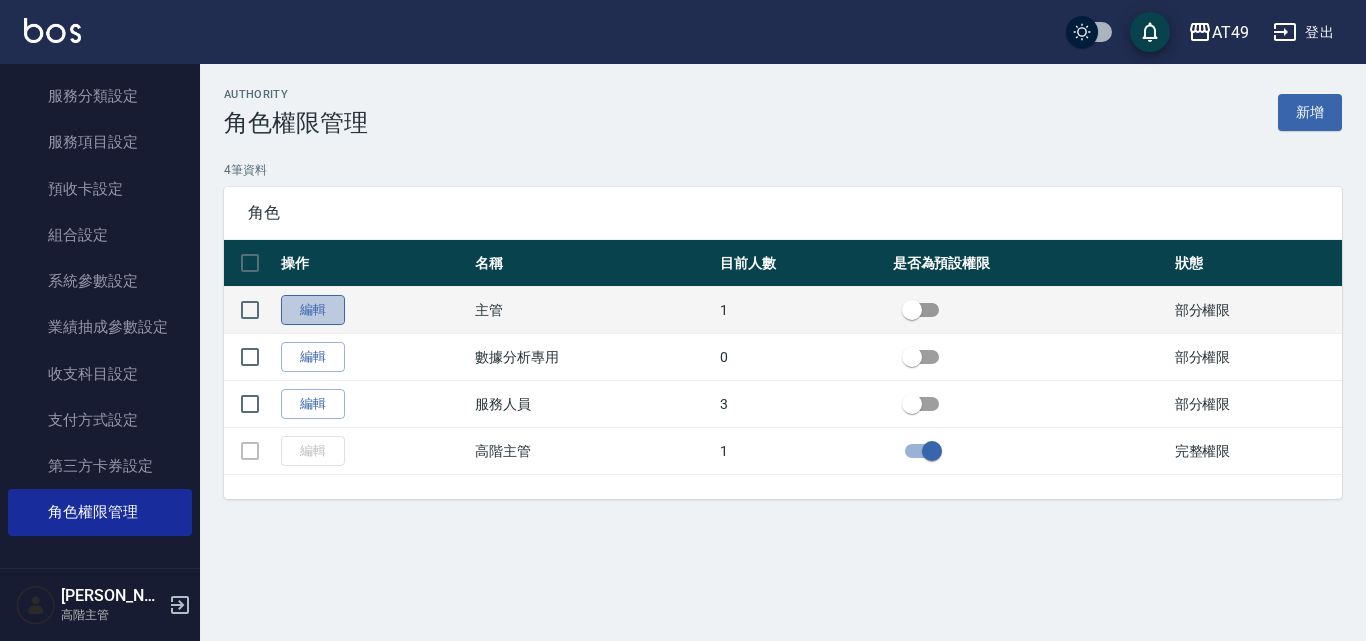 click on "編輯" at bounding box center (313, 310) 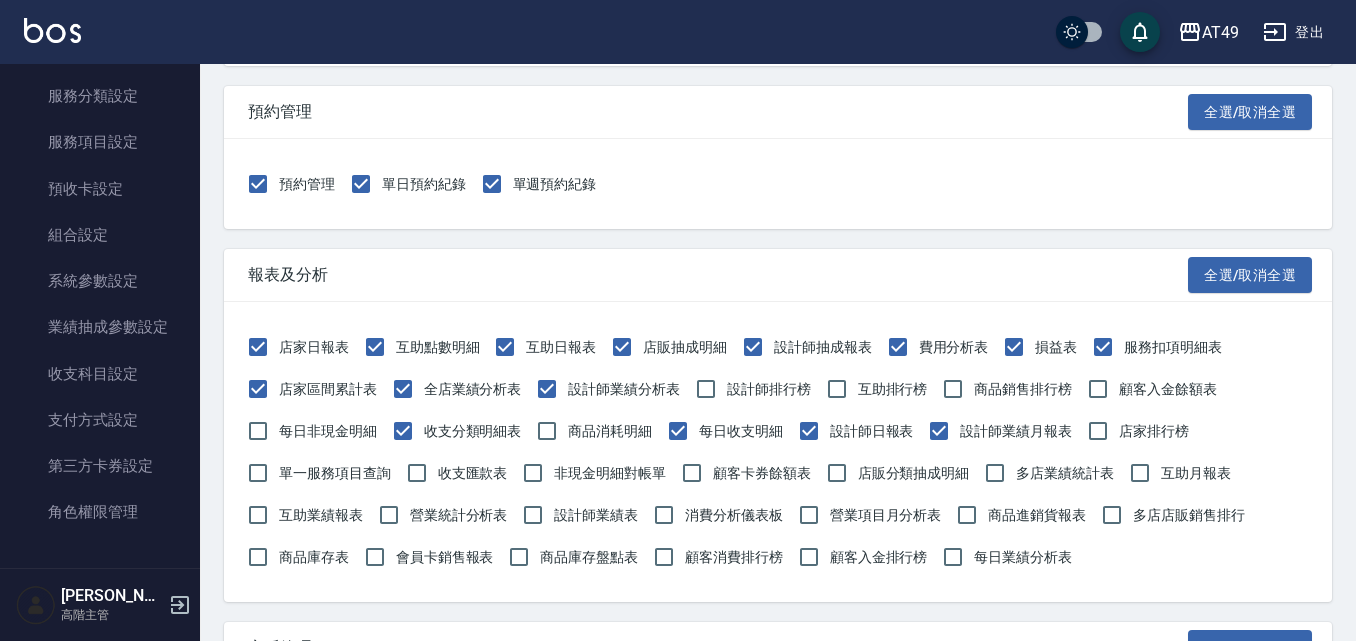 scroll, scrollTop: 500, scrollLeft: 0, axis: vertical 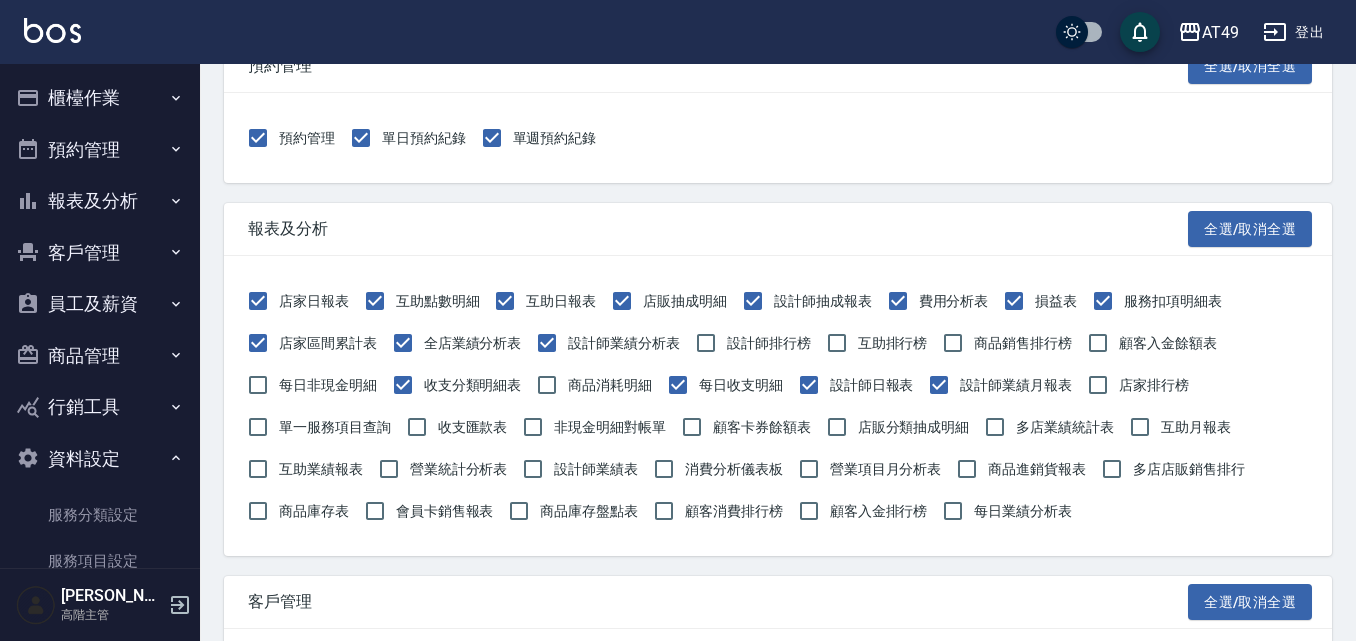 click on "員工及薪資" at bounding box center [100, 304] 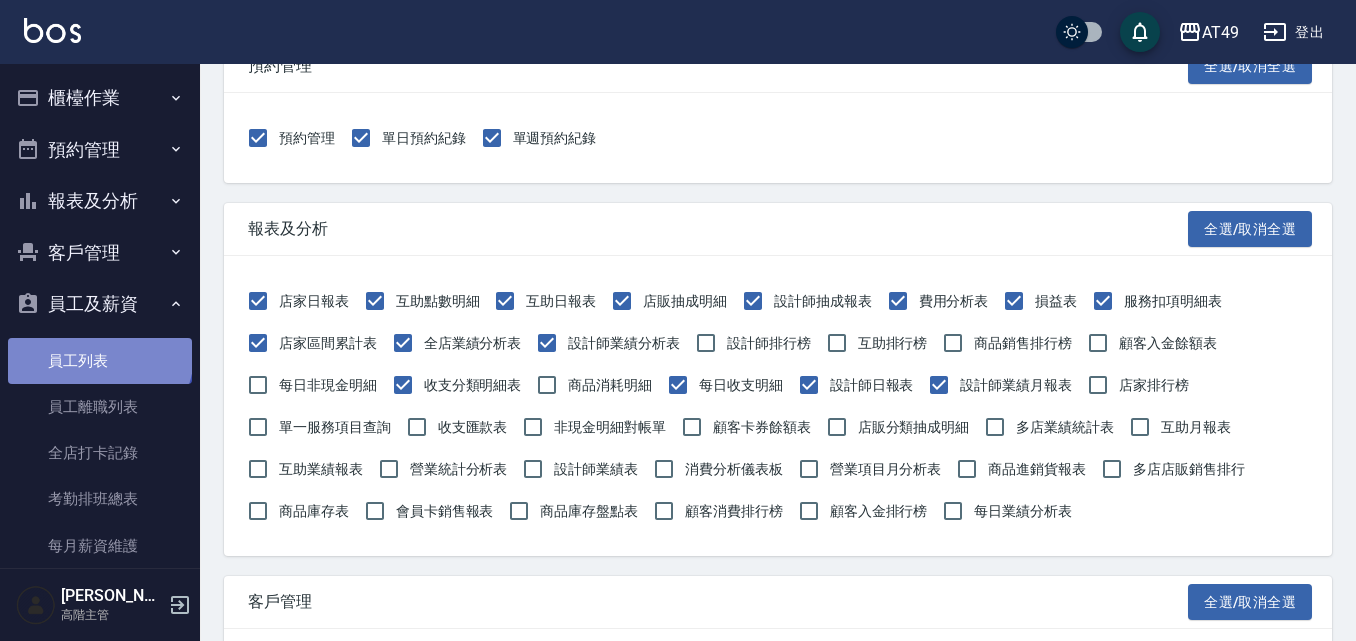 click on "員工列表" at bounding box center (100, 361) 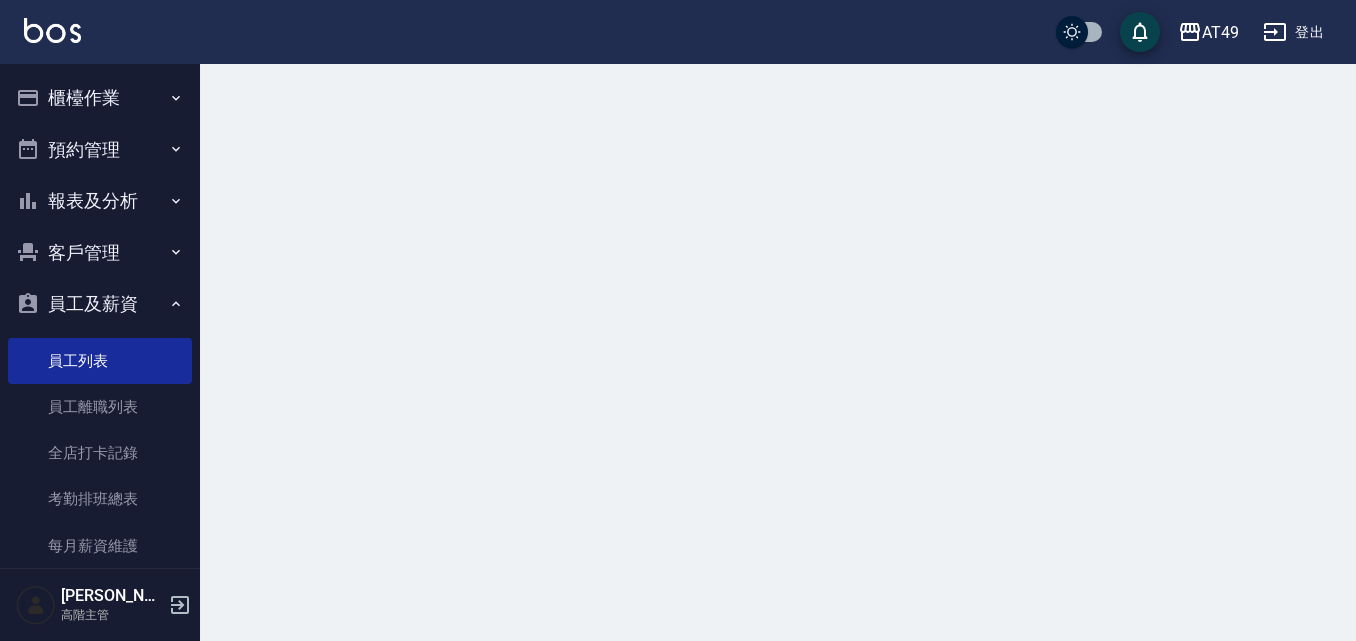 scroll, scrollTop: 0, scrollLeft: 0, axis: both 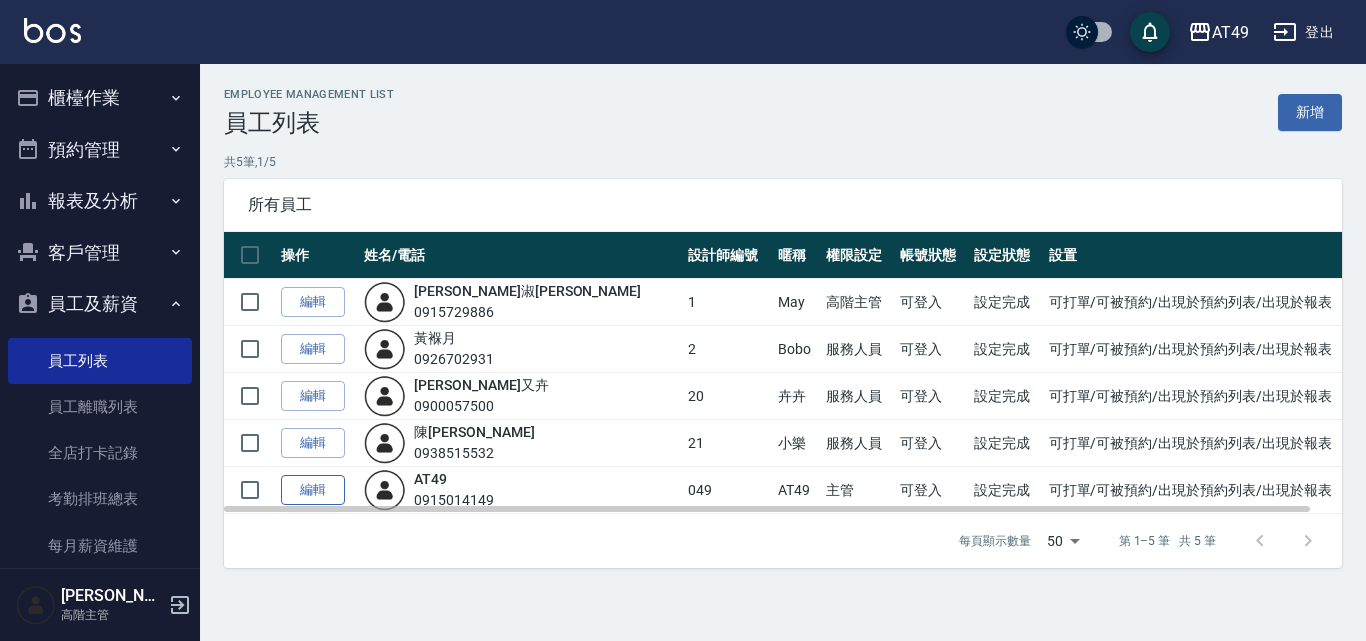 click on "編輯" at bounding box center [313, 490] 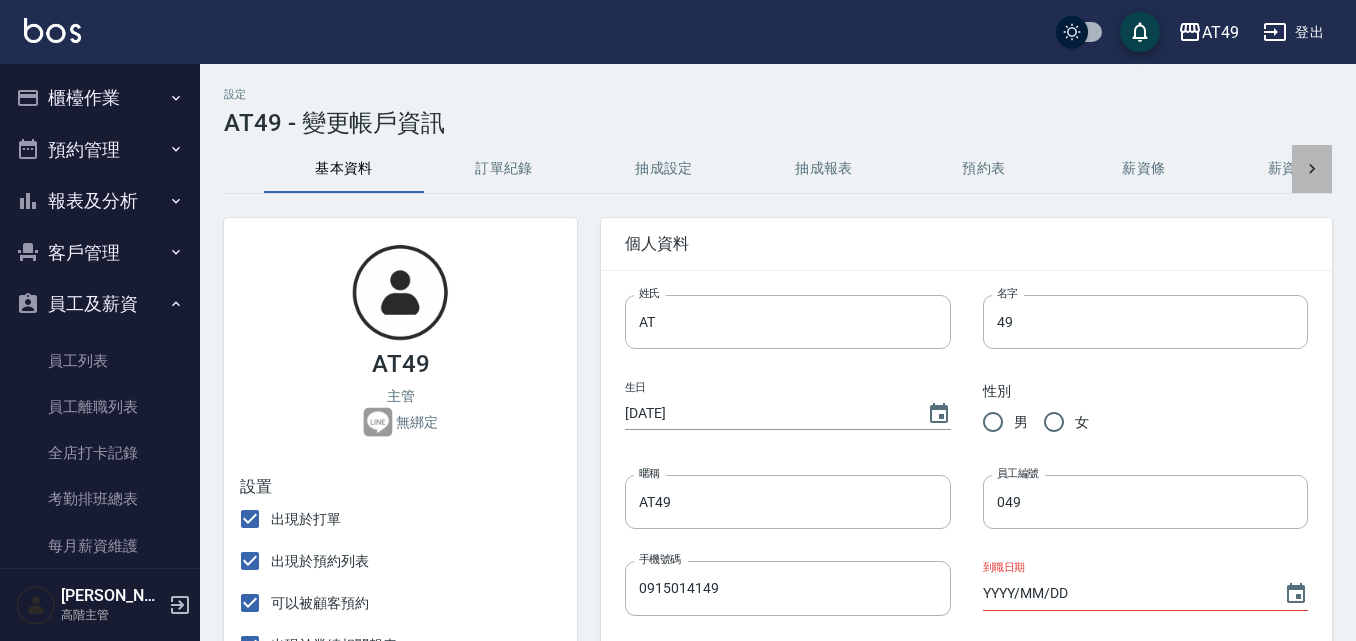 click 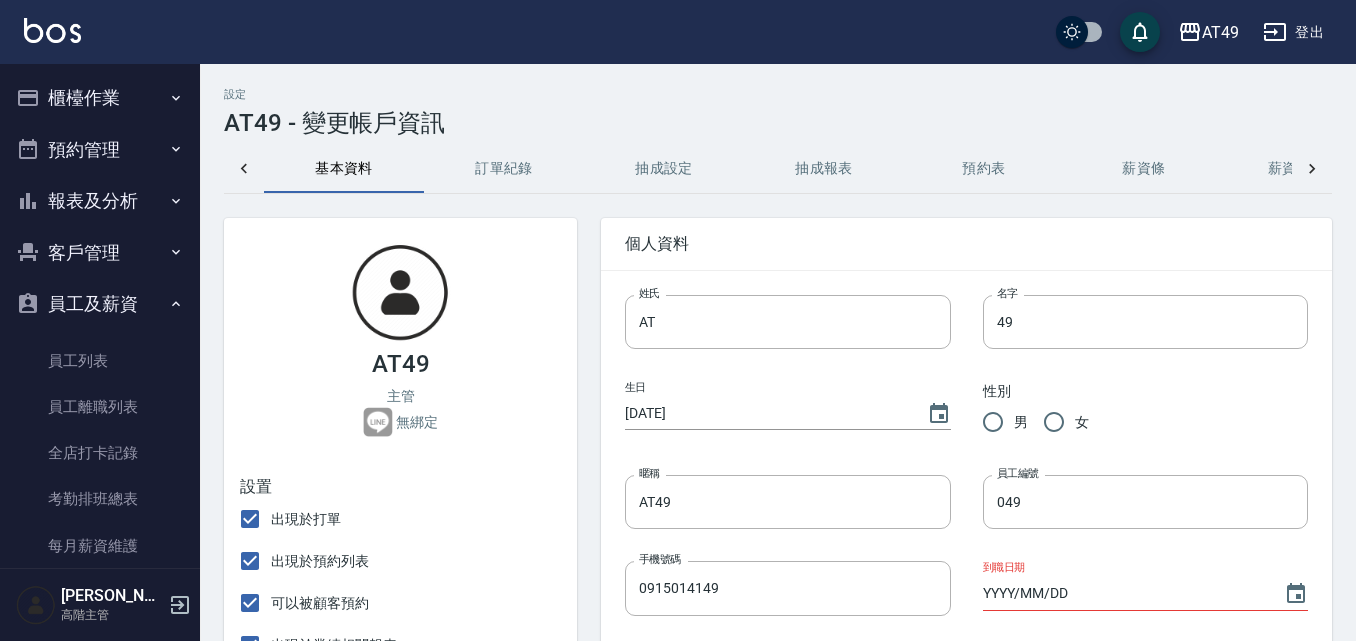 scroll, scrollTop: 0, scrollLeft: 412, axis: horizontal 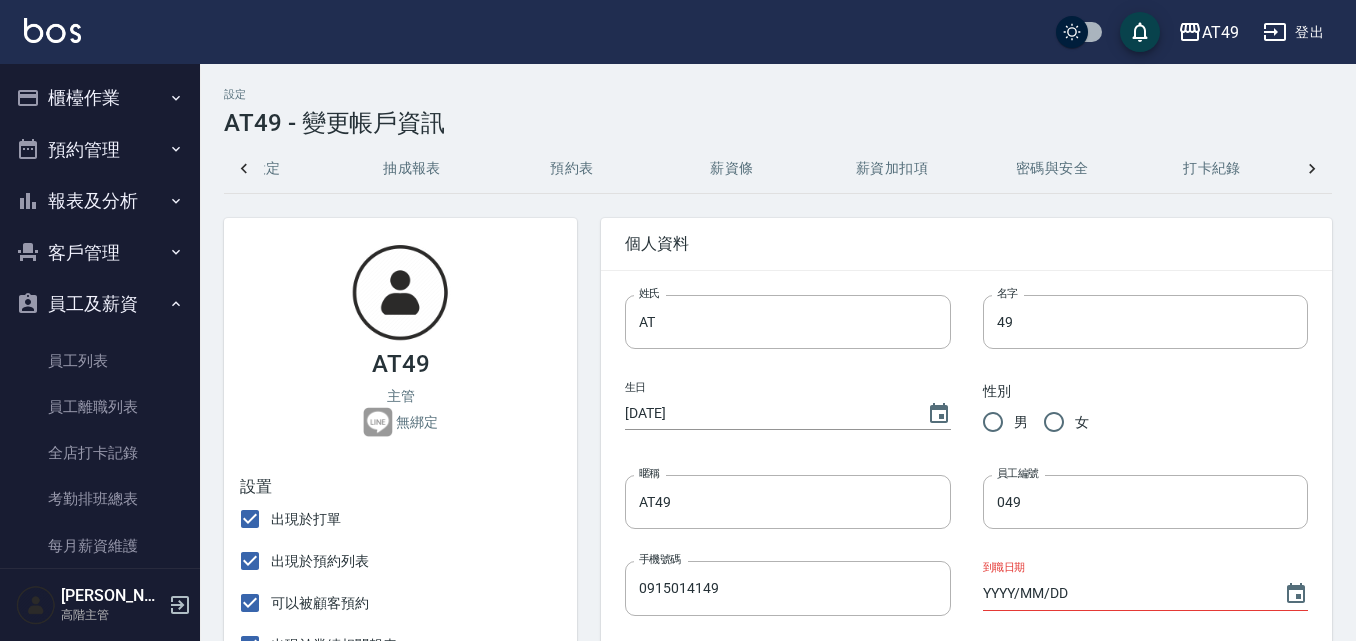 click on "基本資料 訂單紀錄 抽成設定 抽成報表 預約表 薪資條 薪資加扣項 密碼與安全 打卡紀錄" at bounding box center [778, 169] 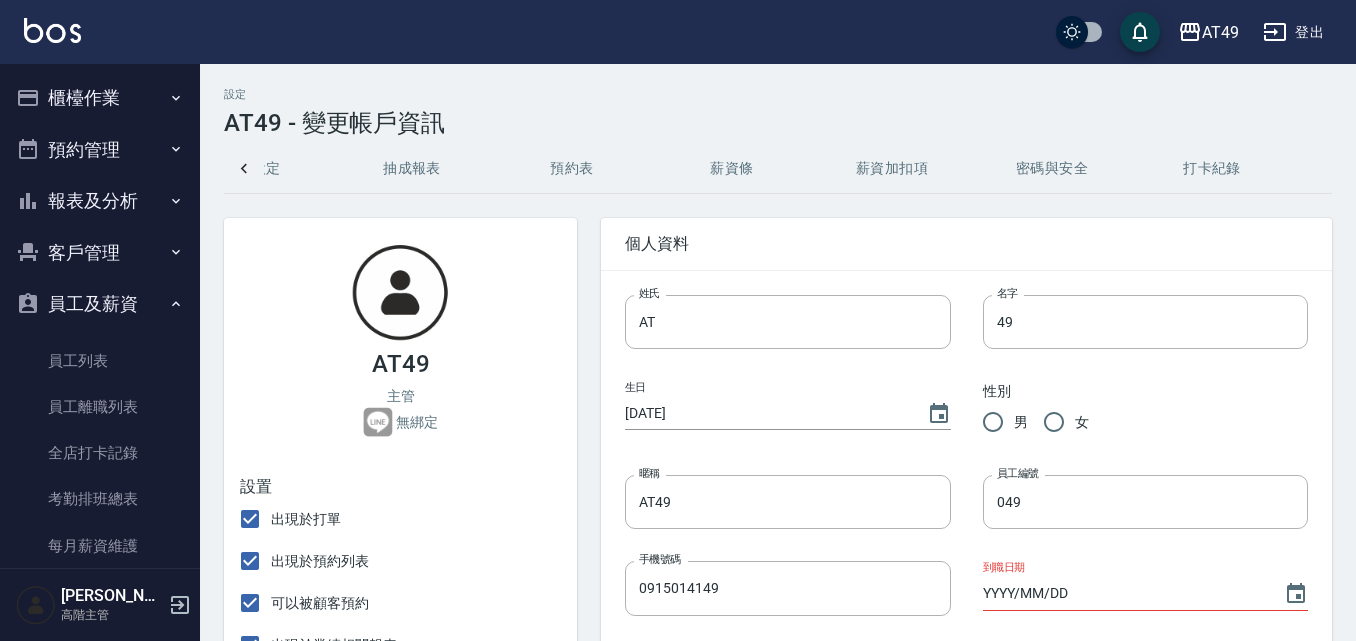 click on "密碼與安全" at bounding box center [1052, 169] 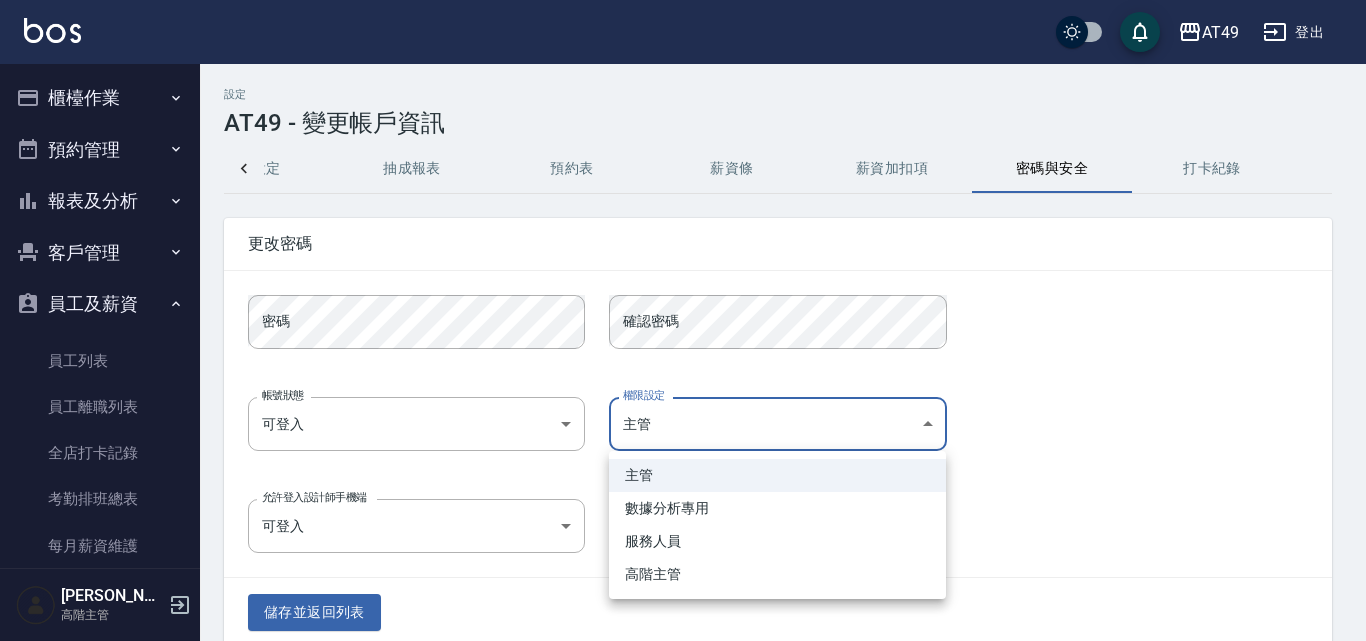 click on "AT49 登出 櫃檯作業 打帳單 帳單列表 掛單列表 座位開單 營業儀表板 現金收支登錄 高階收支登錄 材料自購登錄 每日結帳 排班表 現場電腦打卡 掃碼打卡 預約管理 預約管理 單日預約紀錄 單週預約紀錄 報表及分析 報表目錄 消費分析儀表板 店家區間累計表 店家日報表 店家排行榜 互助日報表 互助月報表 互助排行榜 互助點數明細 互助業績報表 全店業績分析表 每日業績分析表 營業統計分析表 營業項目月分析表 設計師業績表 設計師日報表 設計師業績分析表 設計師業績月報表 設計師抽成報表 設計師排行榜 商品銷售排行榜 商品消耗明細 商品進銷貨報表 商品庫存表 商品庫存盤點表 會員卡銷售報表 服務扣項明細表 單一服務項目查詢 店販抽成明細 店販分類抽成明細 顧客入金餘額表 顧客卡券餘額表 每日非現金明細 每日收支明細 收支分類明細表 收支匯款表 損益表" at bounding box center [683, 335] 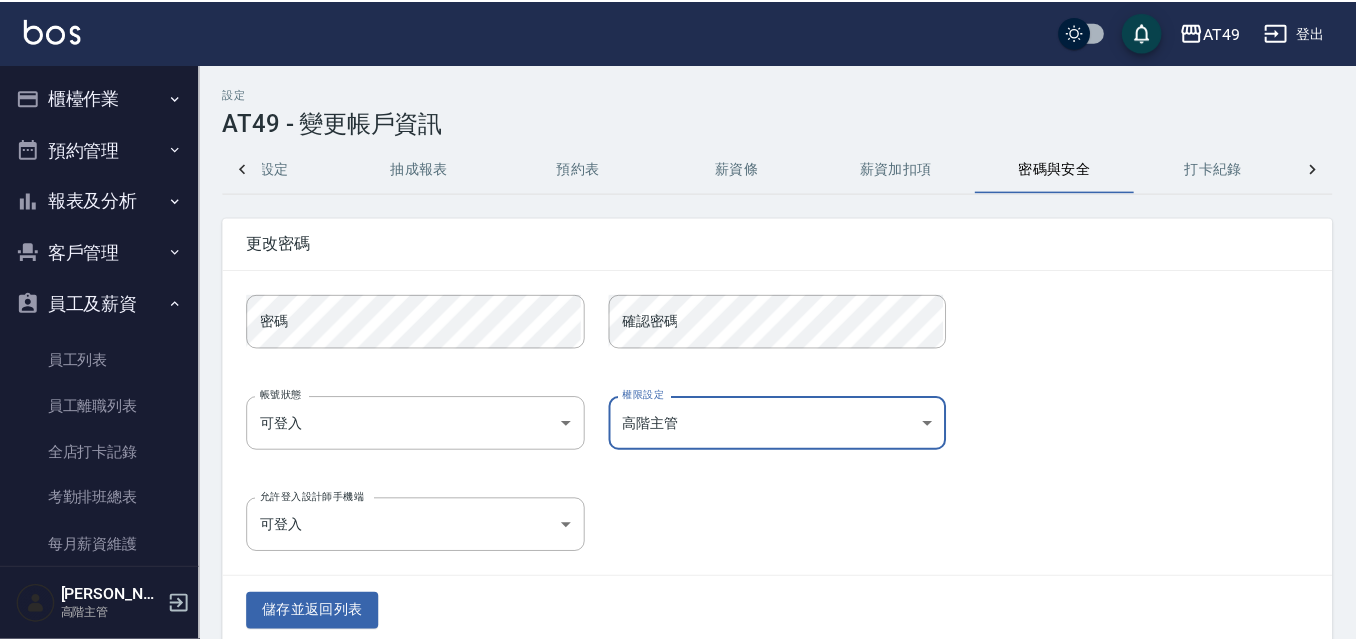 scroll, scrollTop: 0, scrollLeft: 402, axis: horizontal 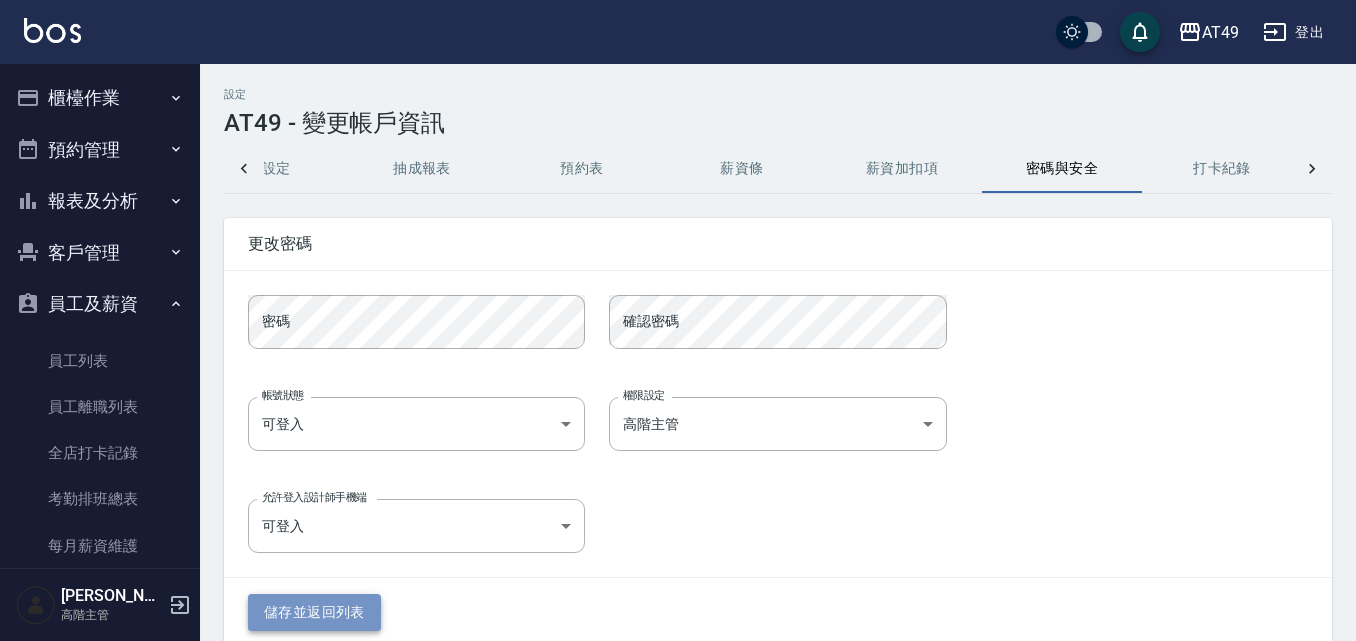 click on "儲存並返回列表" at bounding box center [314, 612] 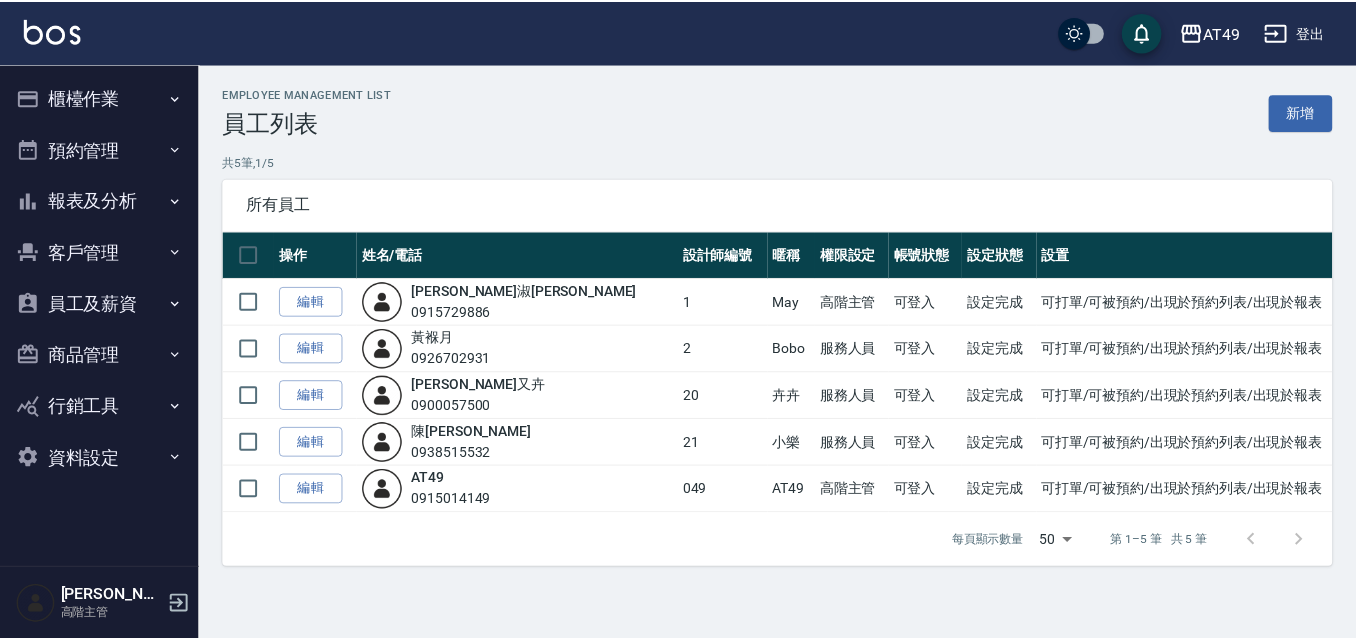 scroll, scrollTop: 0, scrollLeft: 0, axis: both 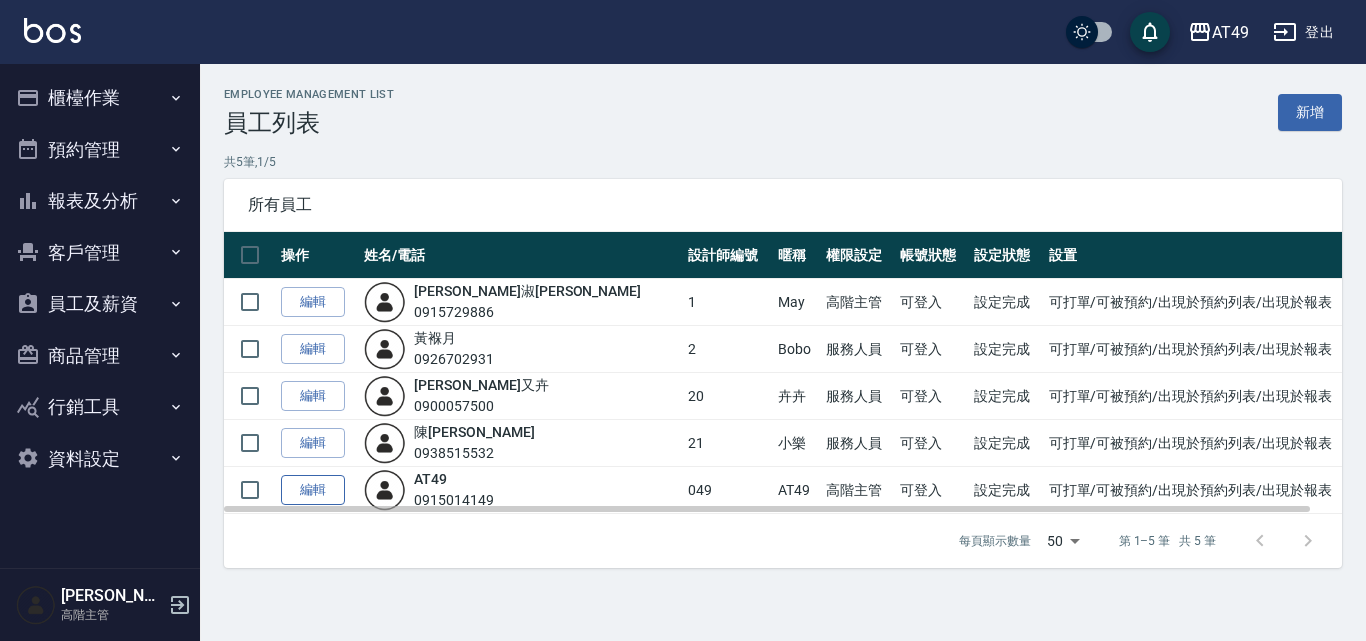click on "編輯" at bounding box center (313, 490) 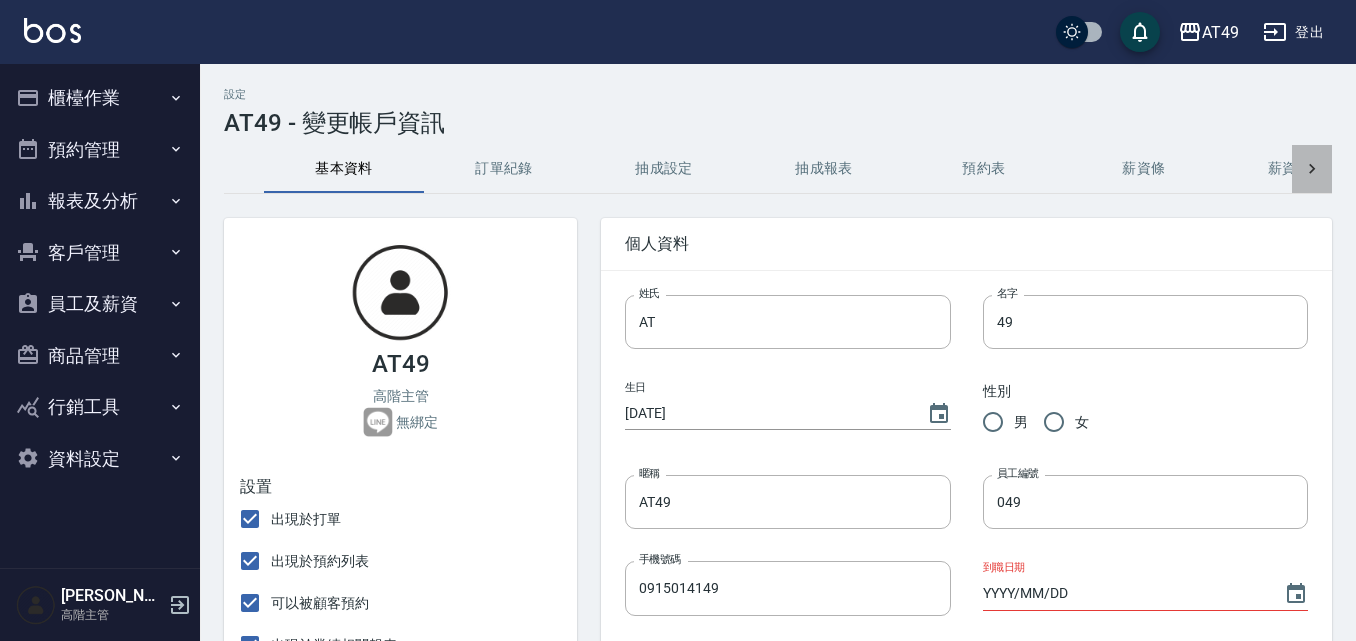 click 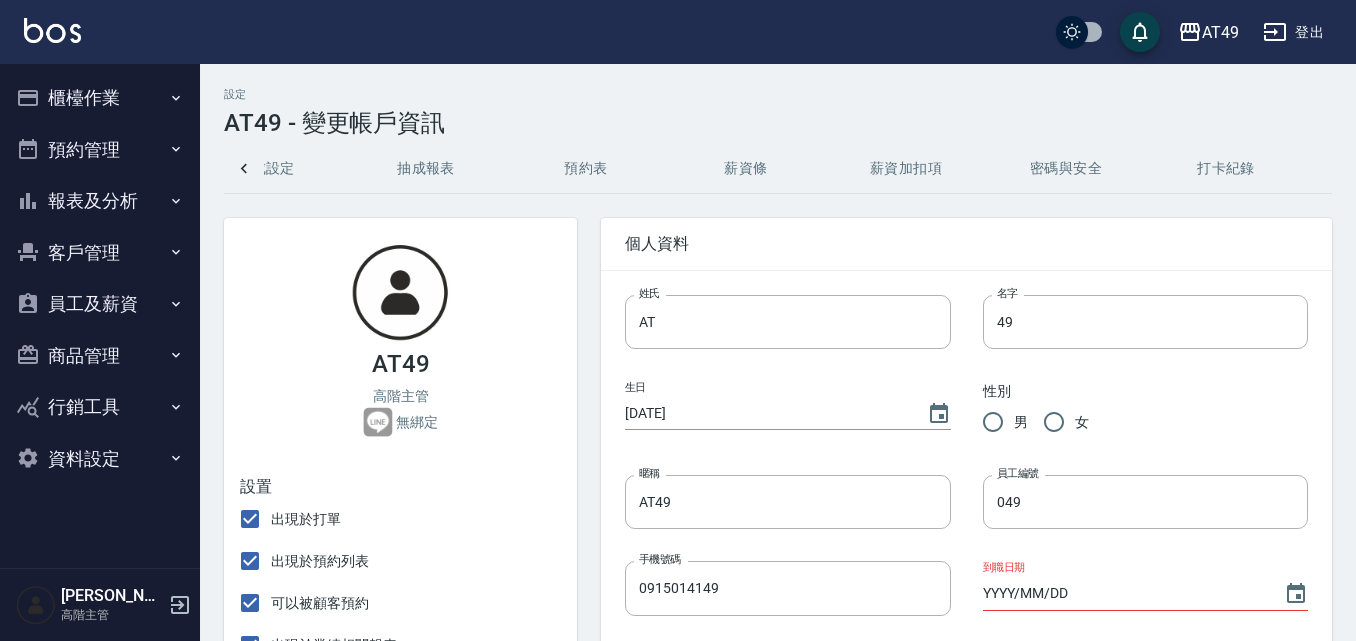 scroll, scrollTop: 0, scrollLeft: 412, axis: horizontal 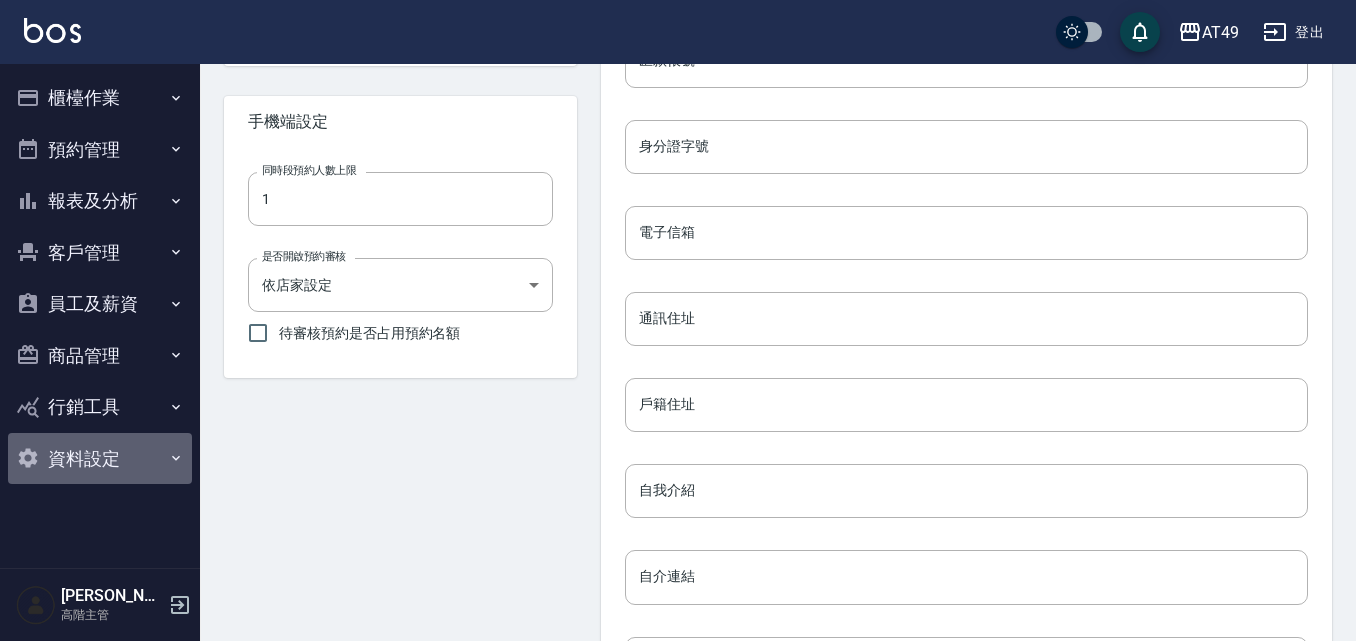 click on "資料設定" at bounding box center [100, 459] 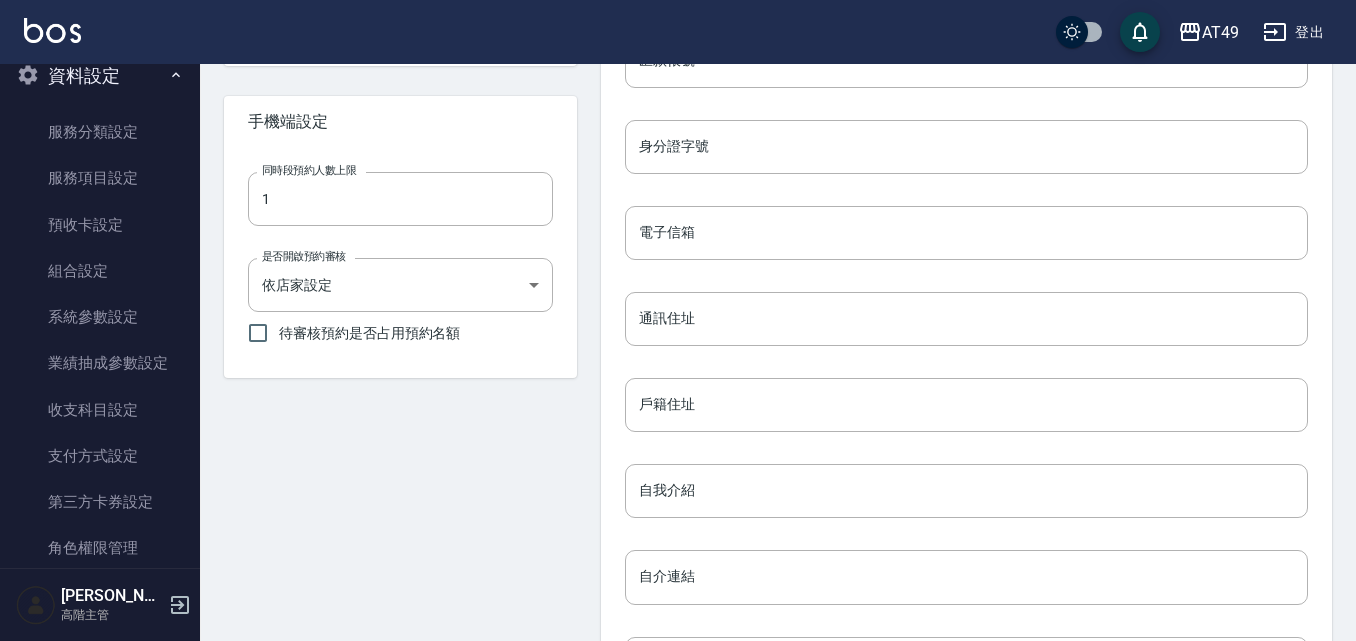 scroll, scrollTop: 419, scrollLeft: 0, axis: vertical 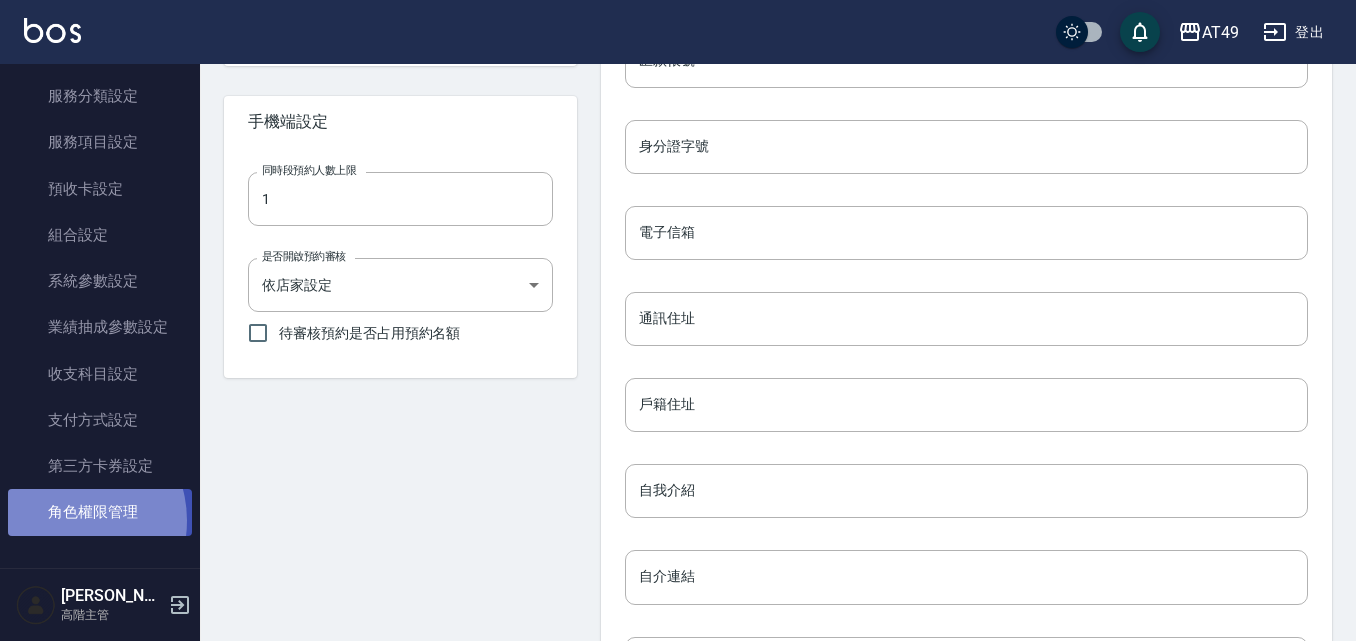 click on "角色權限管理" at bounding box center (100, 512) 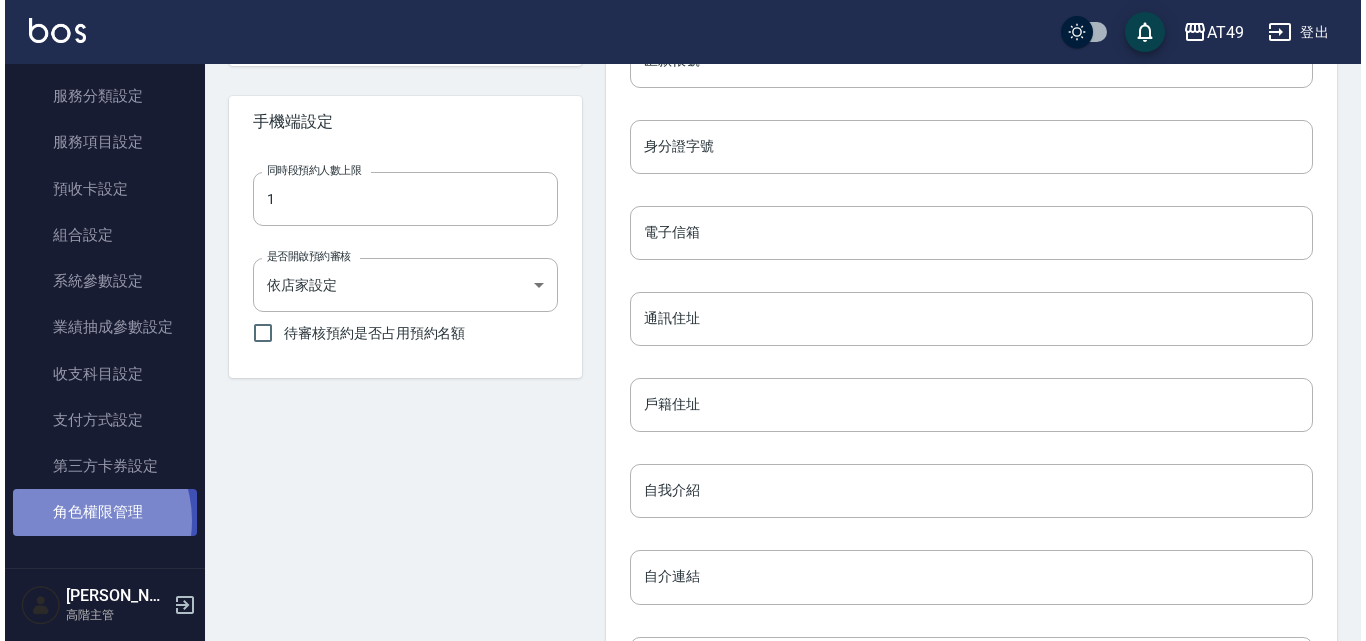 scroll, scrollTop: 0, scrollLeft: 0, axis: both 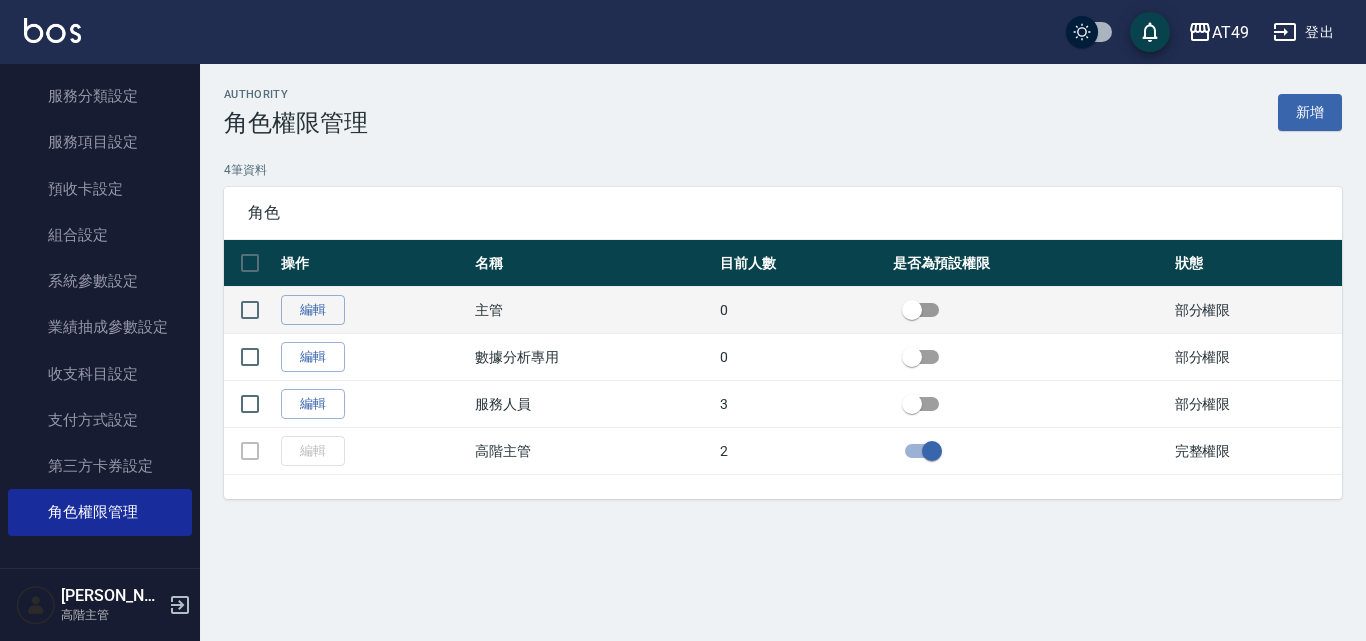 click at bounding box center (912, 310) 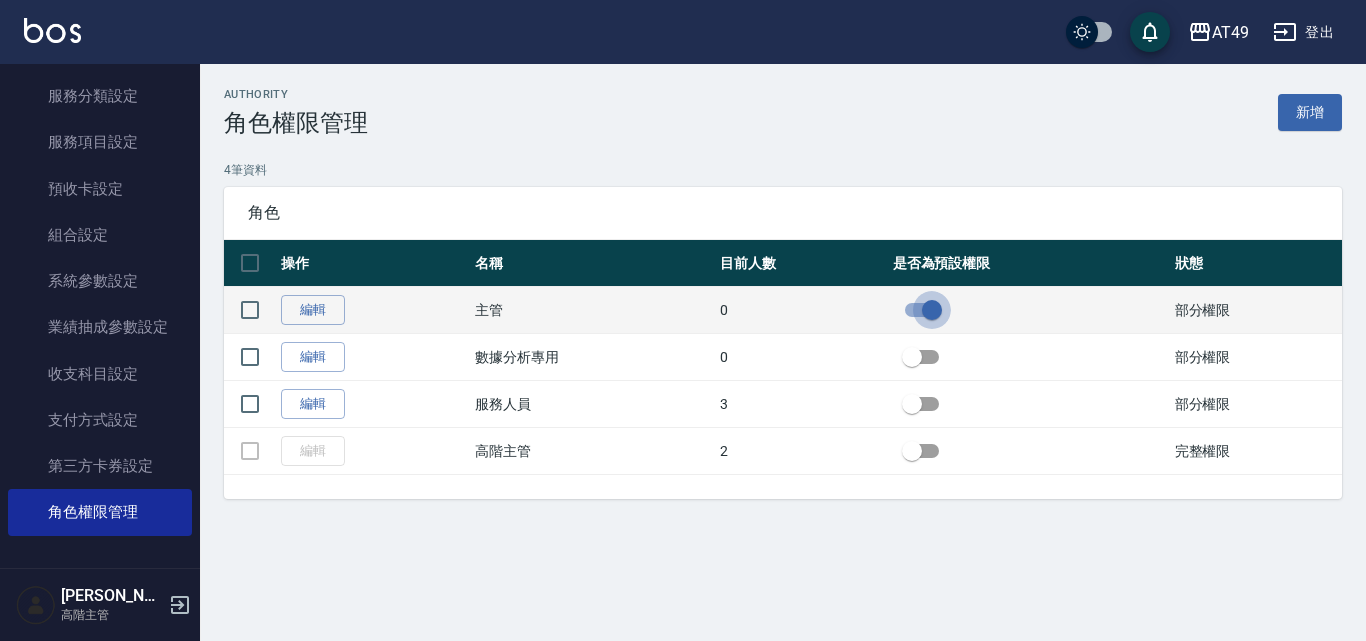 click at bounding box center [932, 310] 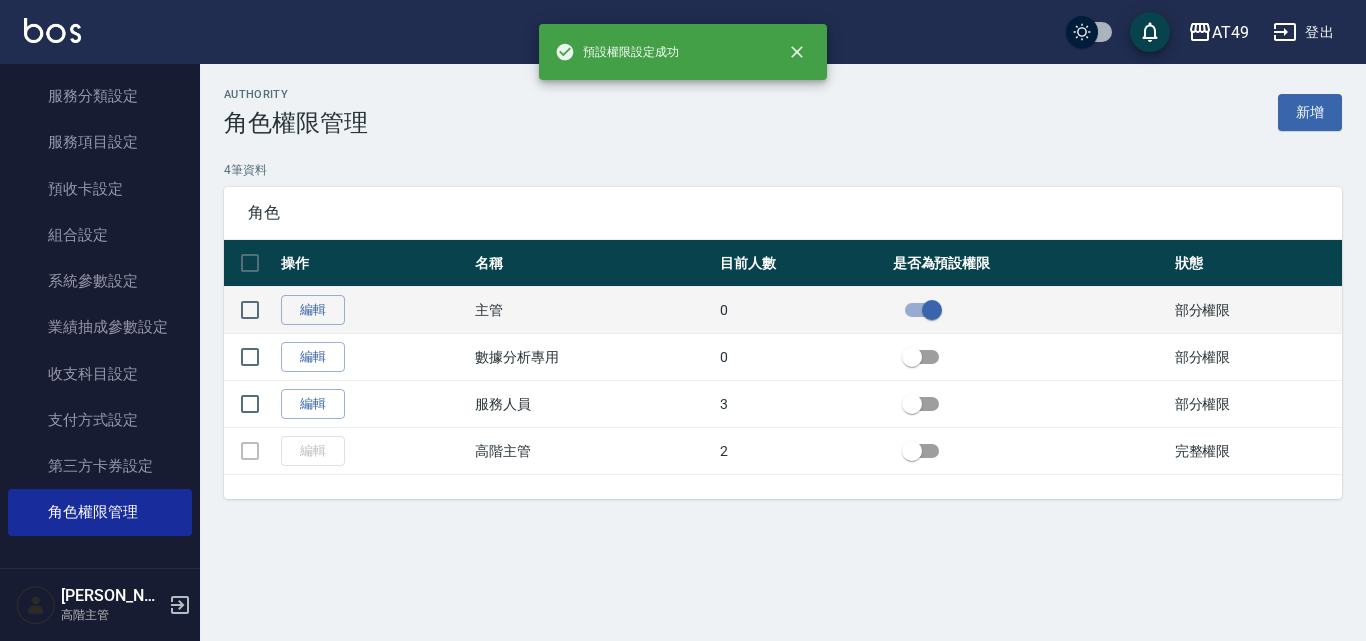click at bounding box center (932, 310) 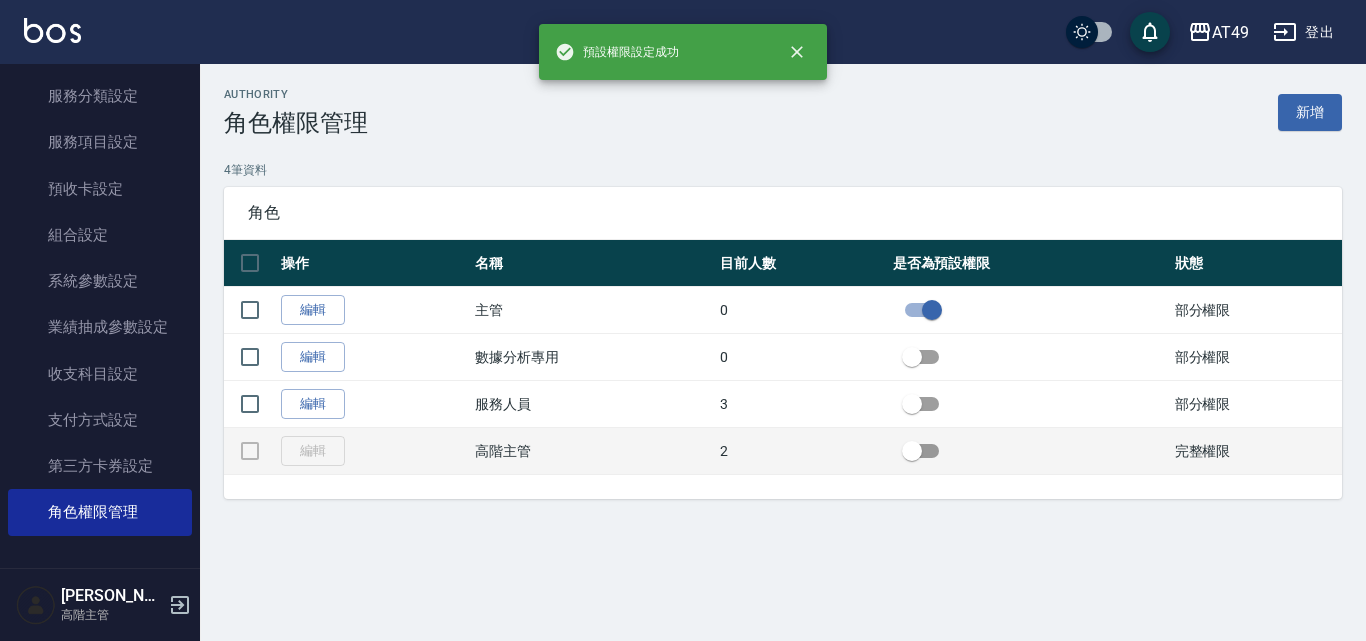 click at bounding box center (912, 451) 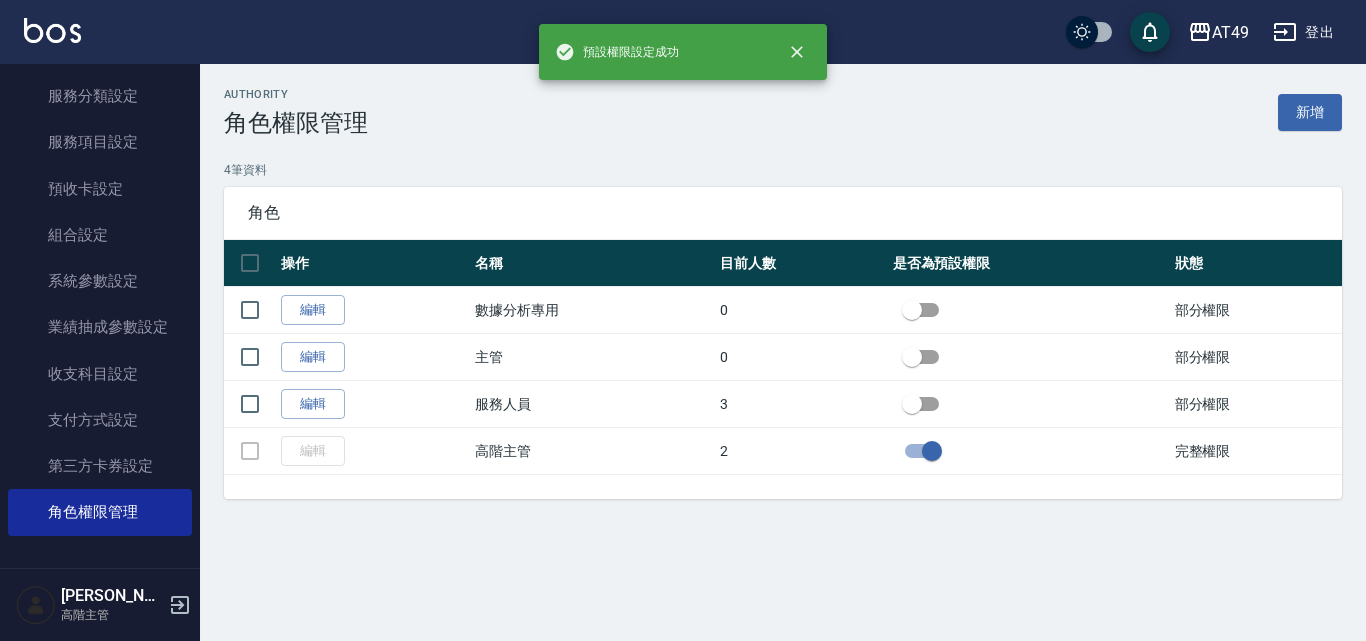 click on "authority 角色權限管理 新增 4 筆資料 角色 操作 名稱 目前人數 是否為預設權限 狀態 編輯 數據分析專用 0 部分權限 編輯 主管 0 部分權限 編輯 服務人員 3 部分權限 編輯 高階主管 2 完整權限 0  selected 刪除" at bounding box center (683, 320) 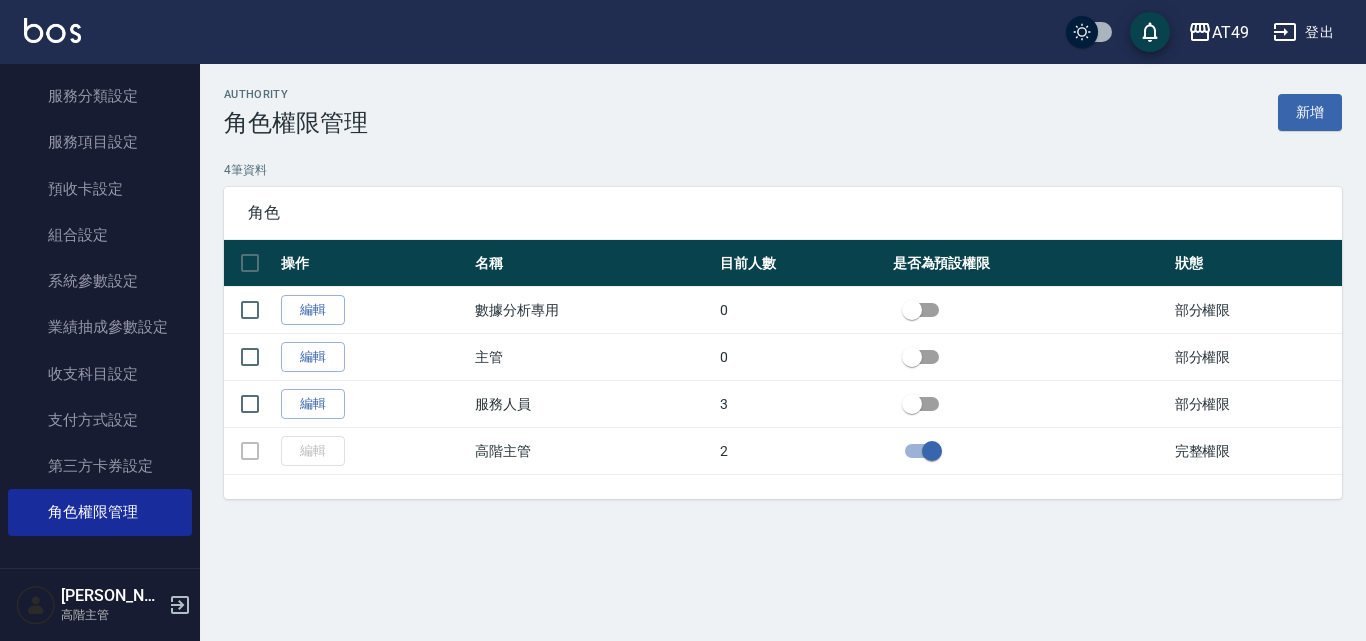 click on "authority 角色權限管理 新增 4 筆資料 角色 操作 名稱 目前人數 是否為預設權限 狀態 編輯 數據分析專用 0 部分權限 編輯 主管 0 部分權限 編輯 服務人員 3 部分權限 編輯 高階主管 2 完整權限 0  selected 刪除" at bounding box center (683, 320) 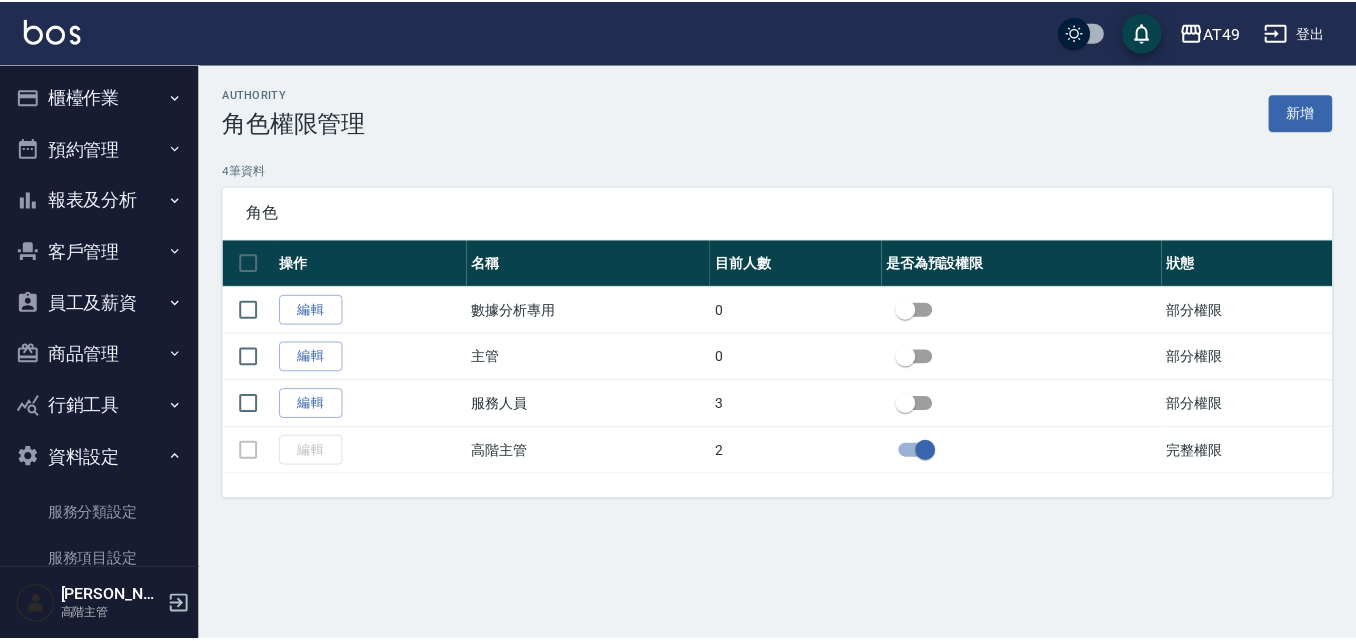 scroll, scrollTop: 0, scrollLeft: 0, axis: both 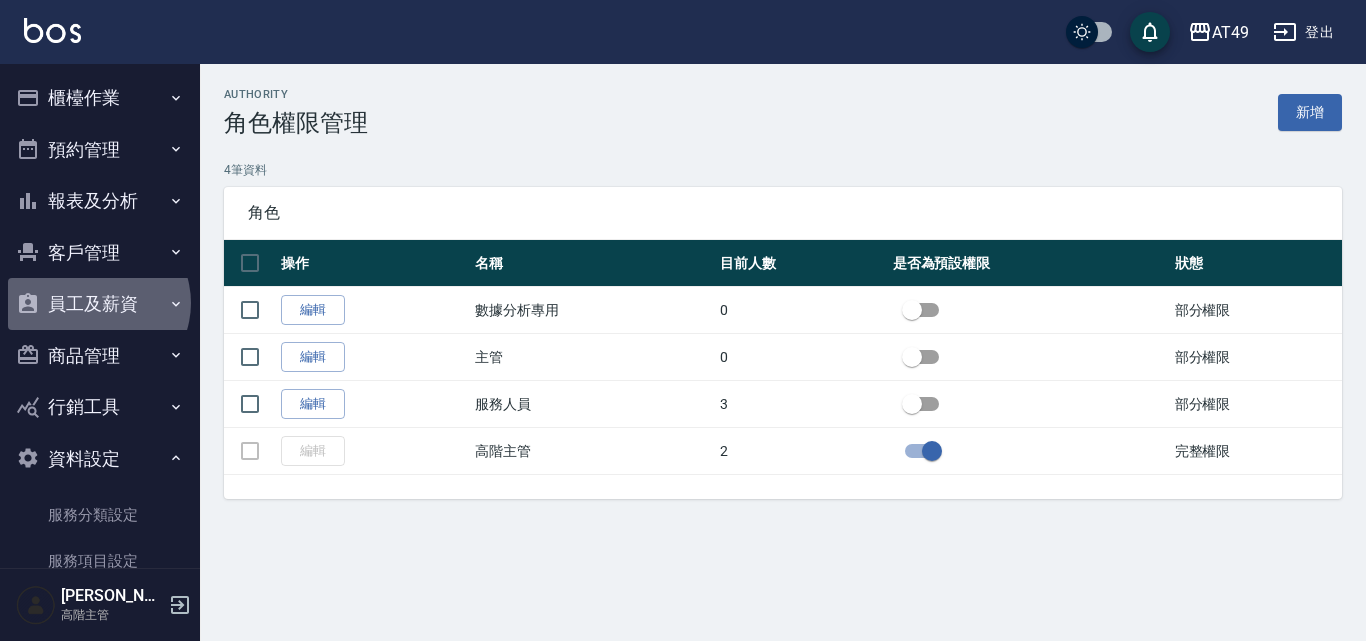click on "員工及薪資" at bounding box center [100, 304] 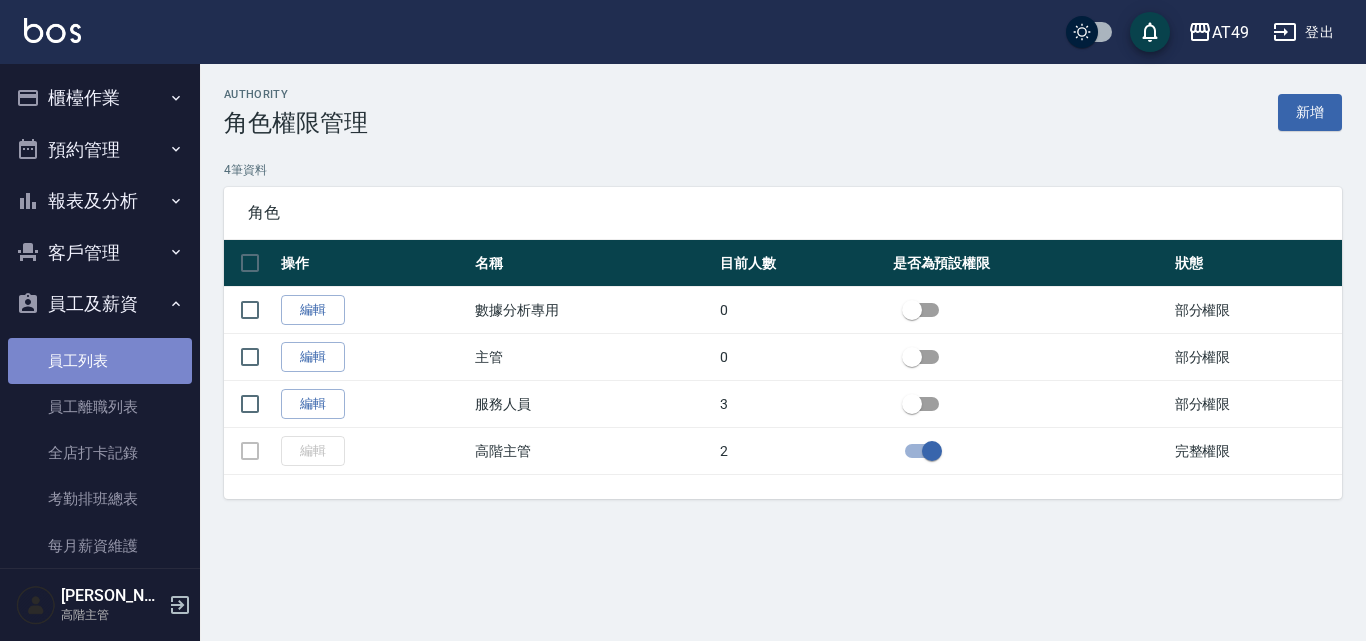 click on "員工列表" at bounding box center [100, 361] 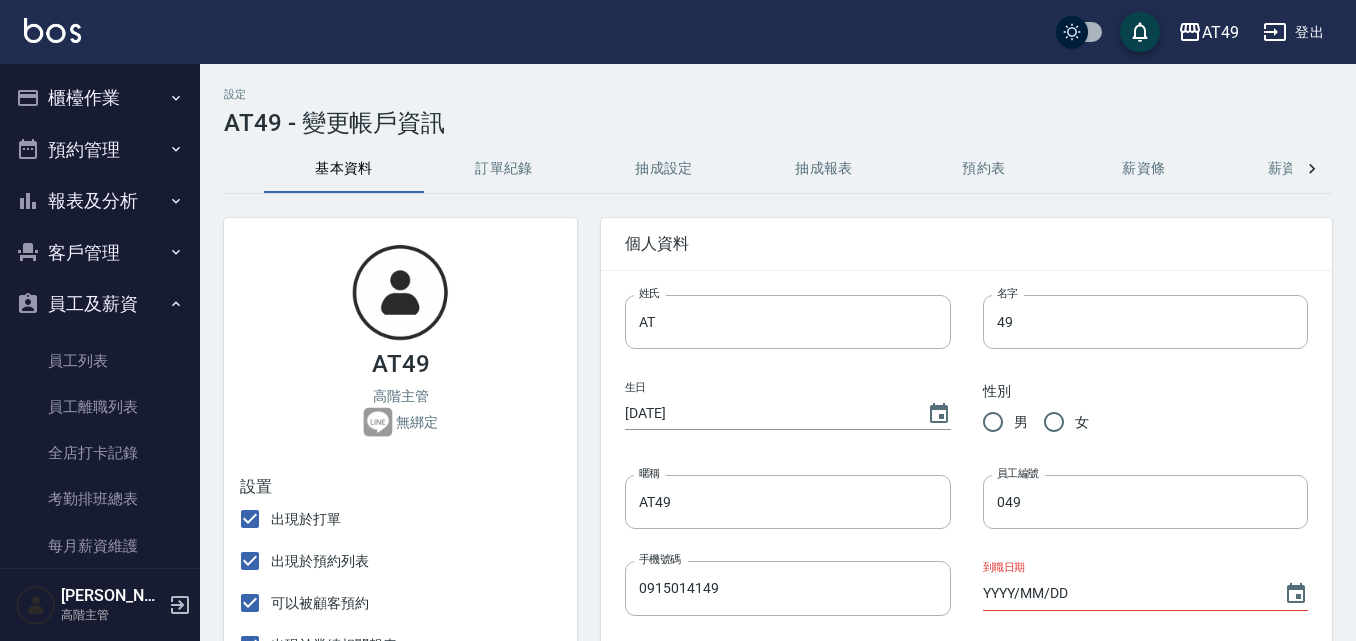 click 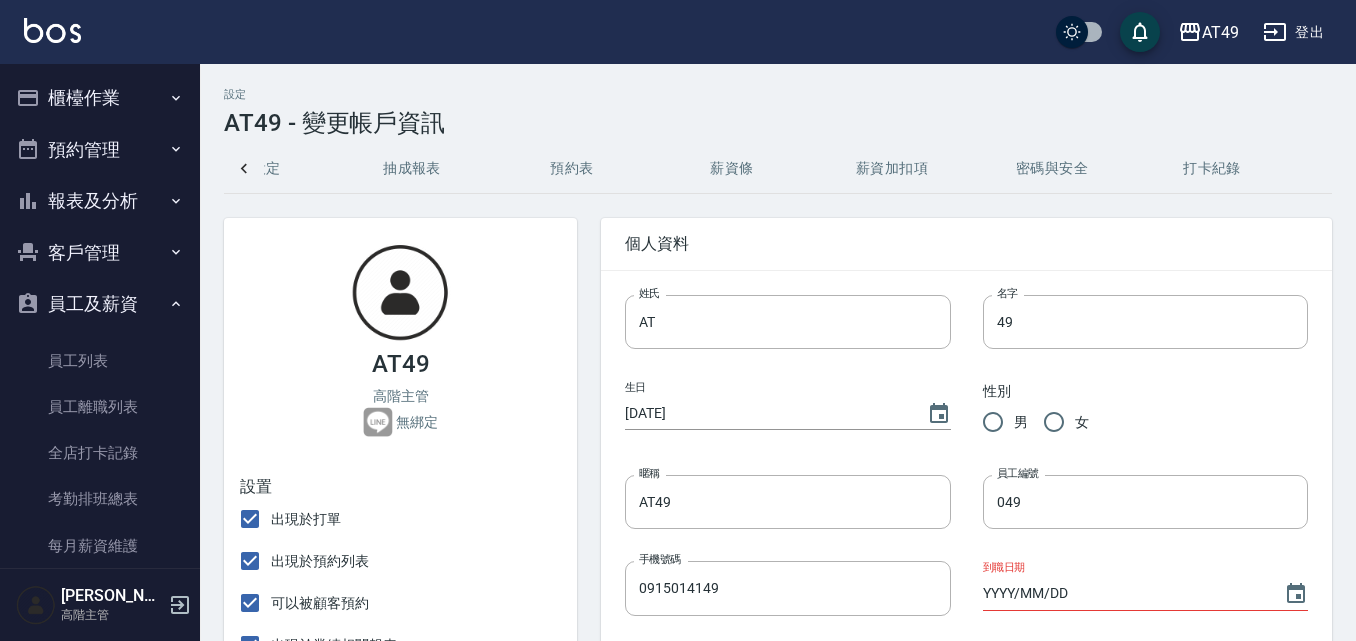 click on "密碼與安全" at bounding box center (1052, 169) 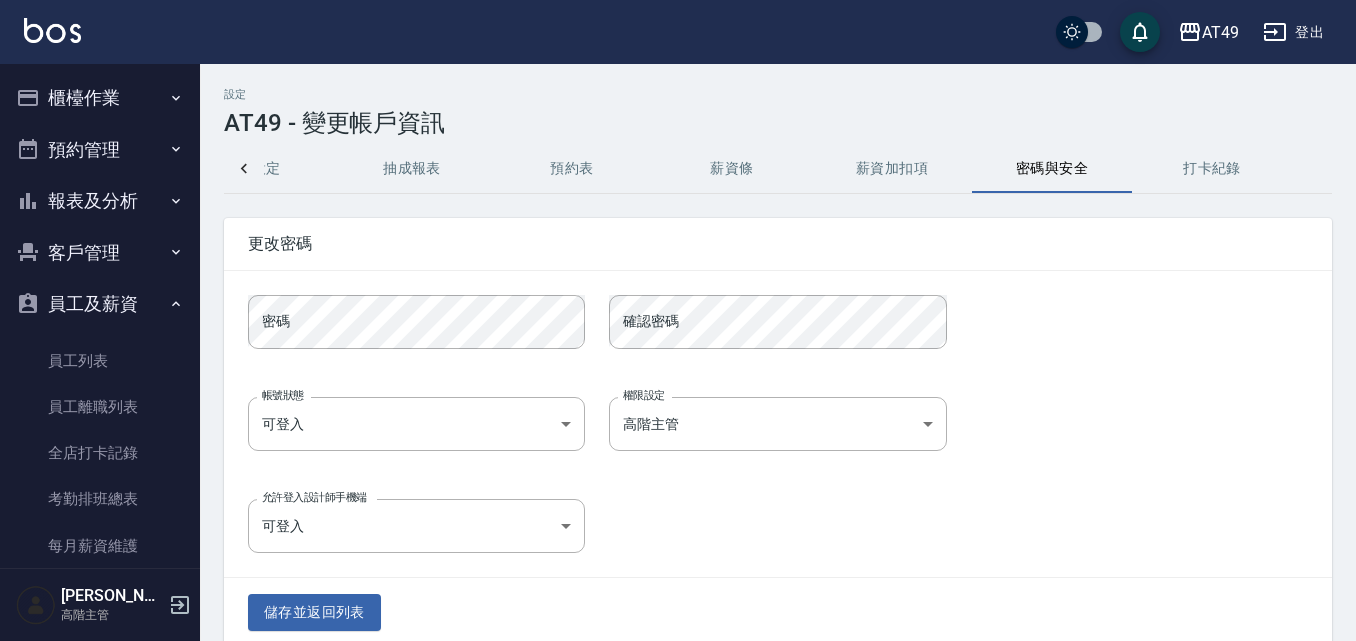 scroll, scrollTop: 30, scrollLeft: 0, axis: vertical 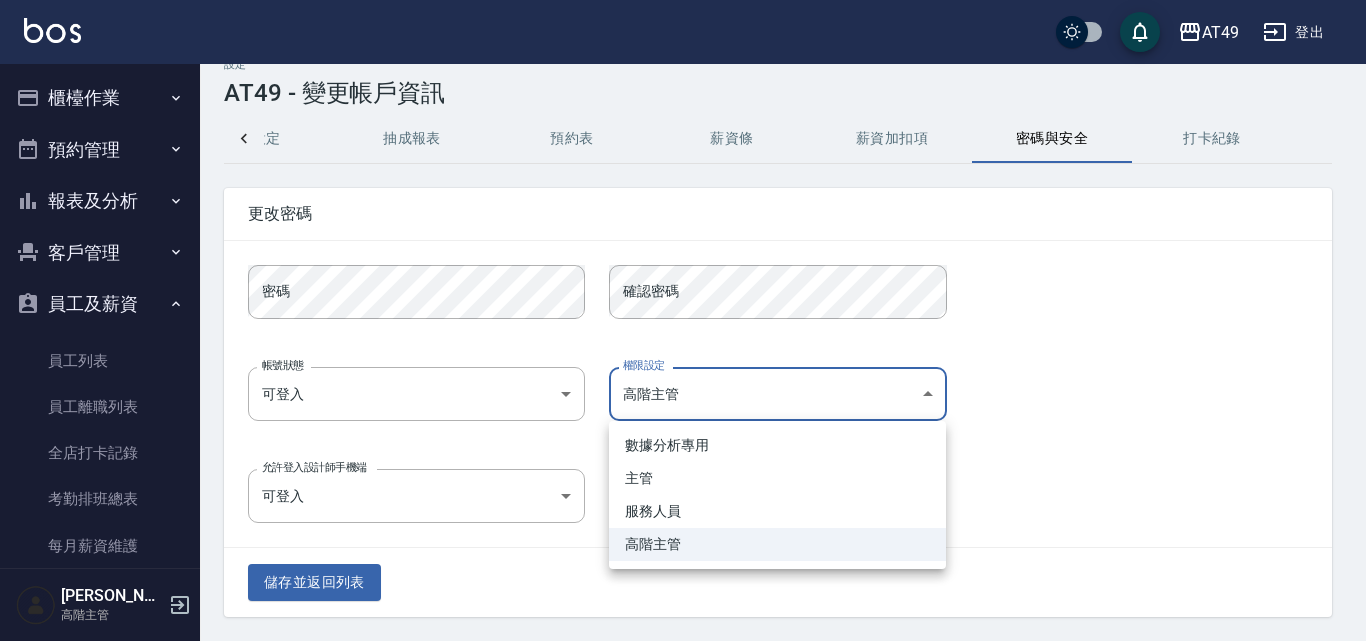 click on "AT49 登出 櫃檯作業 打帳單 帳單列表 掛單列表 座位開單 營業儀表板 現金收支登錄 高階收支登錄 材料自購登錄 每日結帳 排班表 現場電腦打卡 掃碼打卡 預約管理 預約管理 單日預約紀錄 單週預約紀錄 報表及分析 報表目錄 消費分析儀表板 店家區間累計表 店家日報表 店家排行榜 互助日報表 互助月報表 互助排行榜 互助點數明細 互助業績報表 全店業績分析表 每日業績分析表 營業統計分析表 營業項目月分析表 設計師業績表 設計師日報表 設計師業績分析表 設計師業績月報表 設計師抽成報表 設計師排行榜 商品銷售排行榜 商品消耗明細 商品進銷貨報表 商品庫存表 商品庫存盤點表 會員卡銷售報表 服務扣項明細表 單一服務項目查詢 店販抽成明細 店販分類抽成明細 顧客入金餘額表 顧客卡券餘額表 每日非現金明細 每日收支明細 收支分類明細表 收支匯款表 損益表" at bounding box center (683, 305) 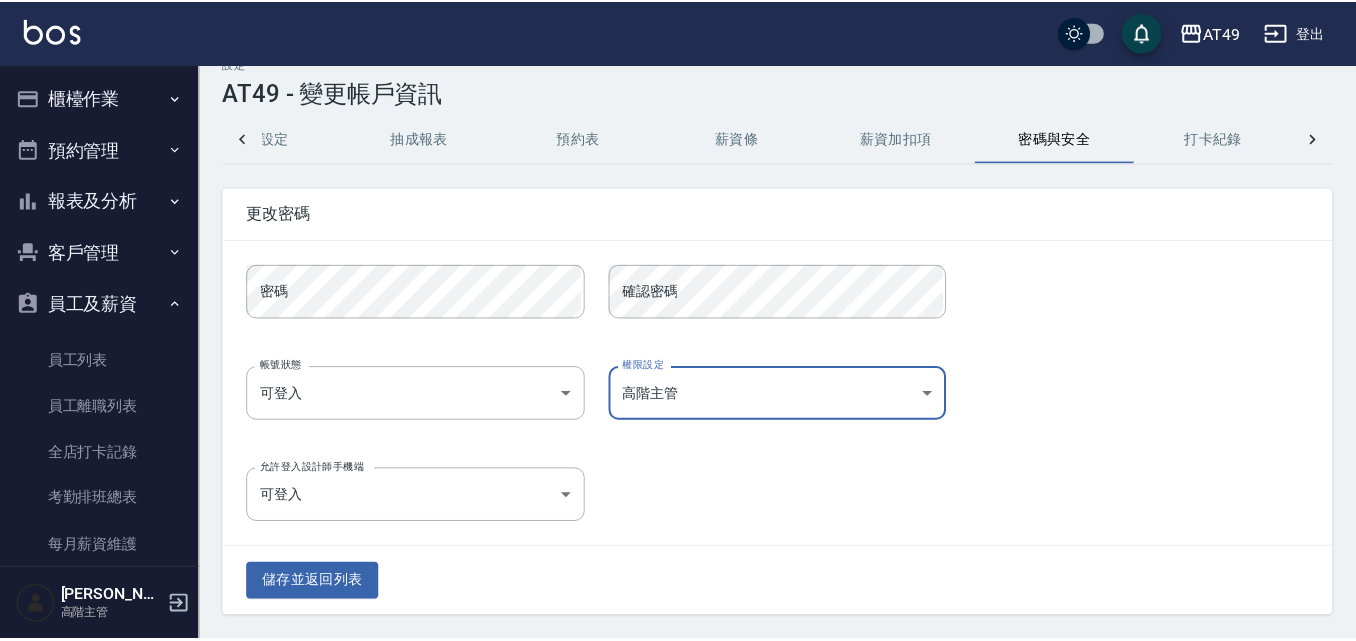 scroll, scrollTop: 0, scrollLeft: 402, axis: horizontal 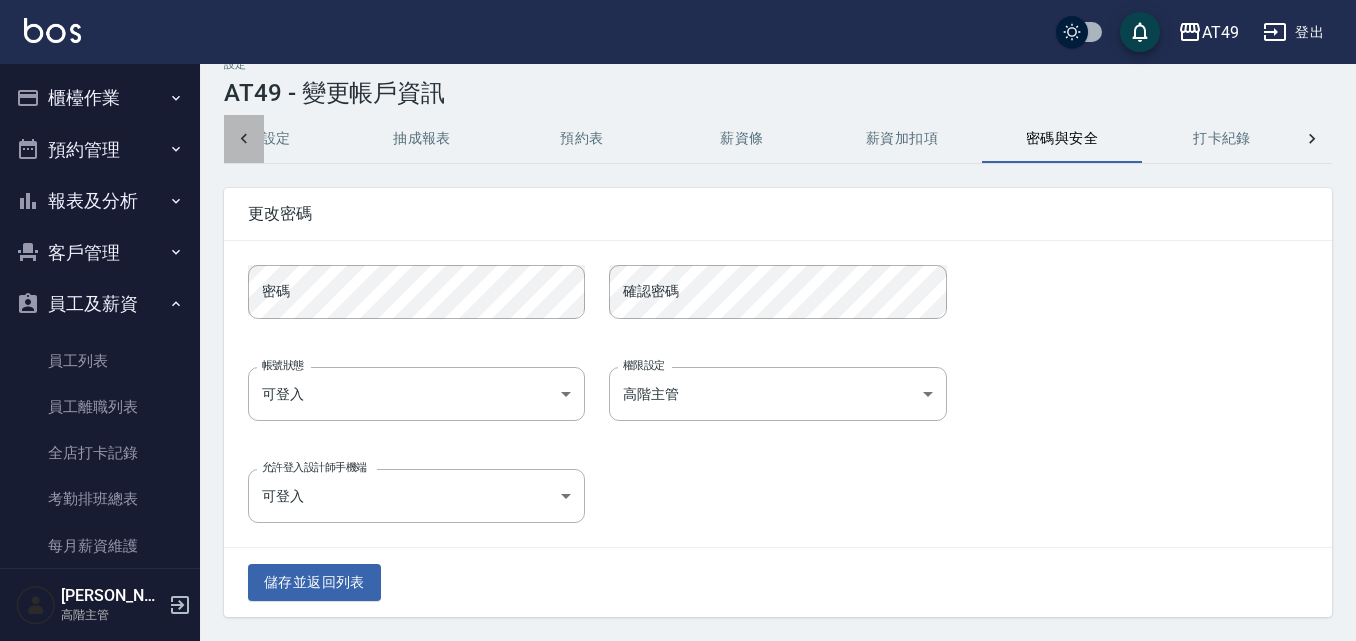 click 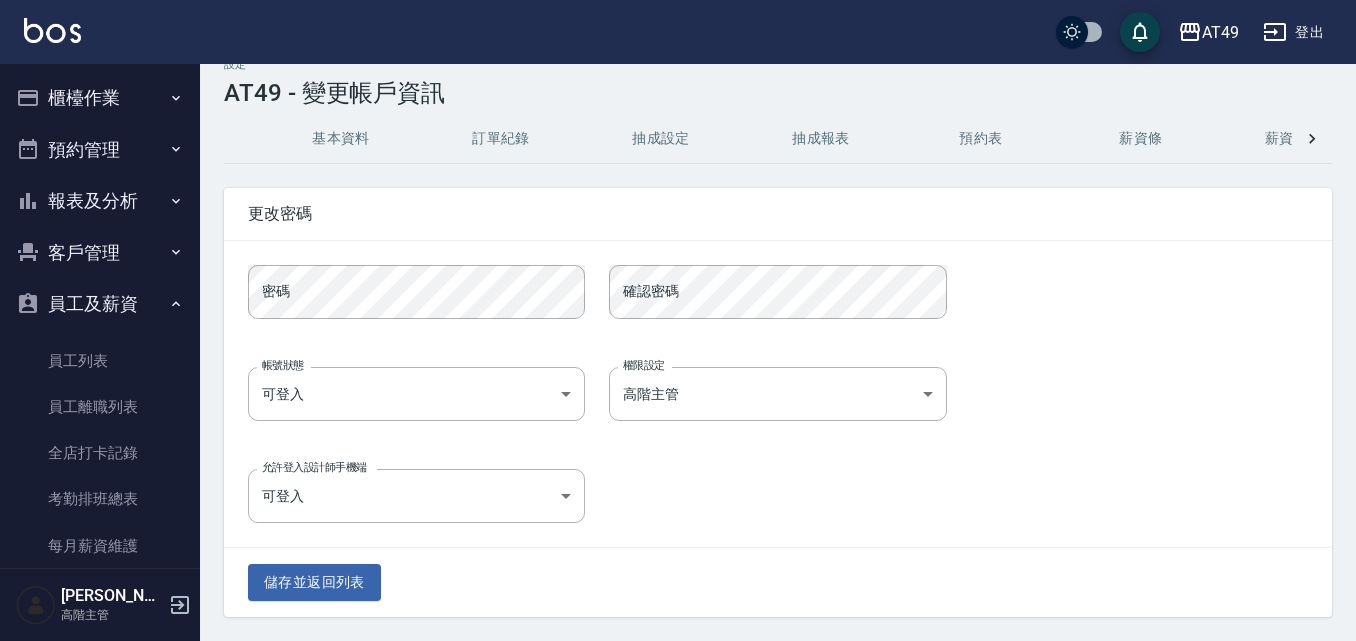 scroll, scrollTop: 0, scrollLeft: 0, axis: both 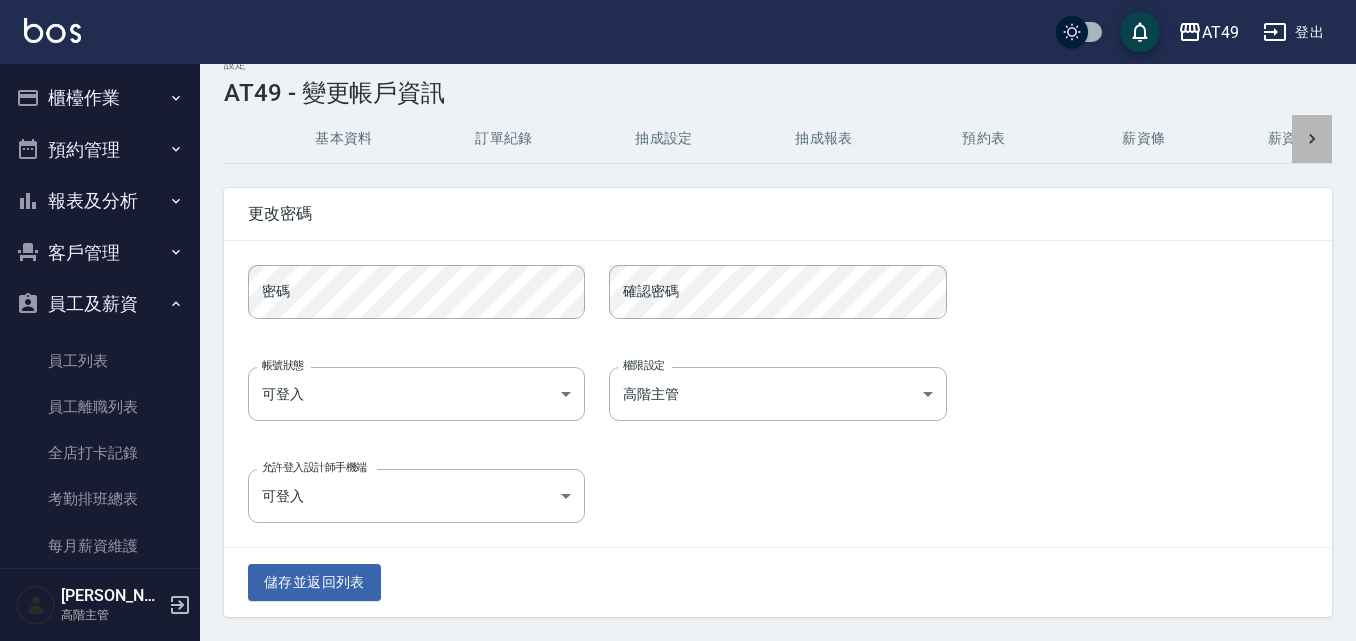 click 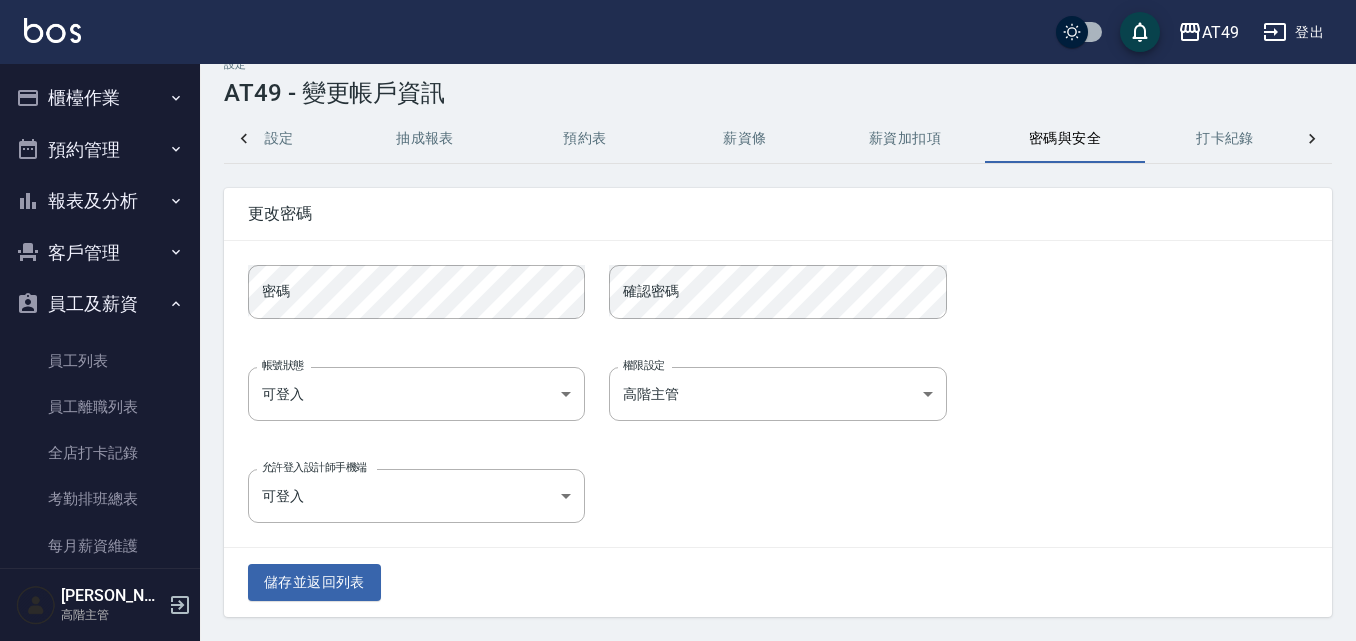 scroll, scrollTop: 0, scrollLeft: 412, axis: horizontal 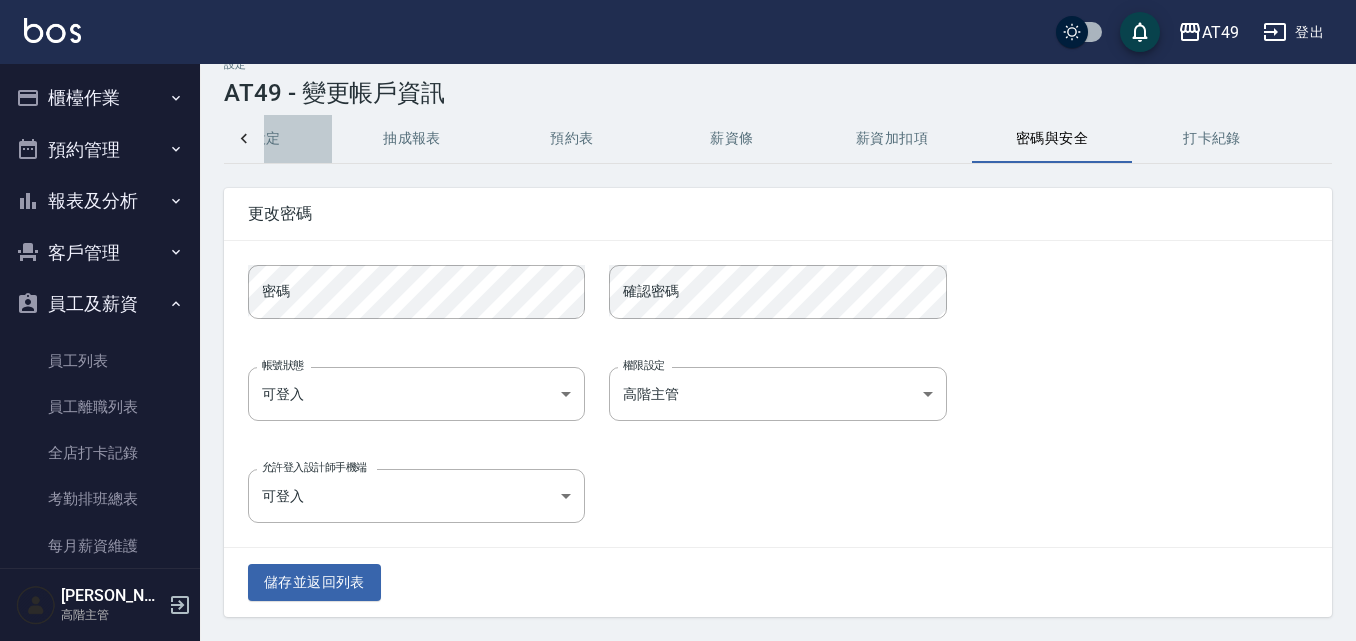 drag, startPoint x: 310, startPoint y: 134, endPoint x: 327, endPoint y: 134, distance: 17 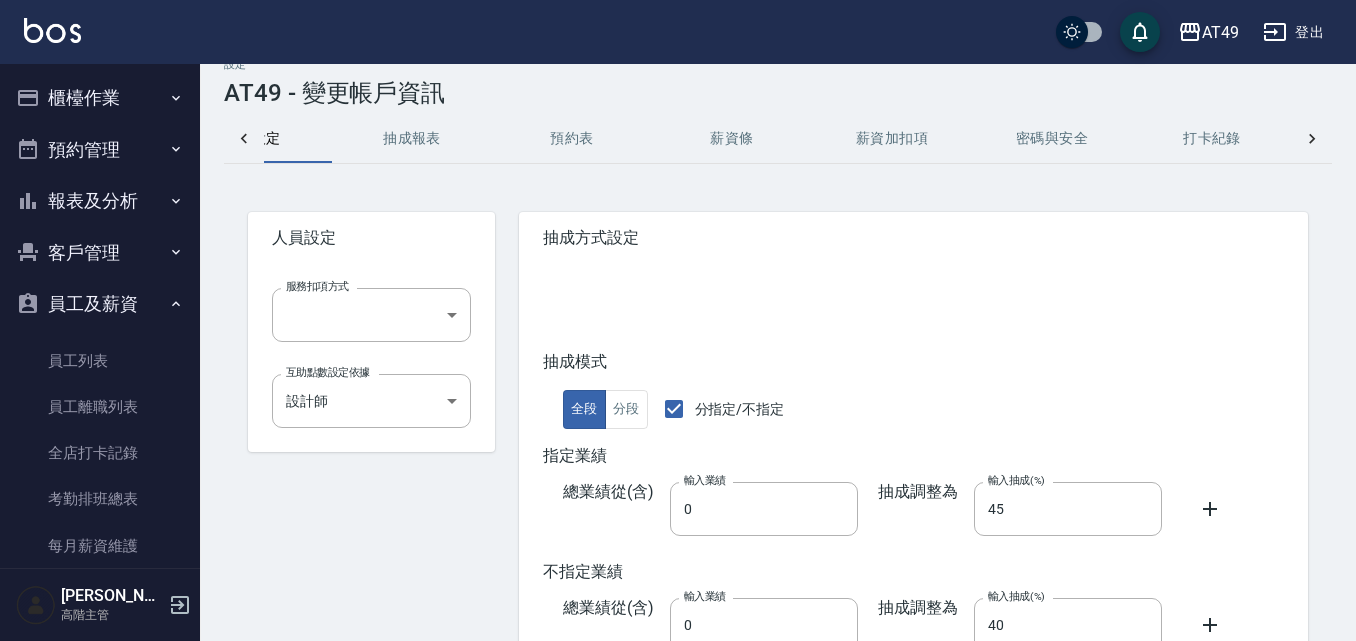 scroll, scrollTop: 0, scrollLeft: 0, axis: both 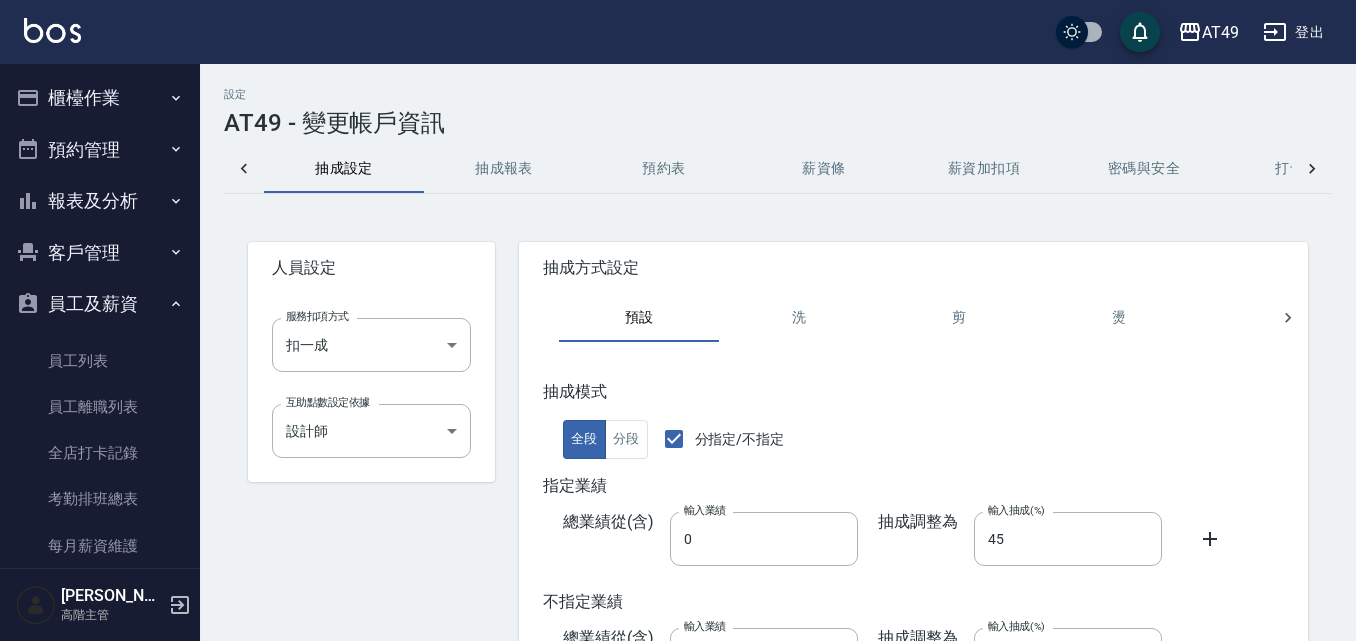 click 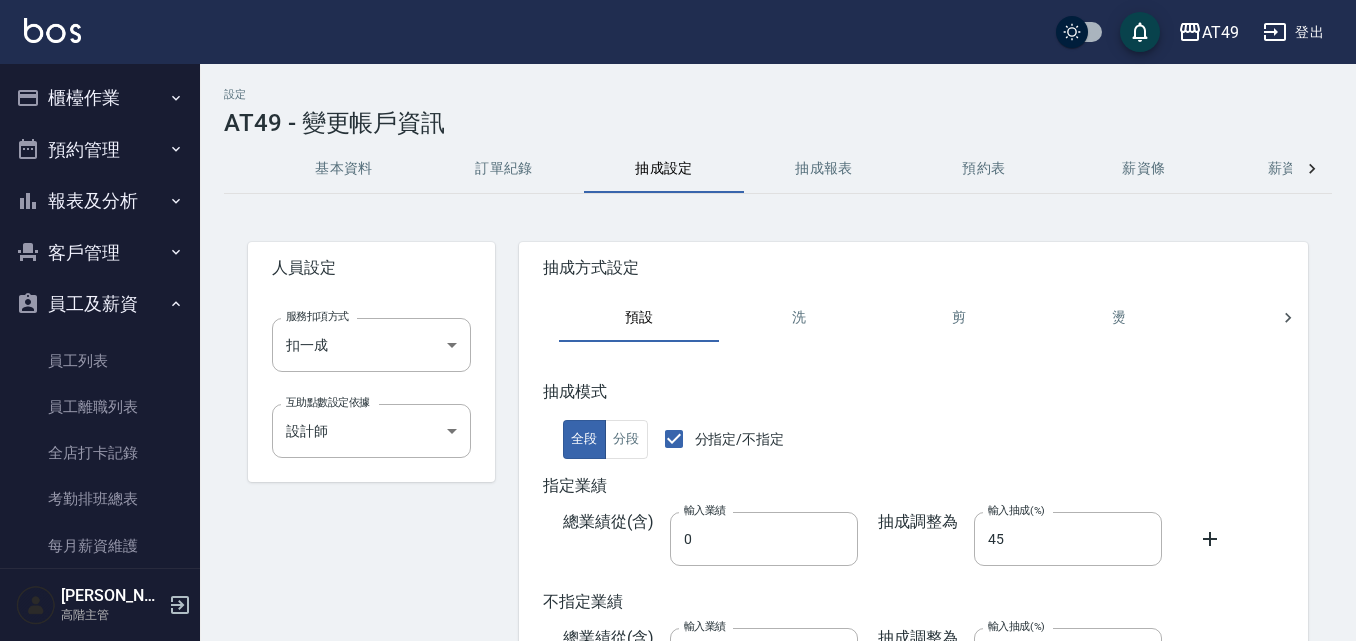 click on "基本資料" at bounding box center [344, 169] 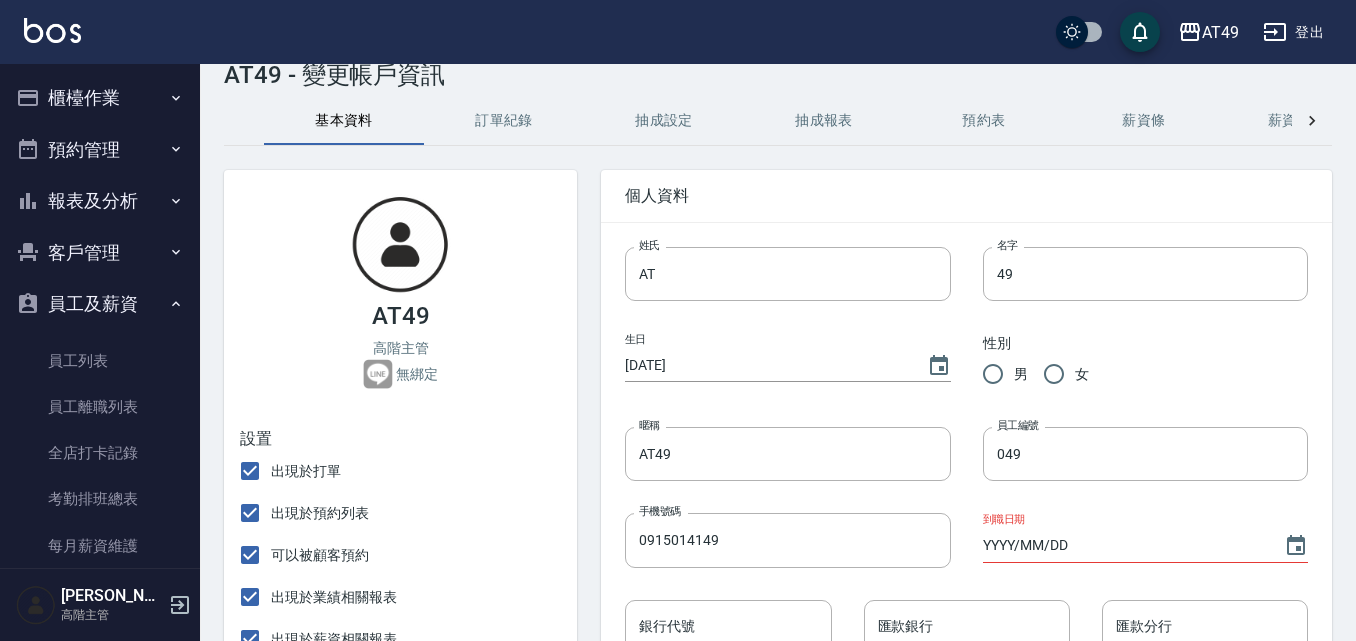 scroll, scrollTop: 0, scrollLeft: 0, axis: both 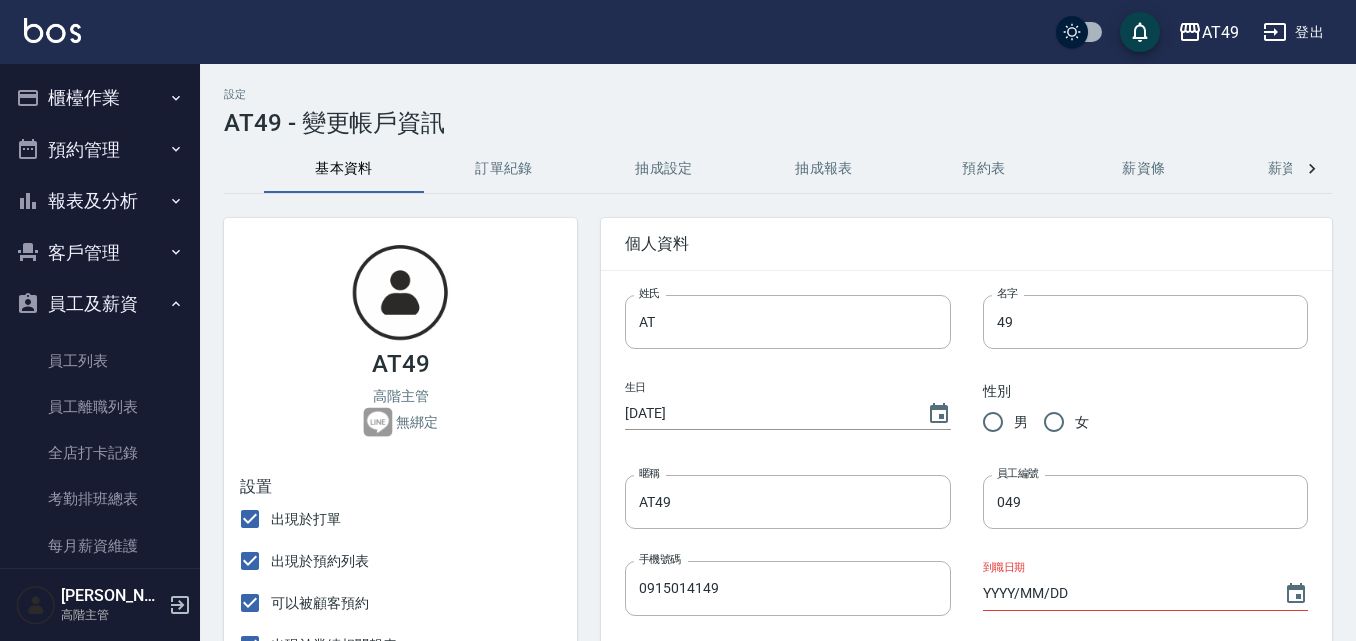 click on "員工及薪資" at bounding box center [100, 304] 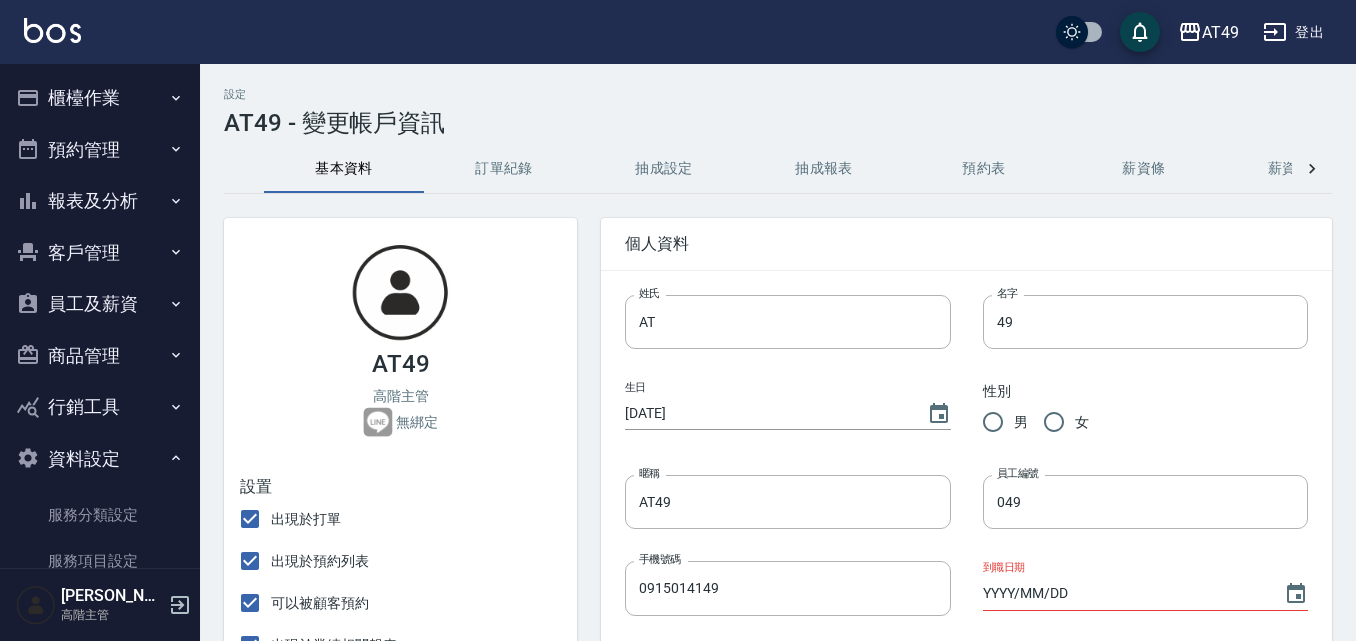 click on "櫃檯作業" at bounding box center [100, 98] 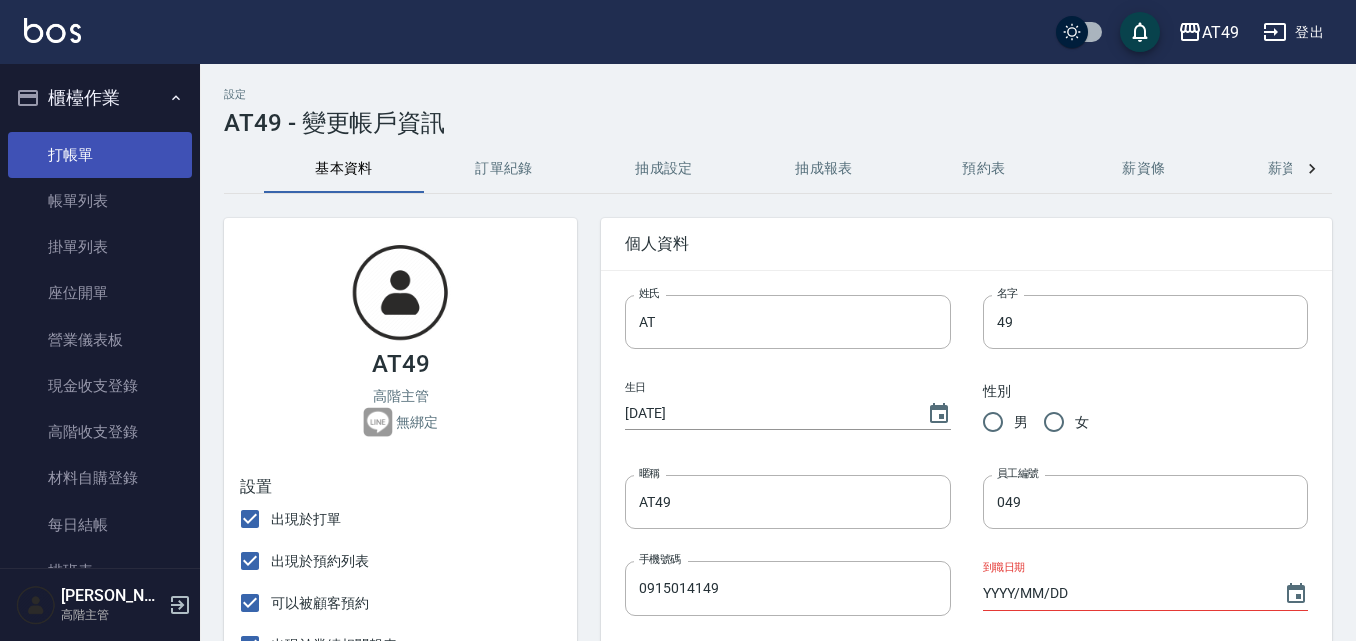 click on "打帳單" at bounding box center [100, 155] 